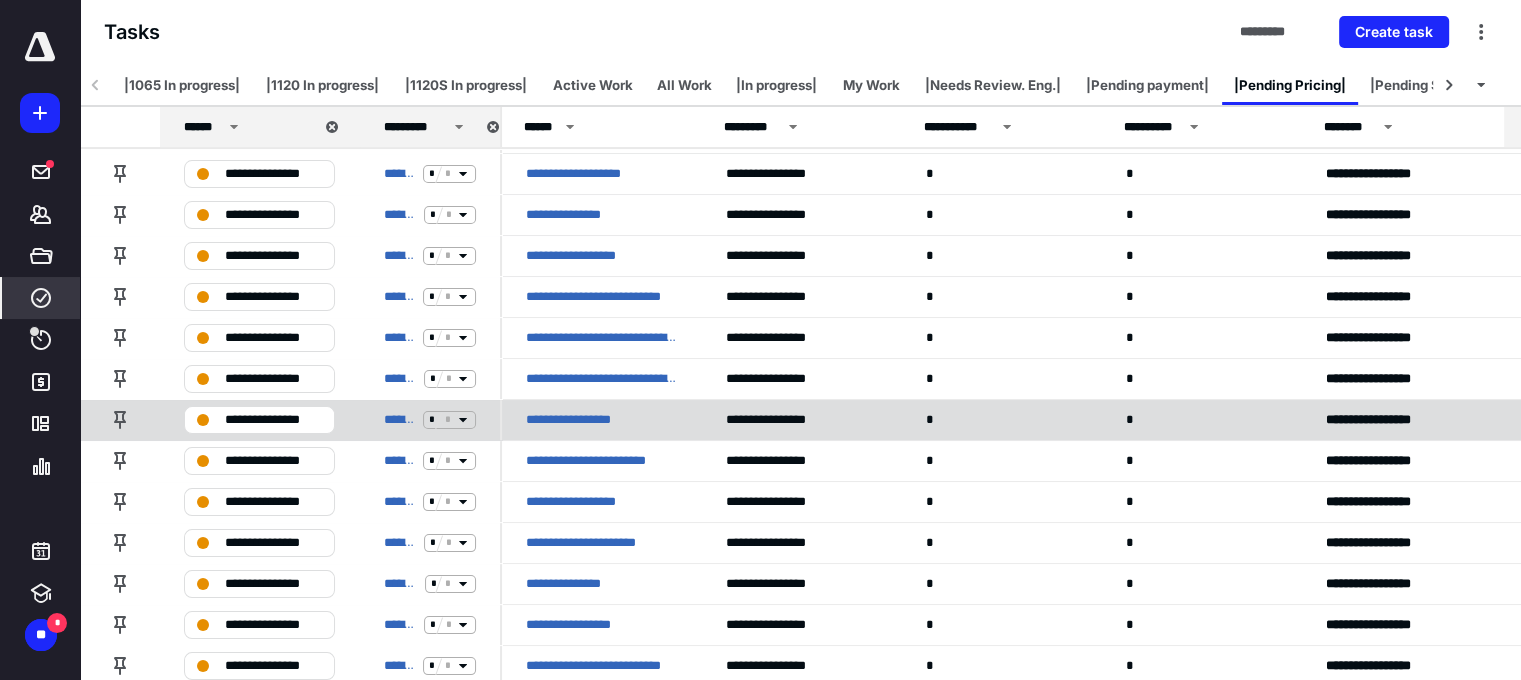 scroll, scrollTop: 0, scrollLeft: 0, axis: both 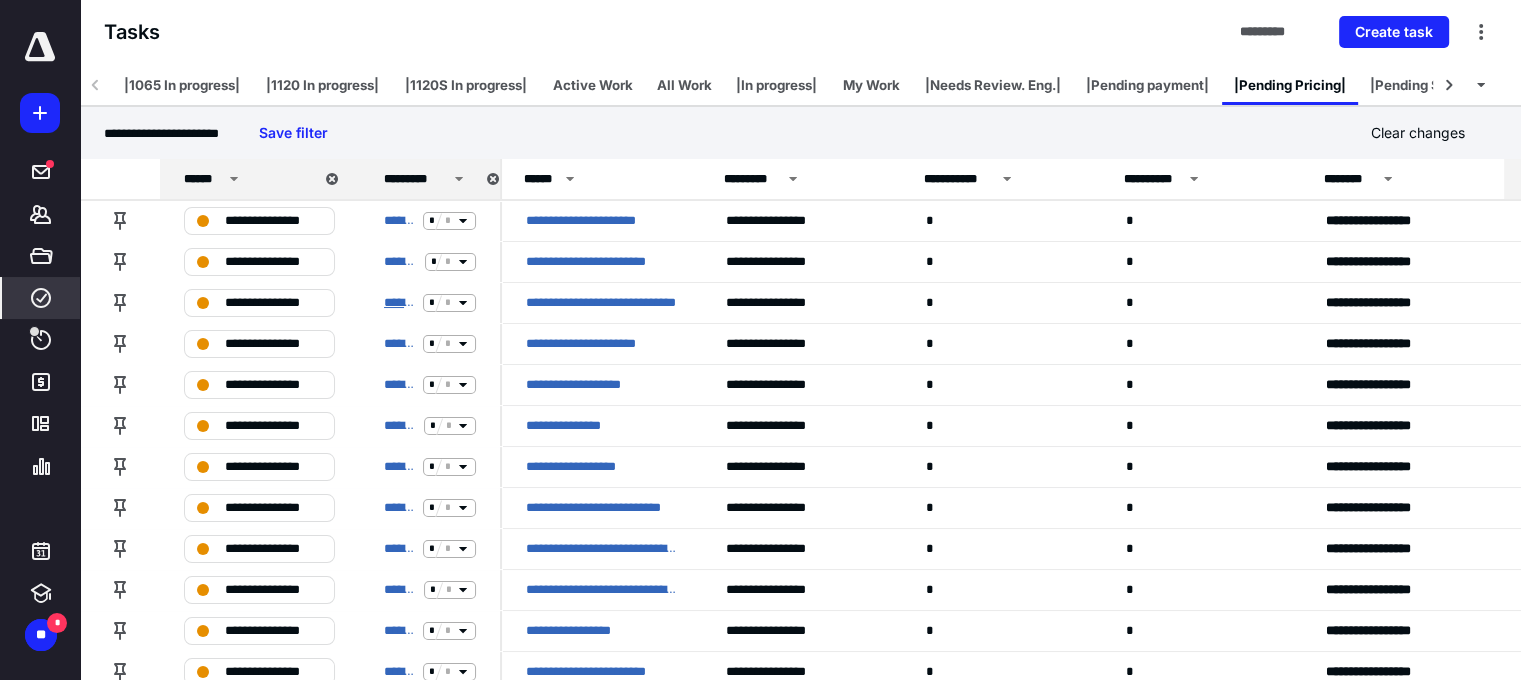 click on "**********" at bounding box center (399, 303) 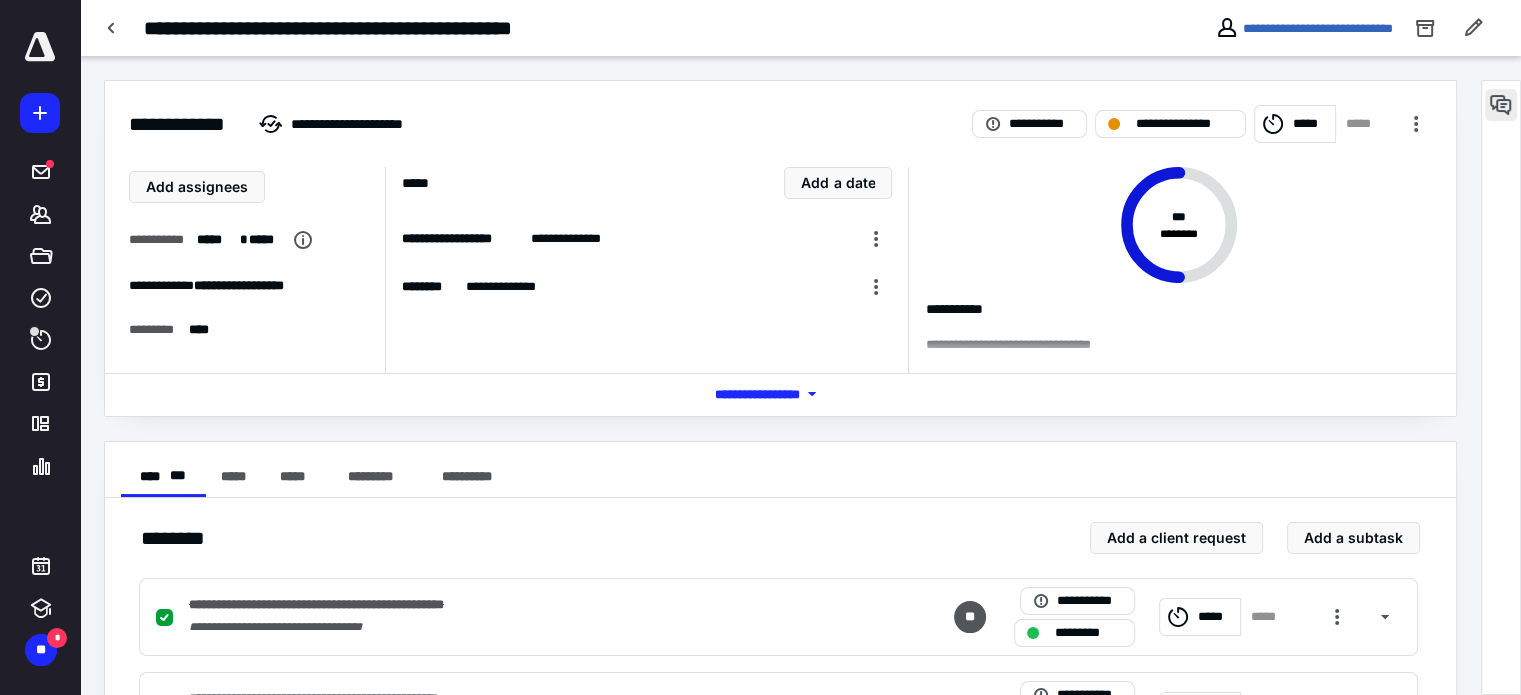 click at bounding box center (1501, 105) 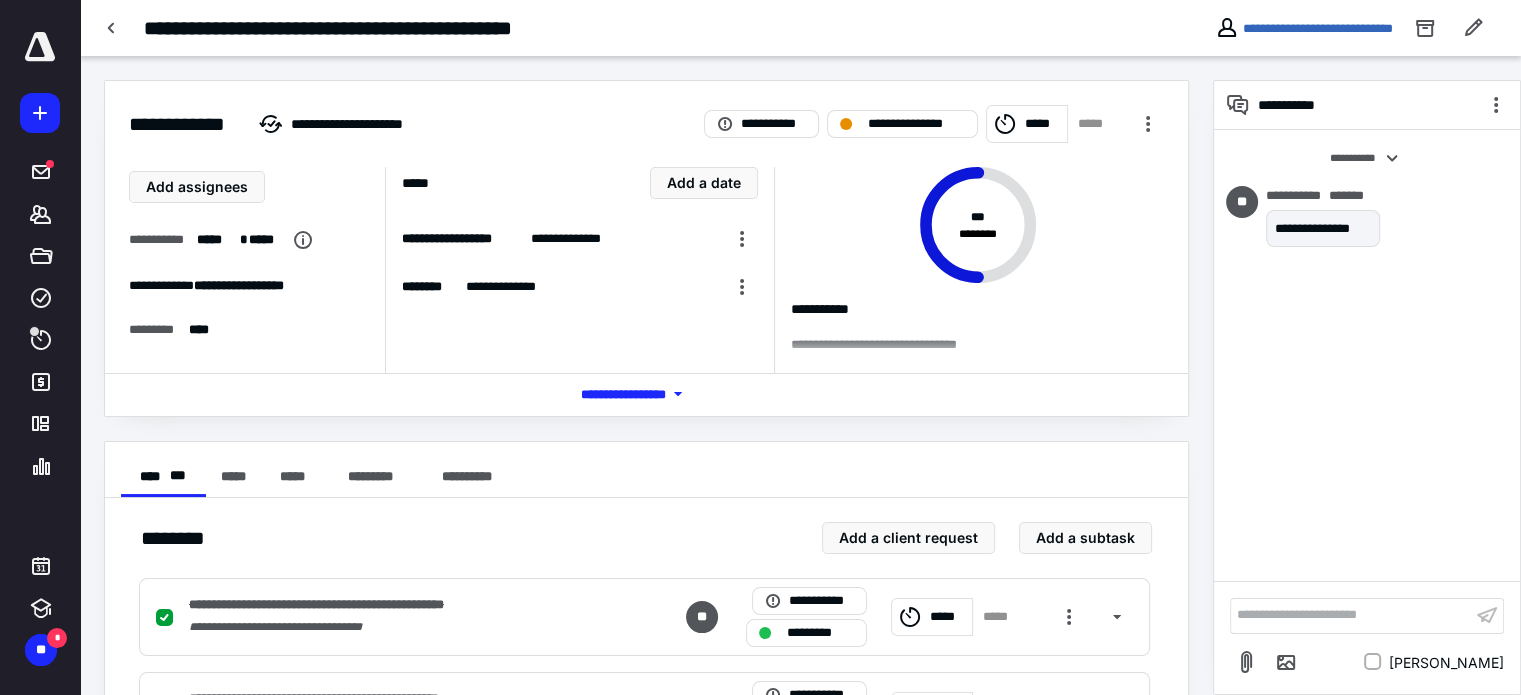 type 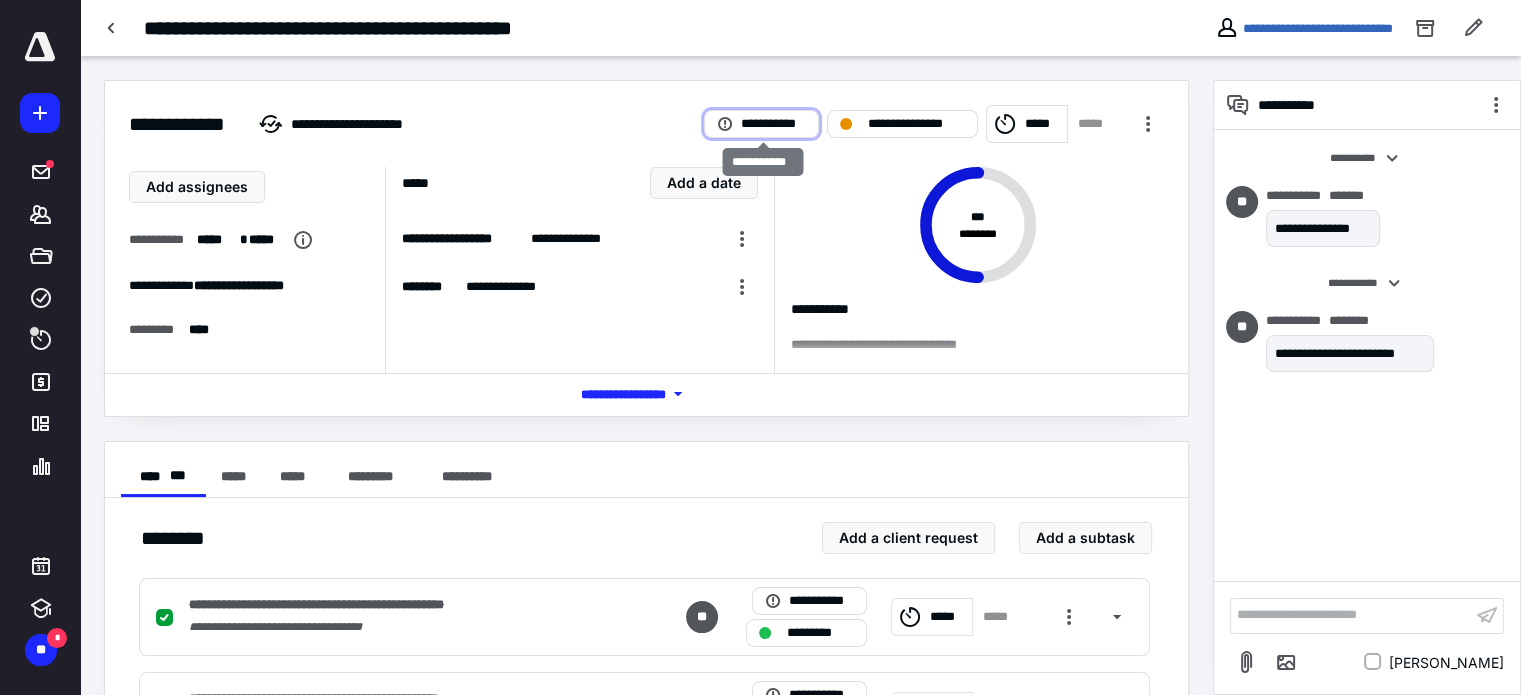 click on "**********" at bounding box center [773, 124] 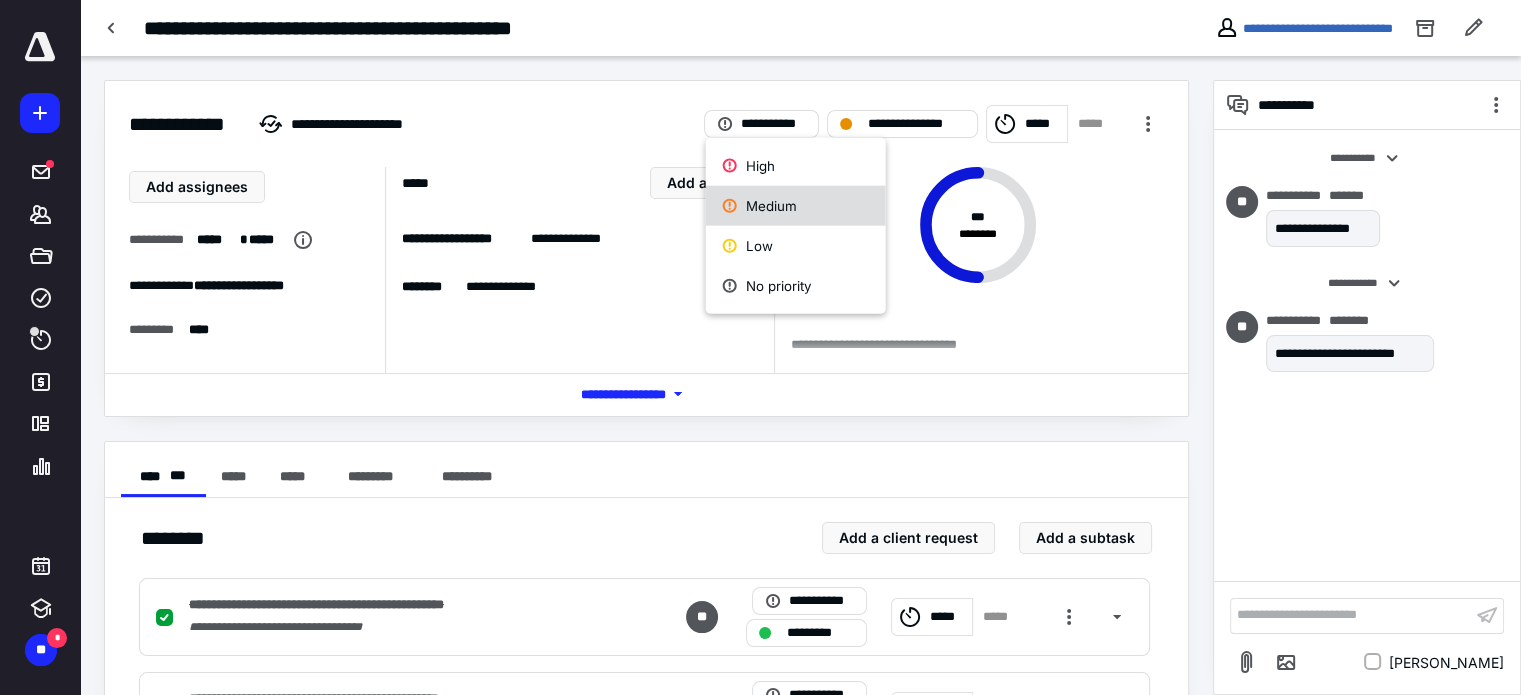 click on "Medium" at bounding box center (796, 206) 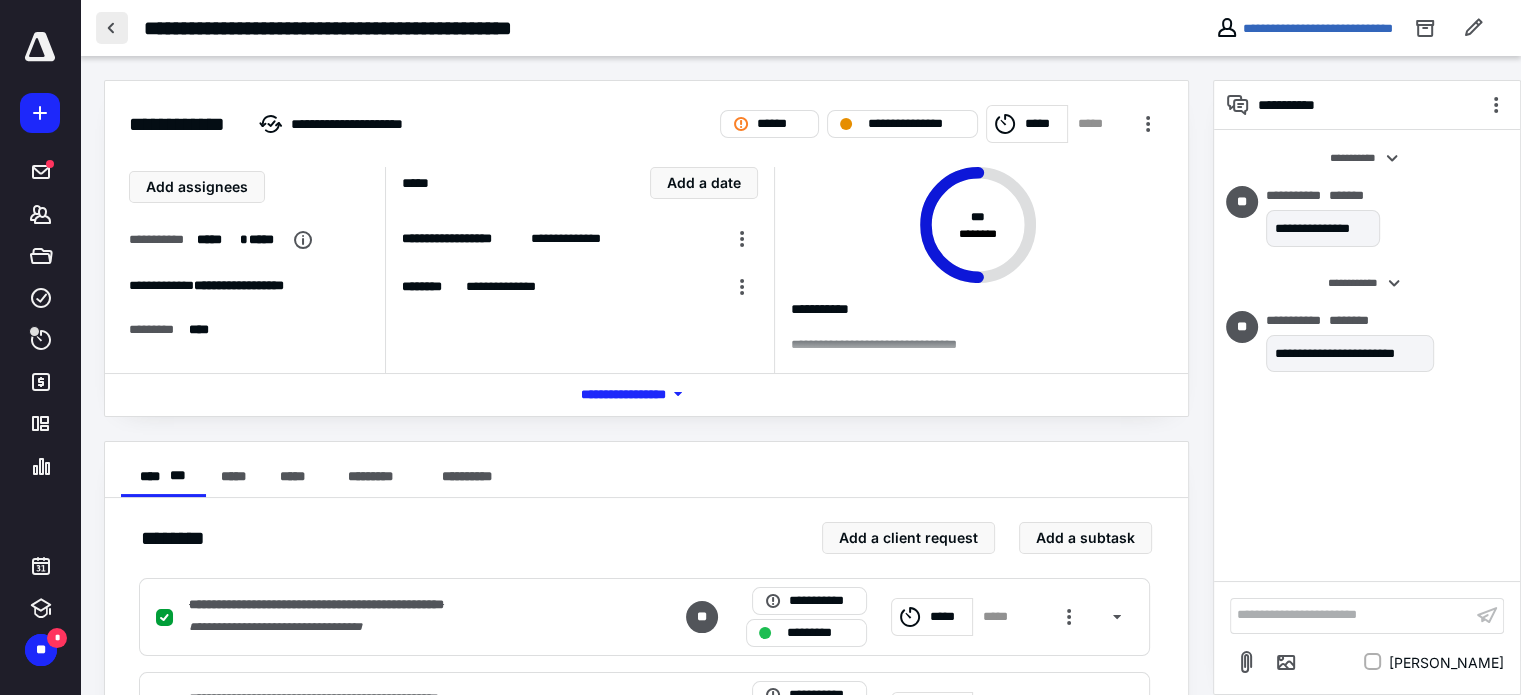 click at bounding box center (112, 28) 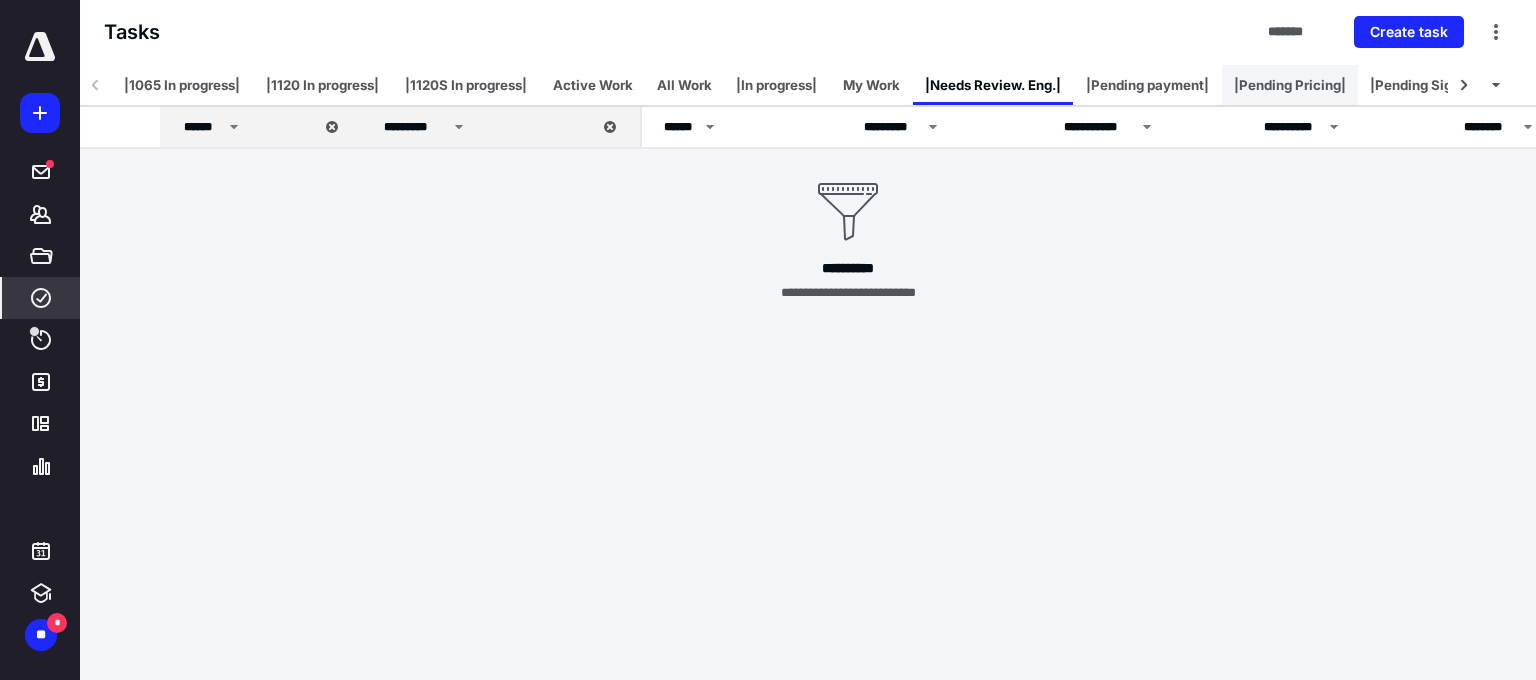 click on "|Pending Pricing|" at bounding box center (1290, 85) 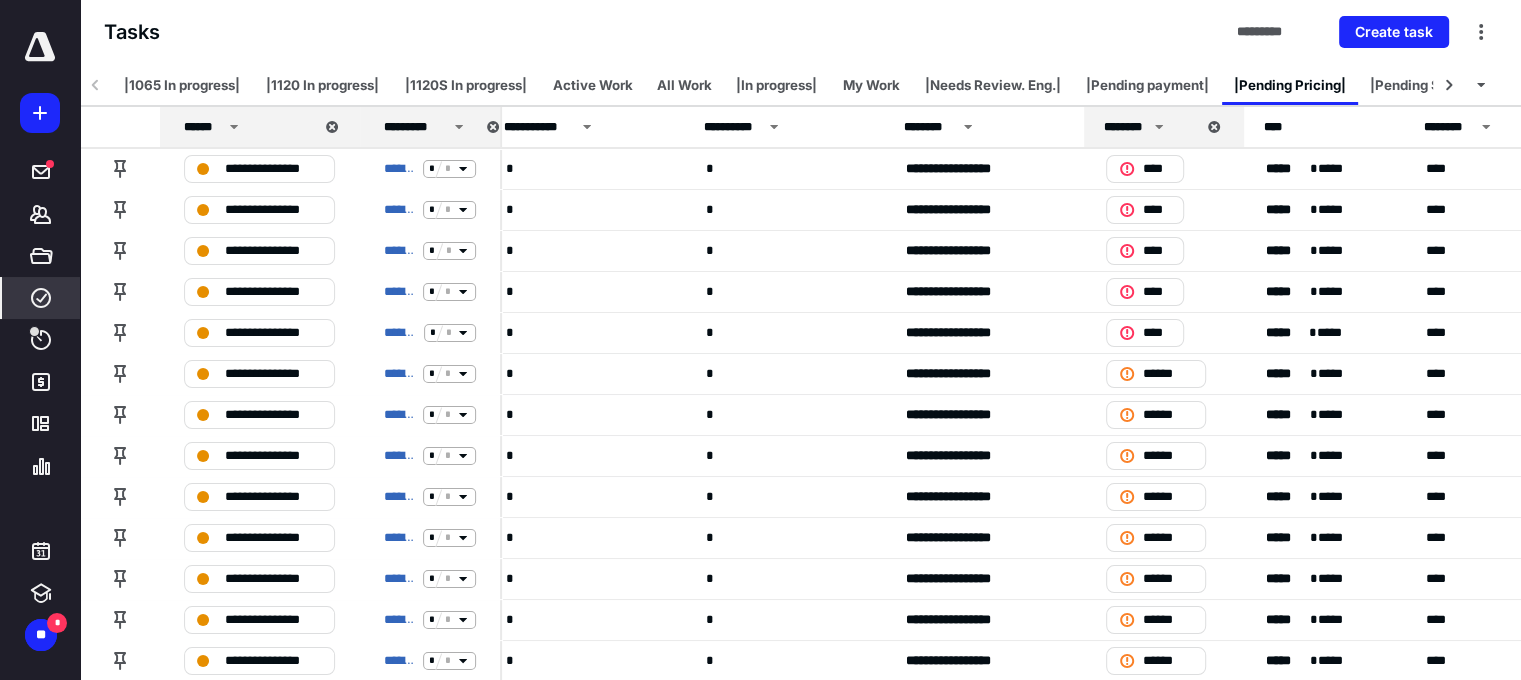 scroll, scrollTop: 0, scrollLeft: 433, axis: horizontal 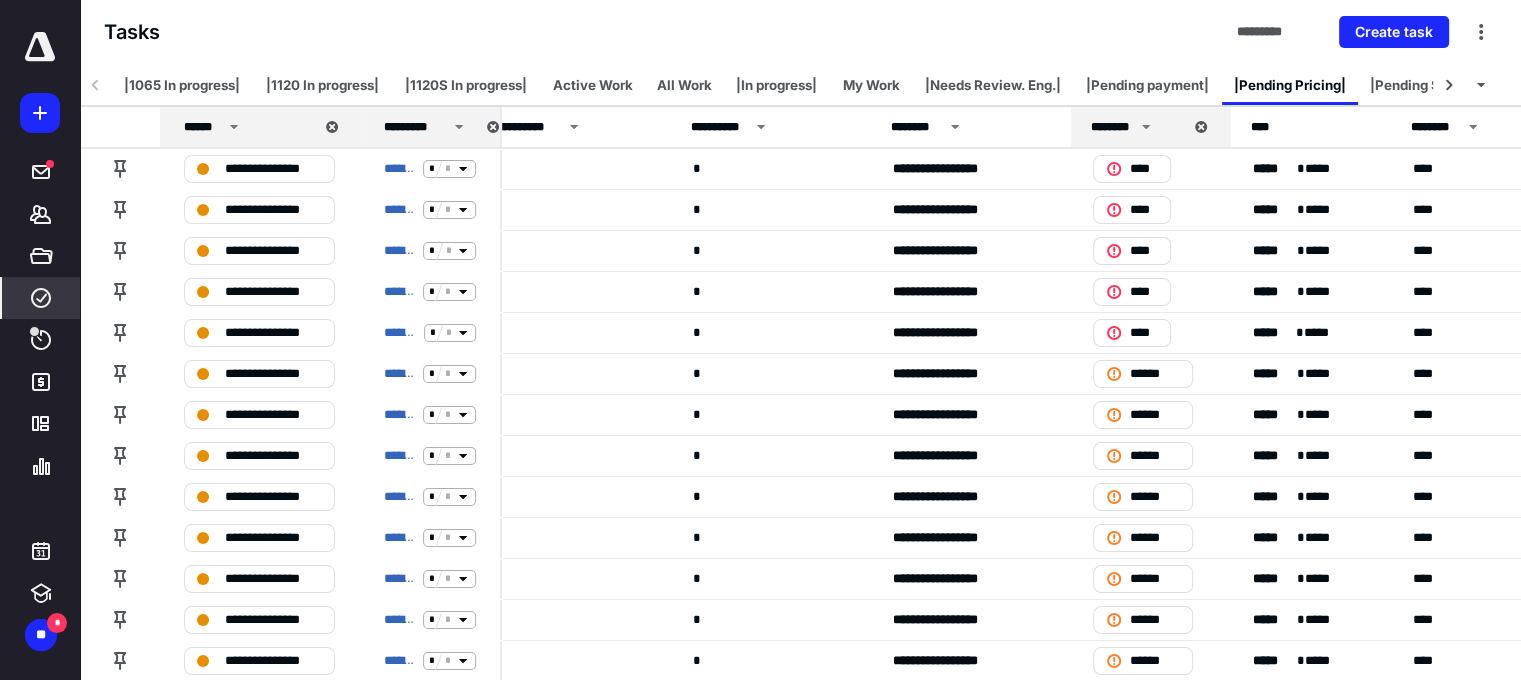 click on "********" at bounding box center [1112, 127] 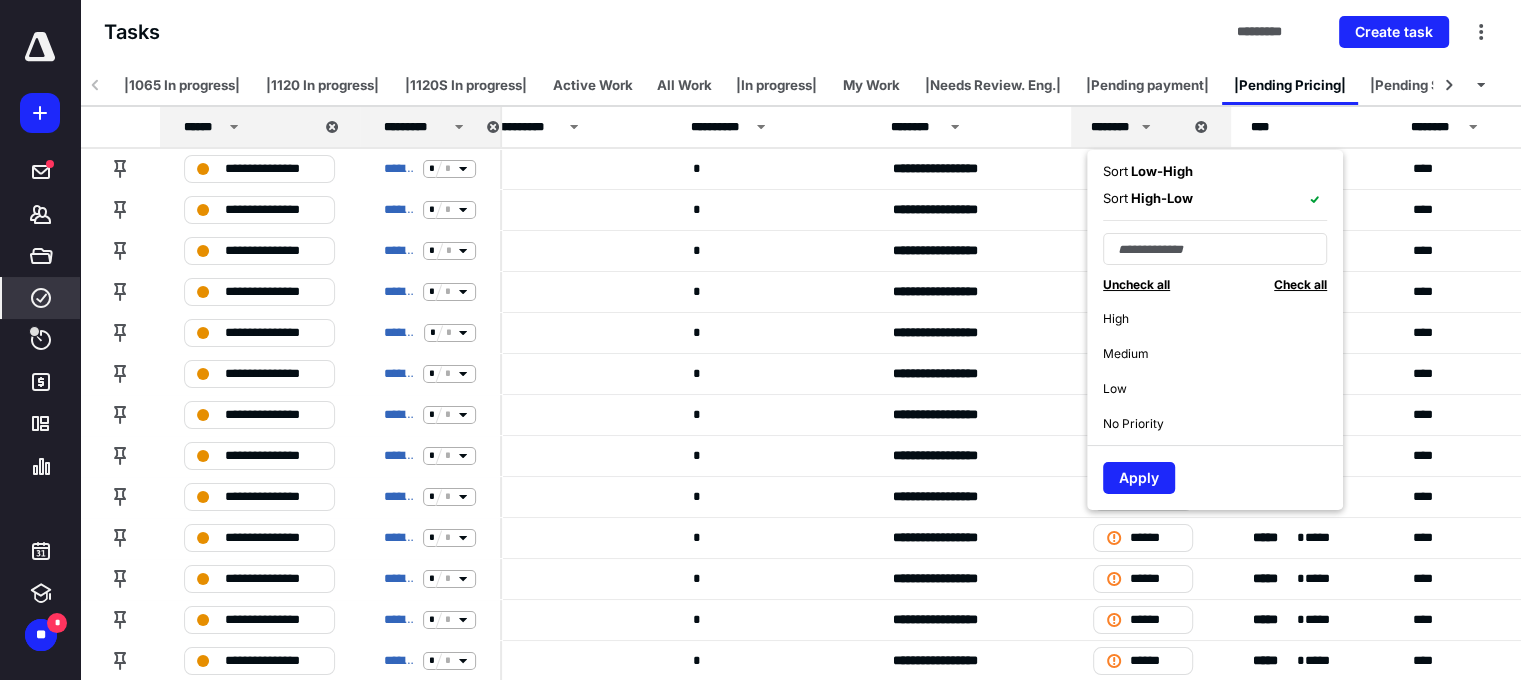 click on "Low  -  High" at bounding box center [1160, 171] 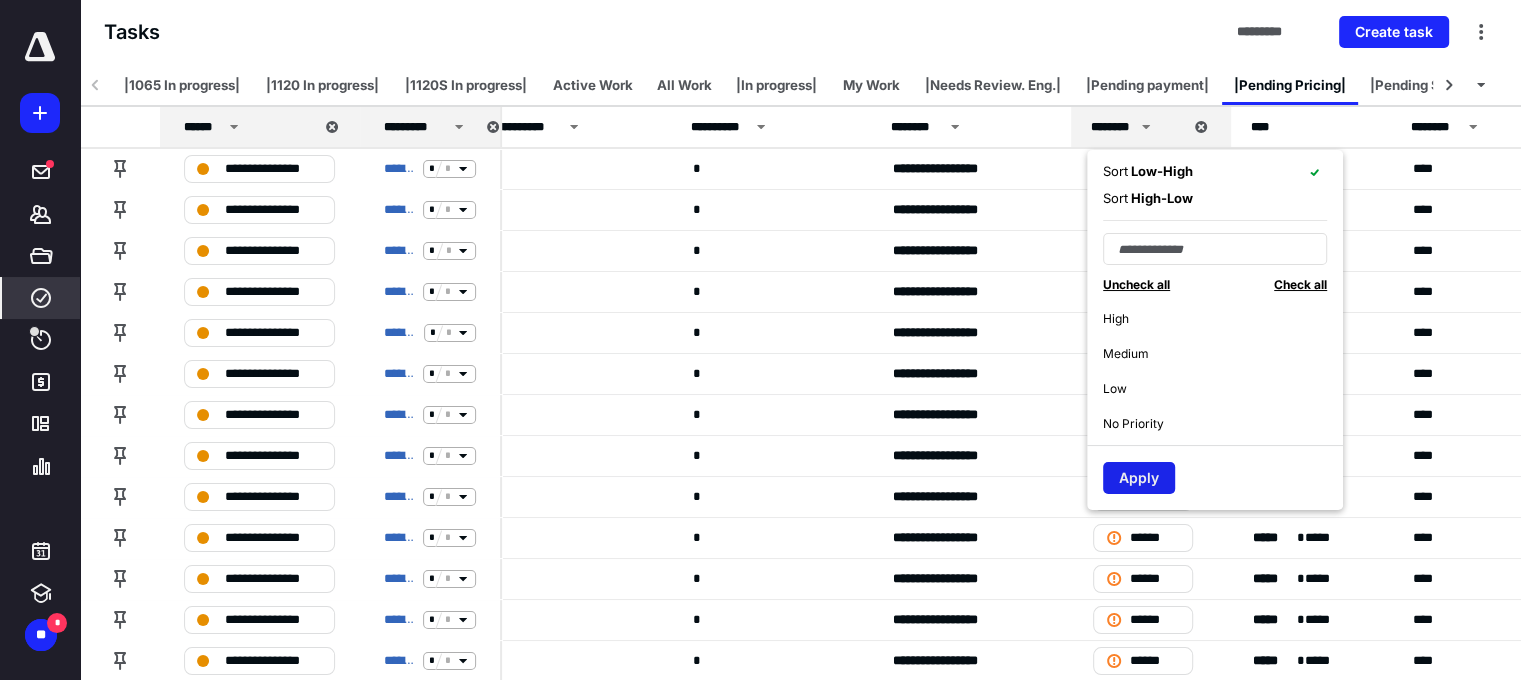 click on "Apply" at bounding box center [1139, 478] 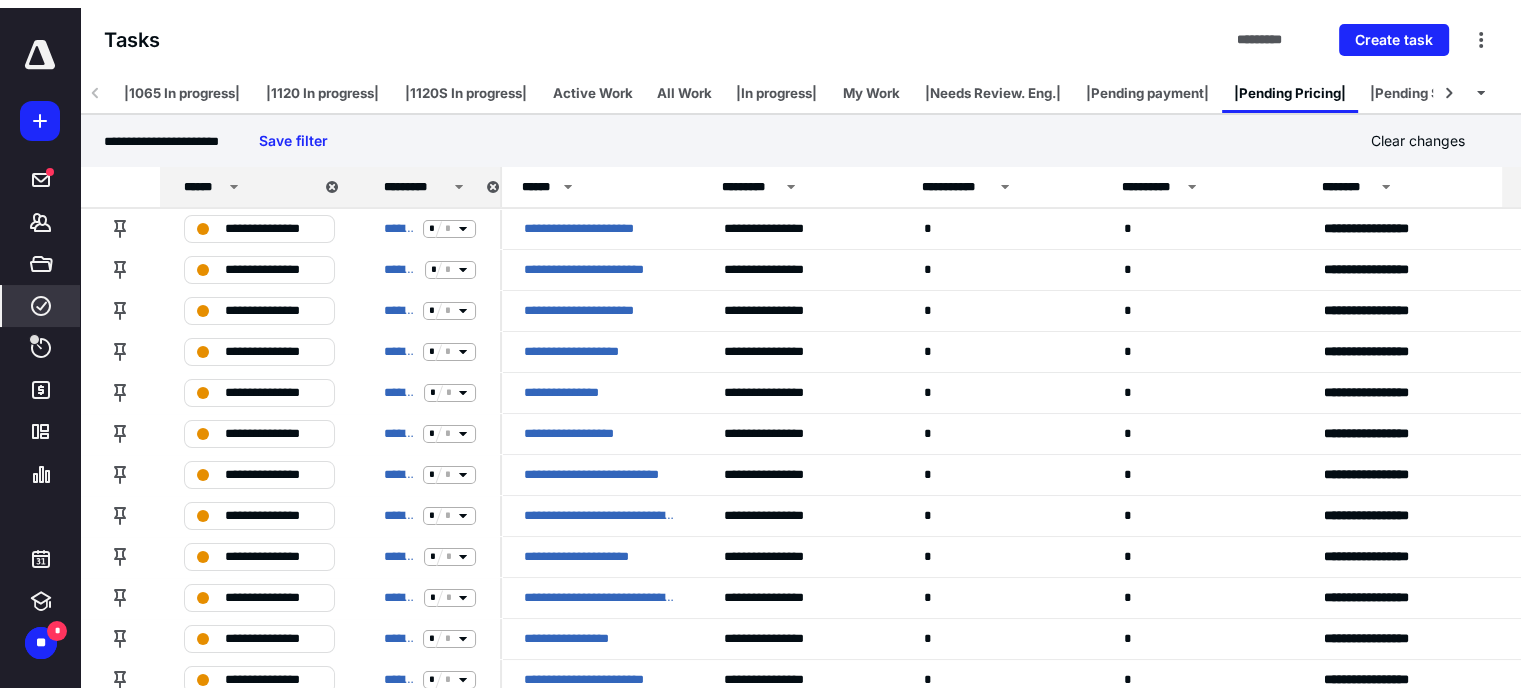 scroll, scrollTop: 0, scrollLeft: 0, axis: both 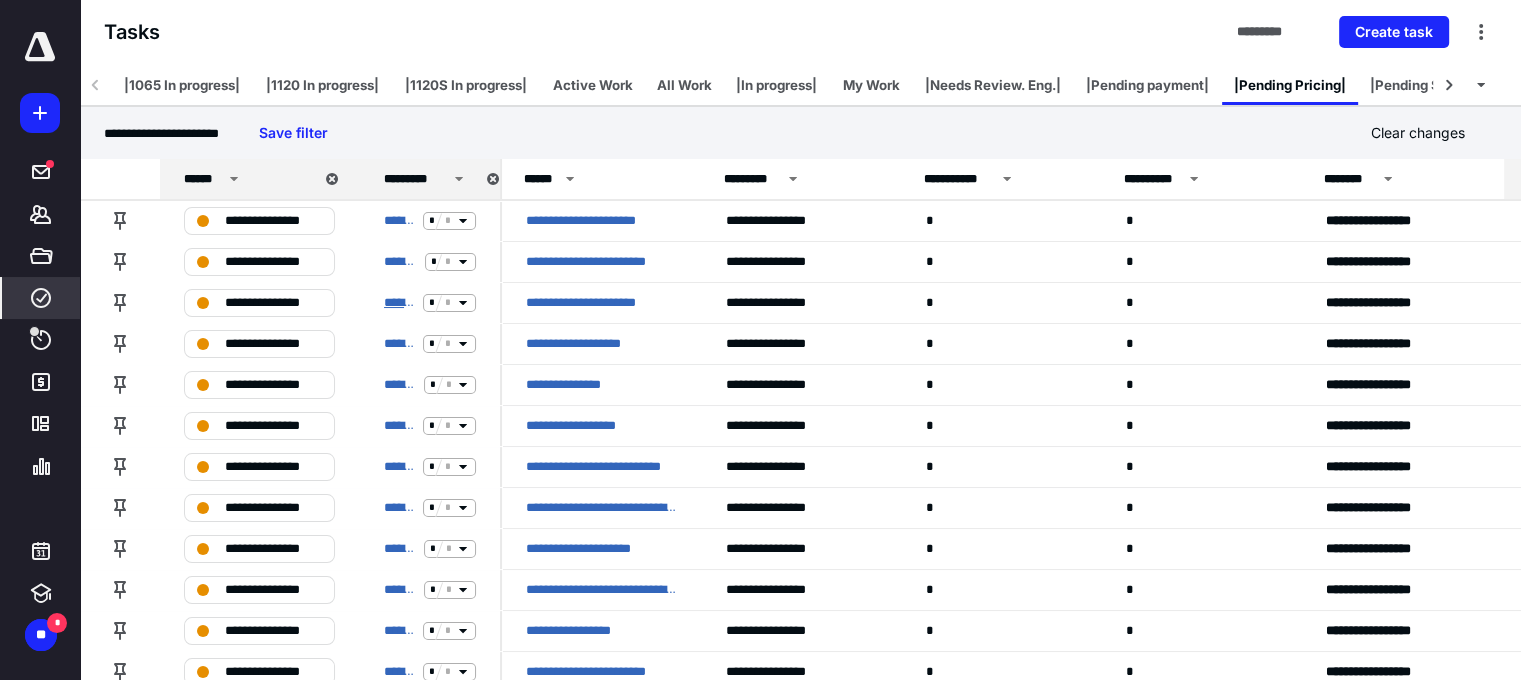 click on "**********" at bounding box center (399, 303) 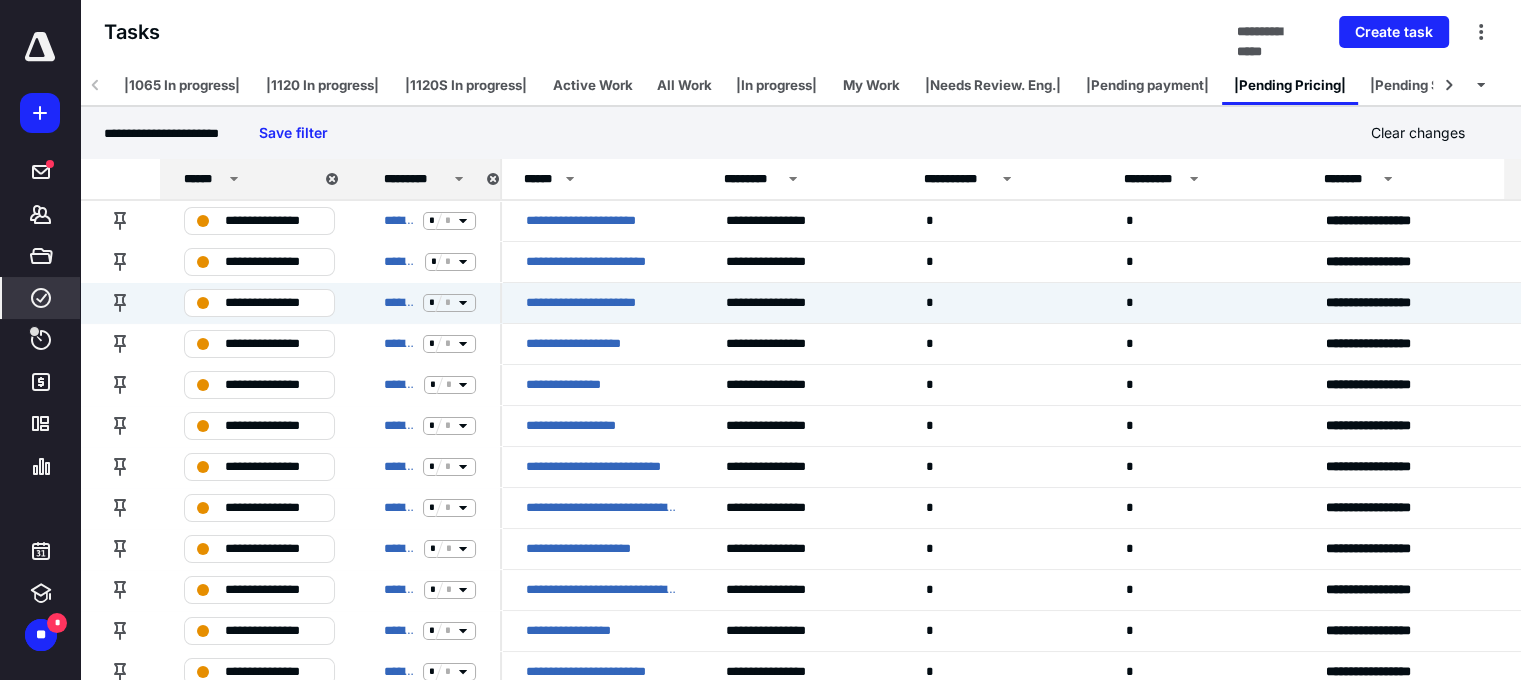 click on "**********" at bounding box center [800, 32] 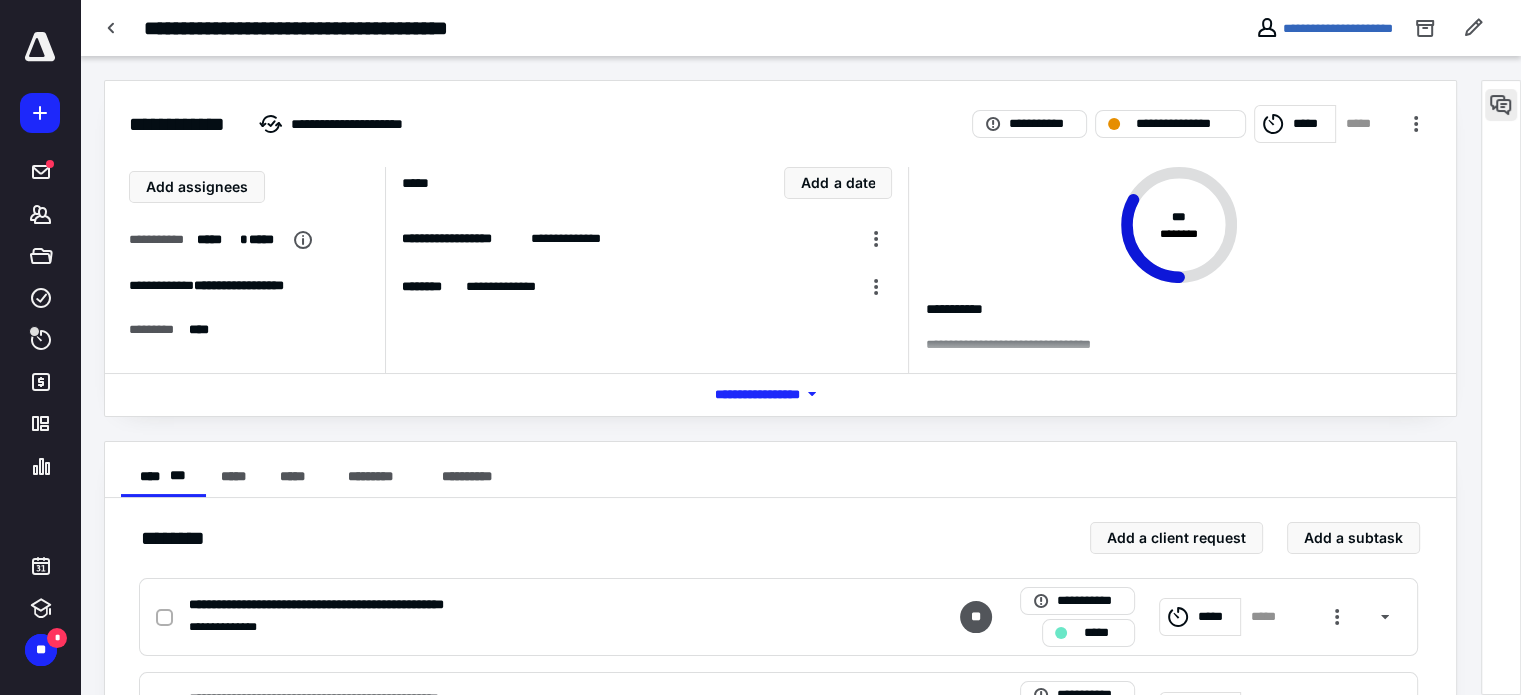 click at bounding box center [1501, 105] 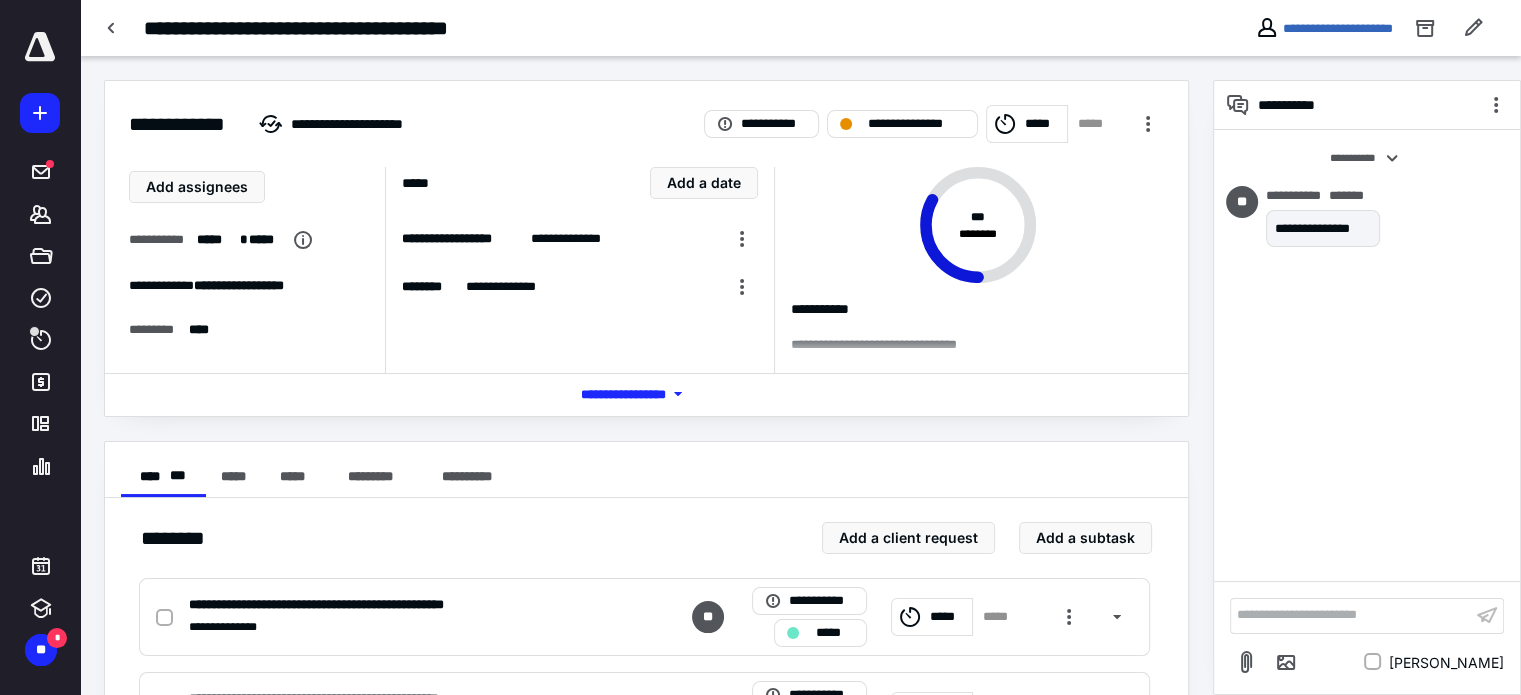 click on "**********" at bounding box center (1351, 615) 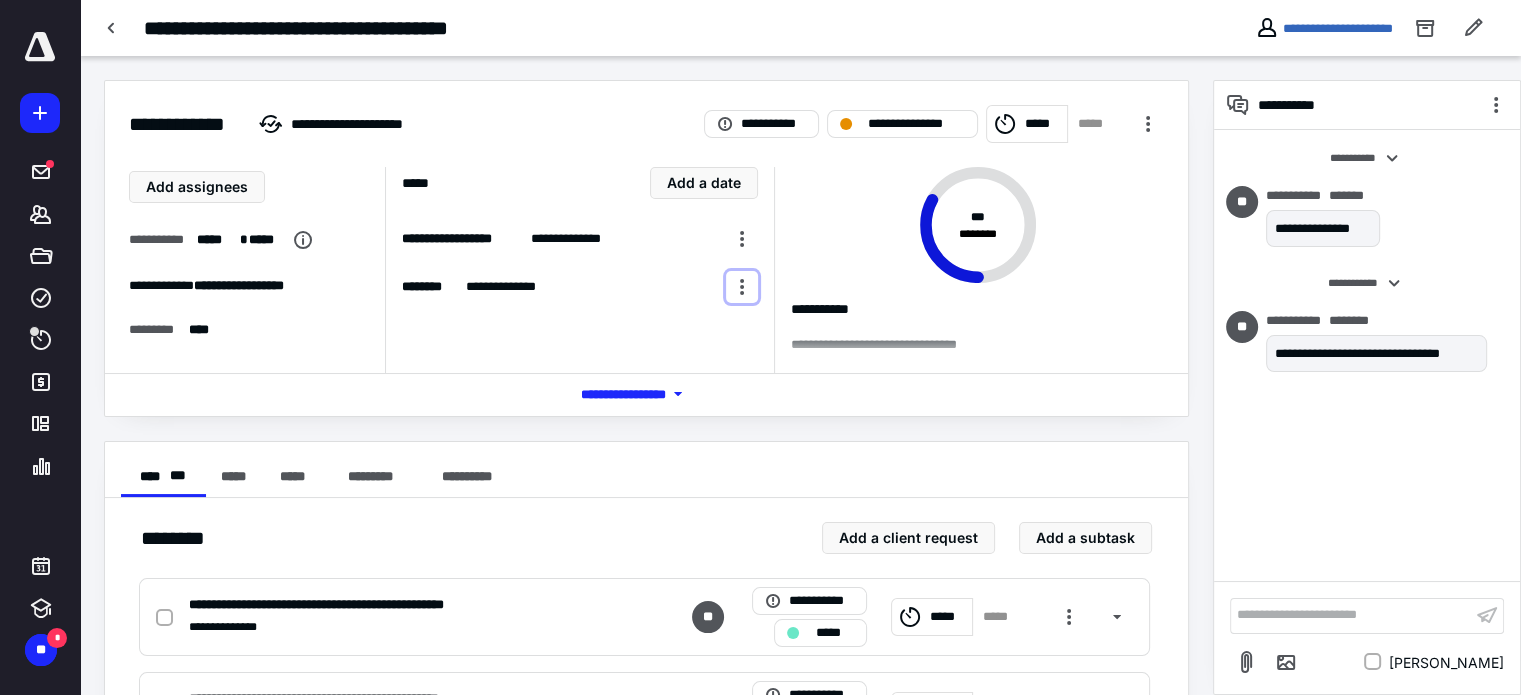 click on "**********" at bounding box center (580, 263) 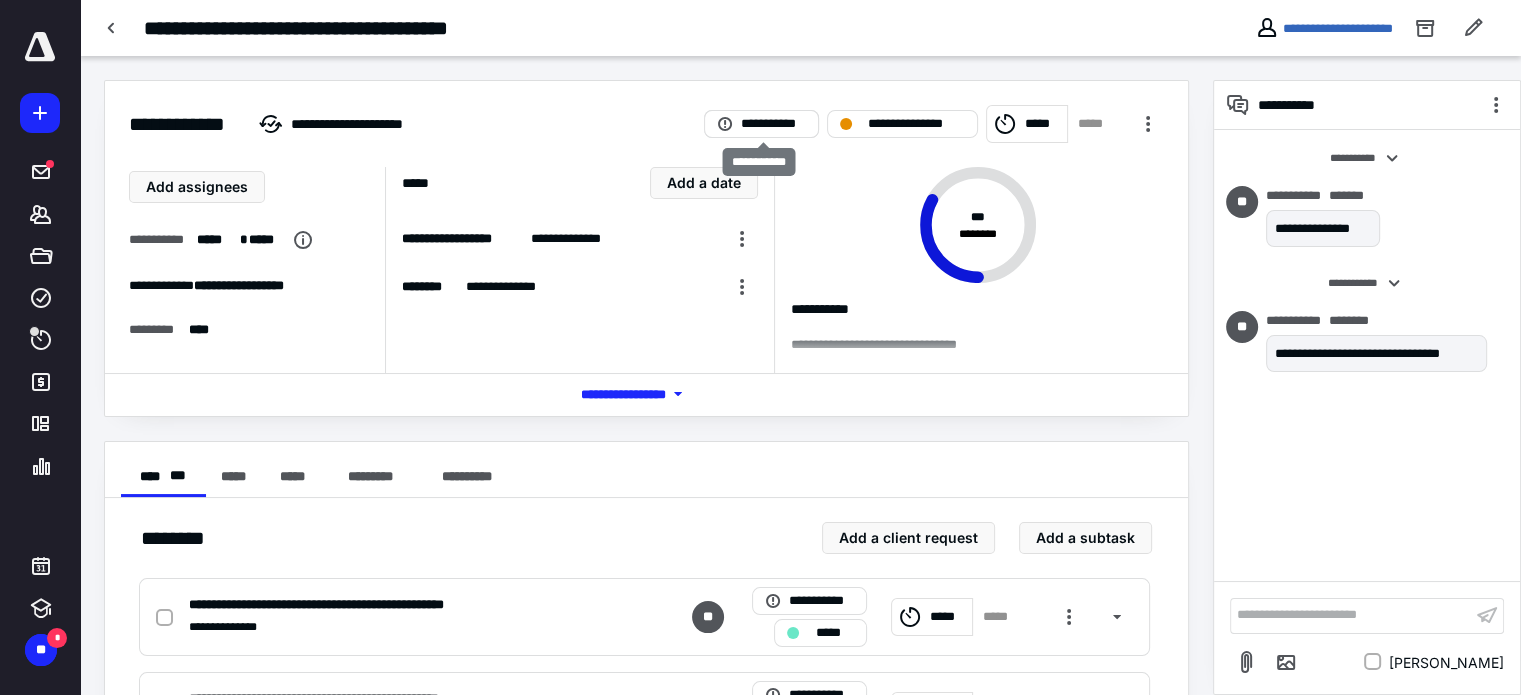 click on "**********" at bounding box center (773, 124) 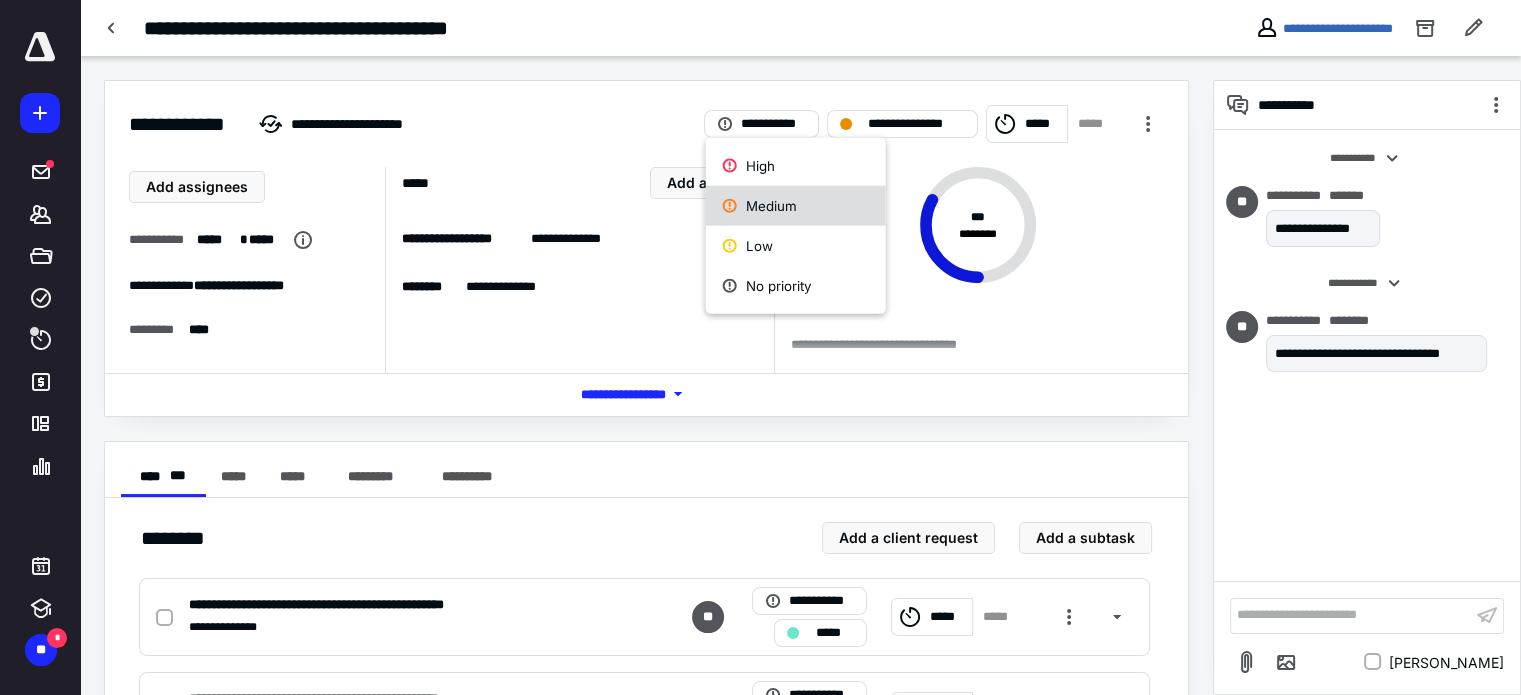 click on "Medium" at bounding box center [796, 206] 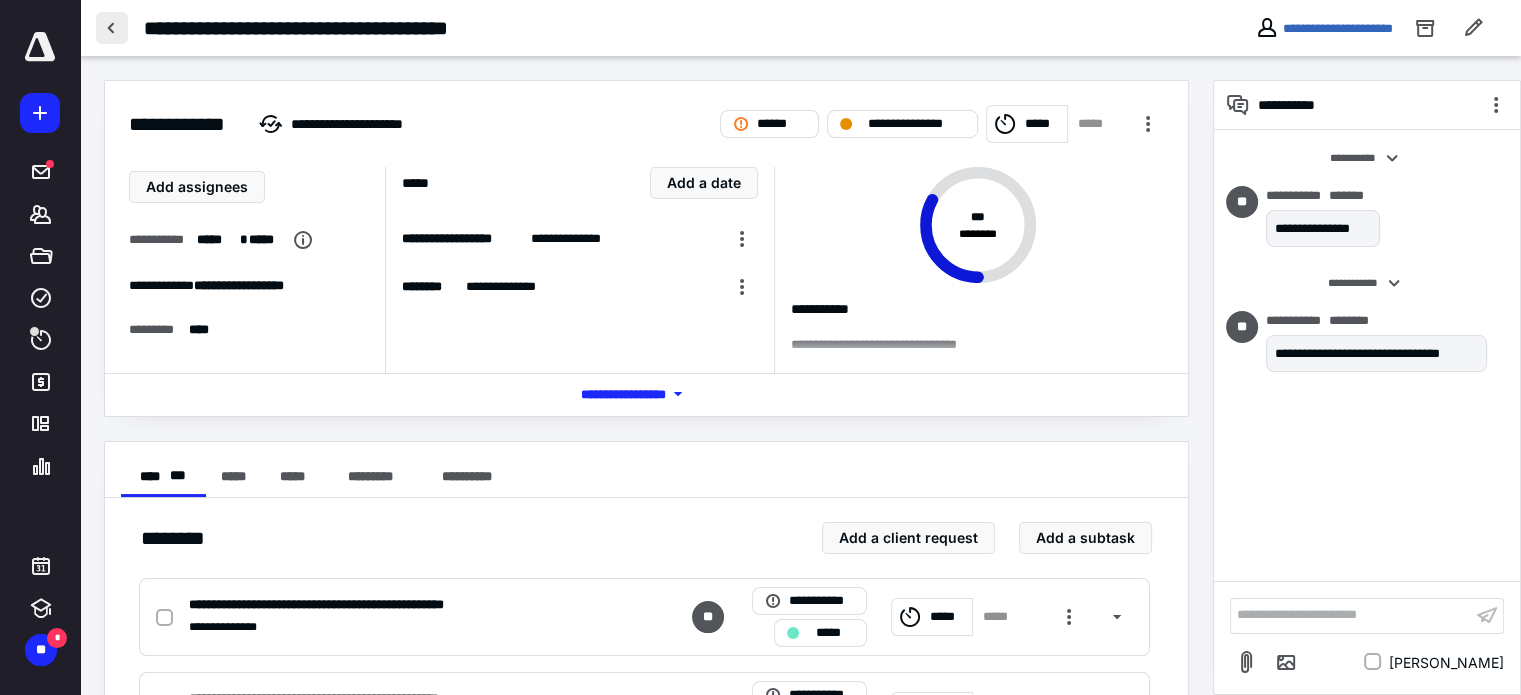 click at bounding box center (112, 28) 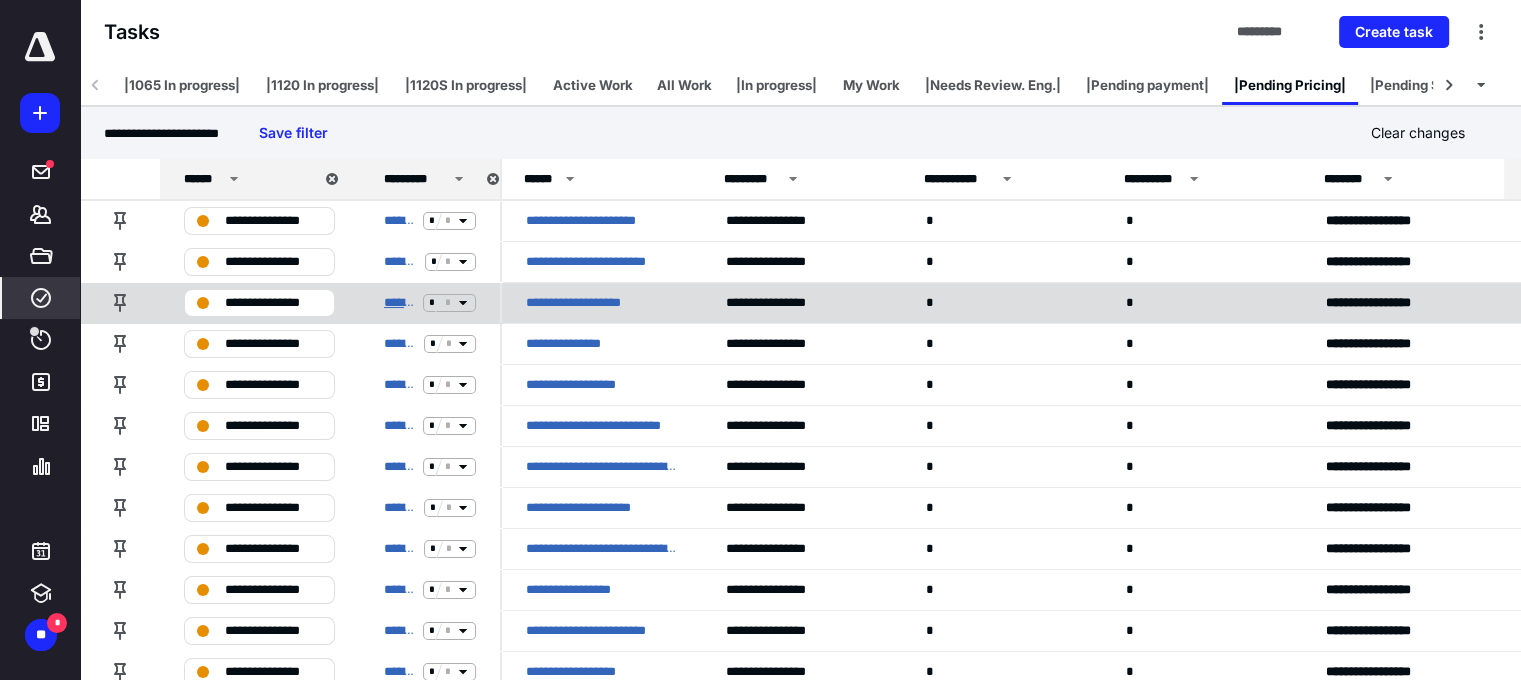 click on "**********" at bounding box center [399, 303] 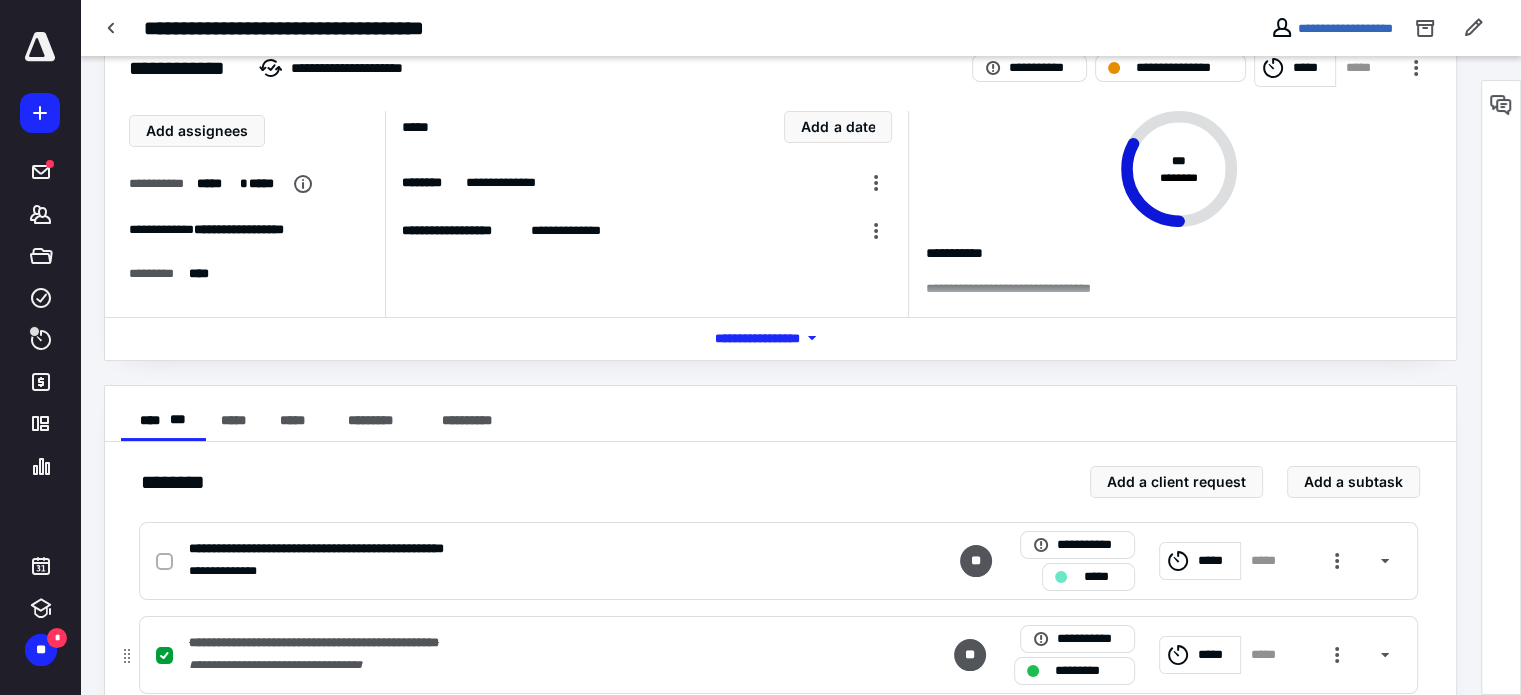 scroll, scrollTop: 0, scrollLeft: 0, axis: both 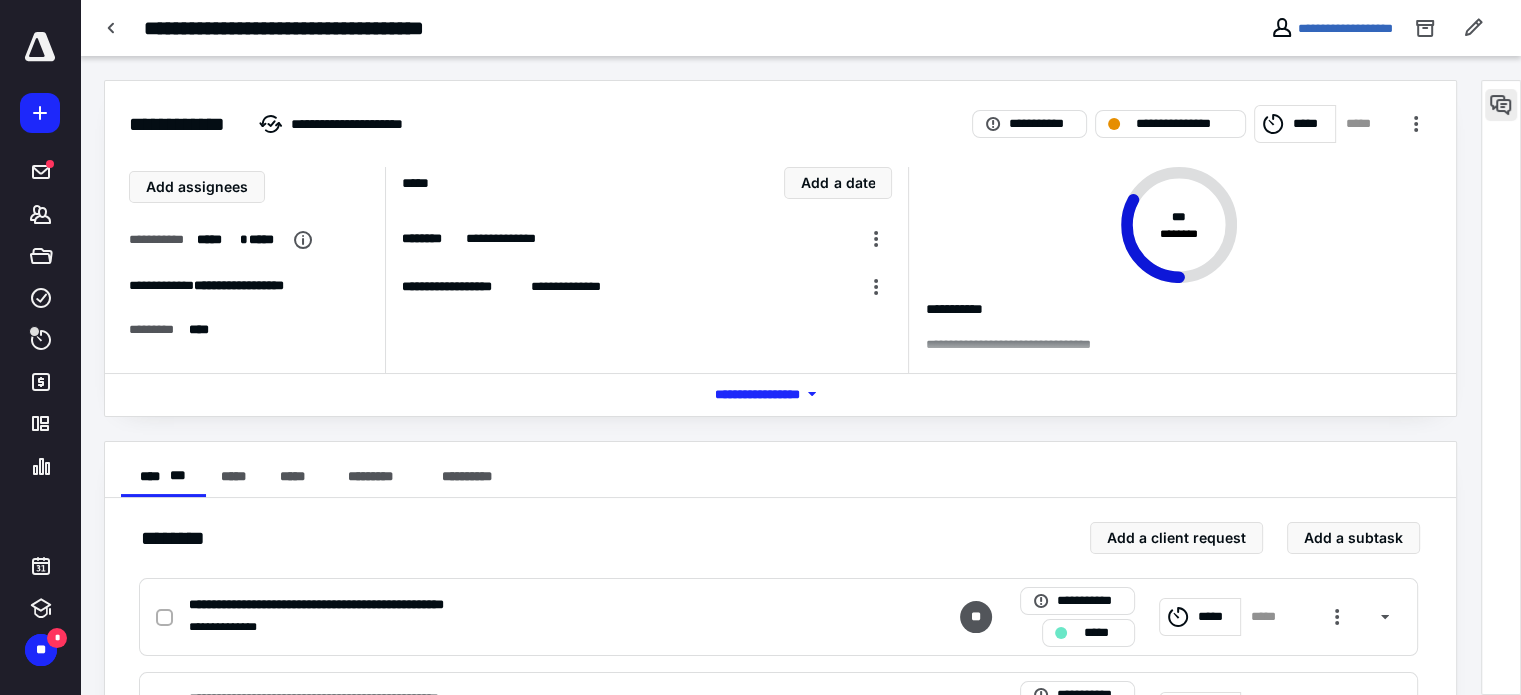 click at bounding box center [1501, 105] 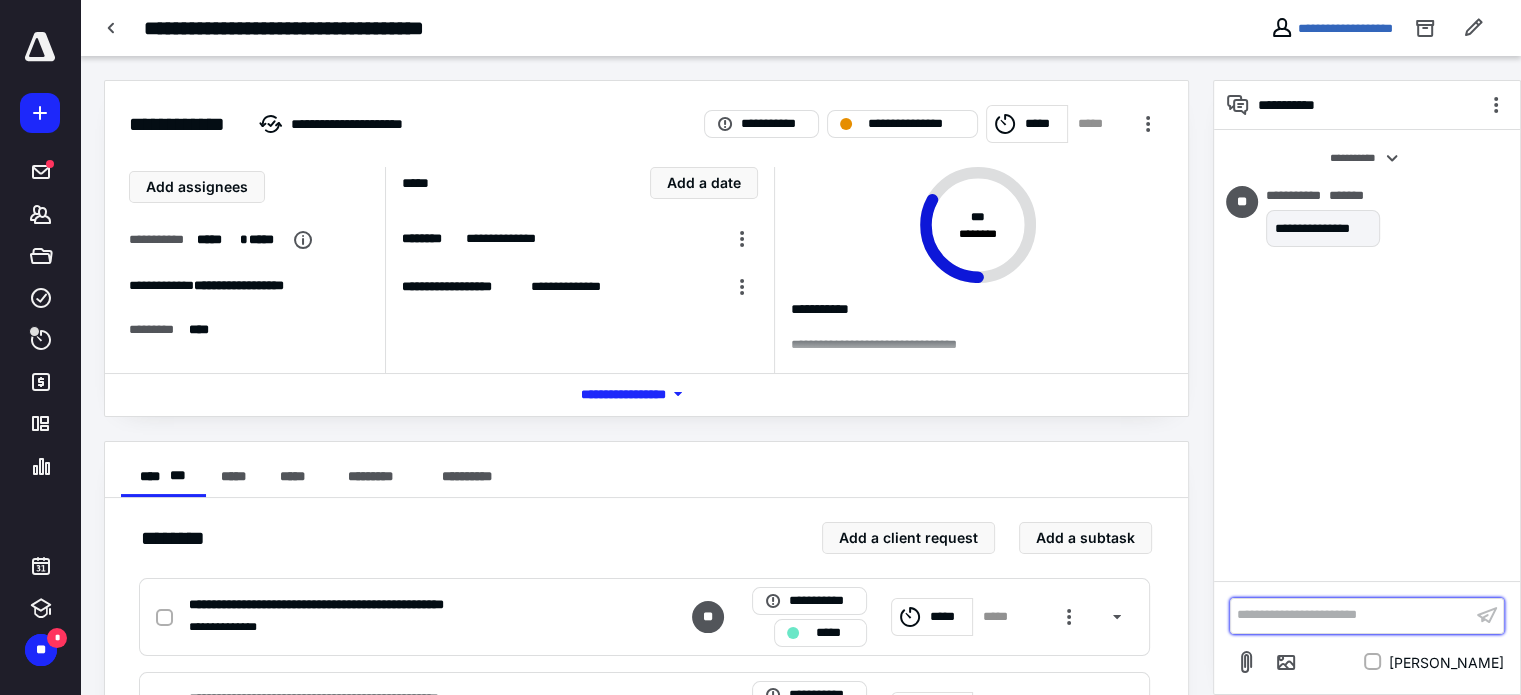 click on "**********" at bounding box center [1351, 615] 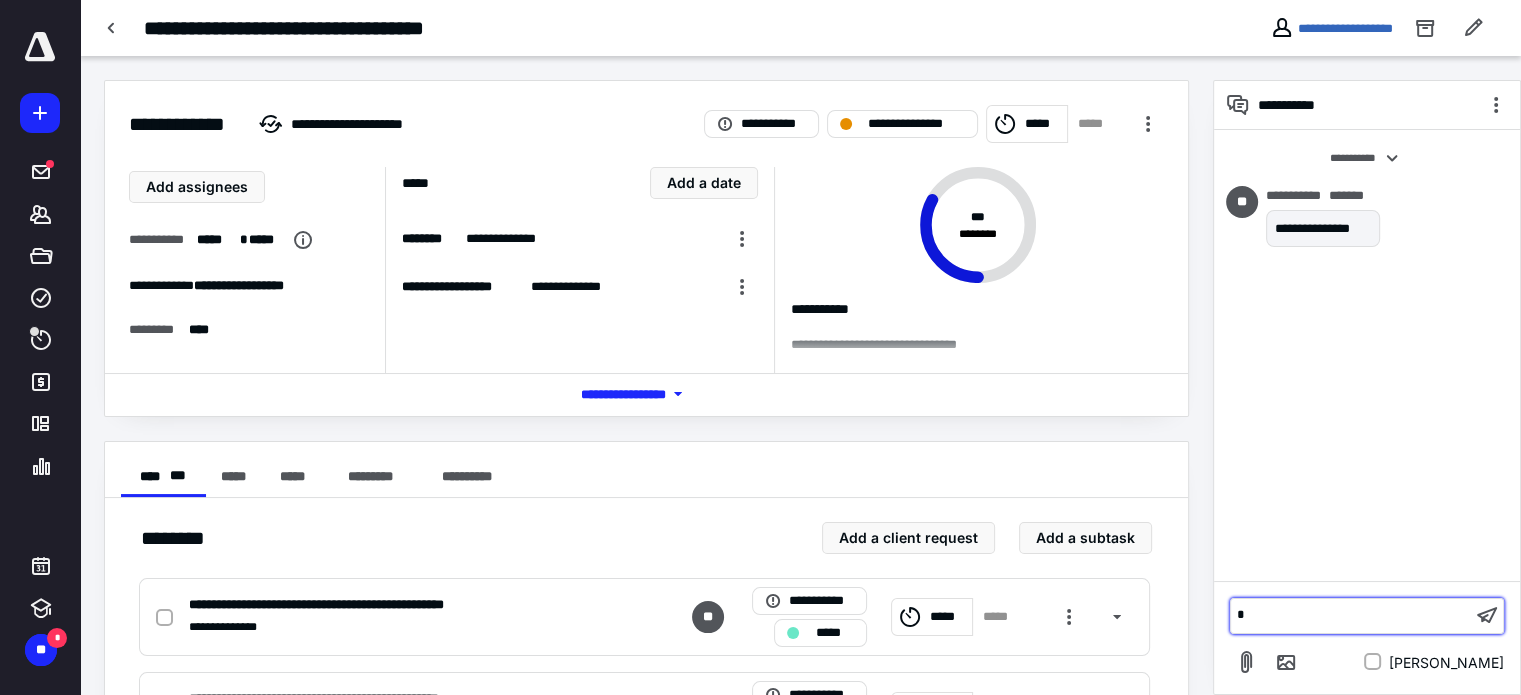type 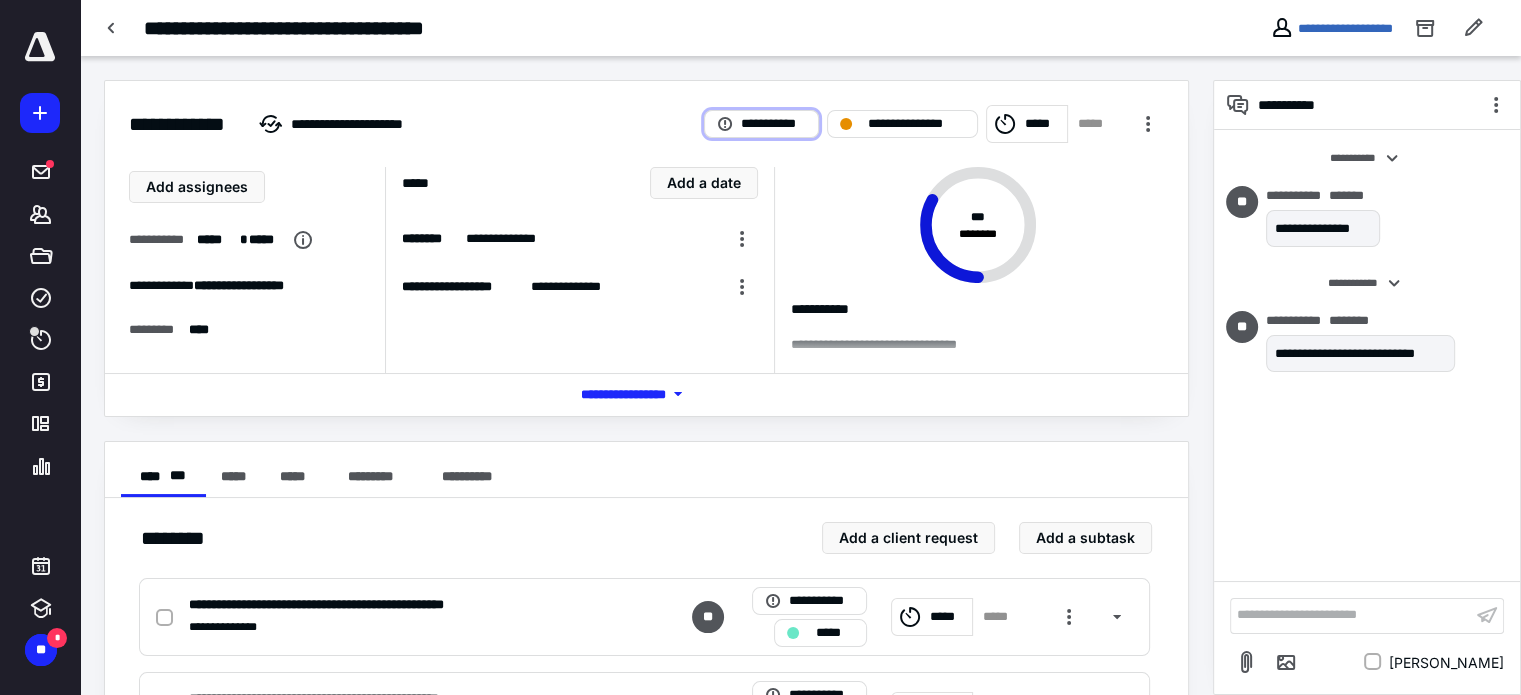click on "**********" at bounding box center (773, 124) 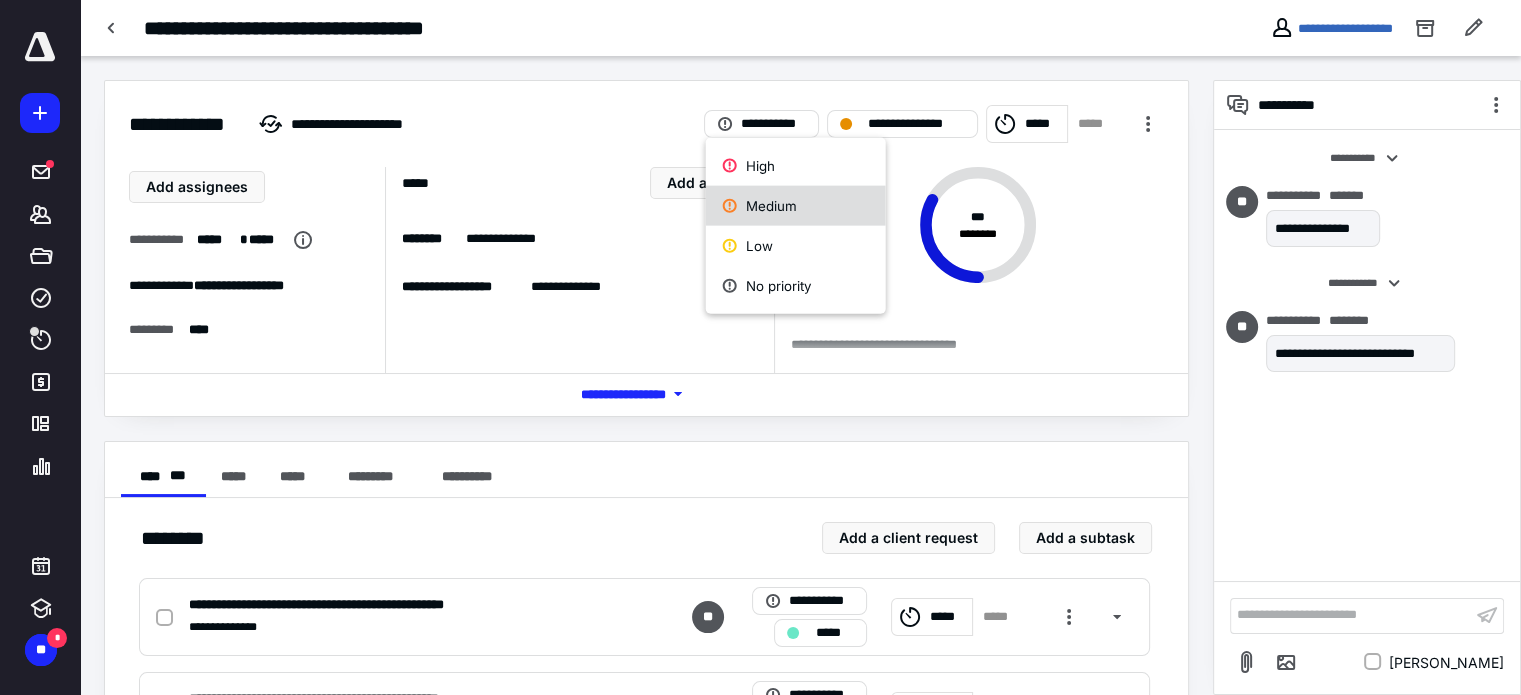 click on "Medium" at bounding box center [796, 206] 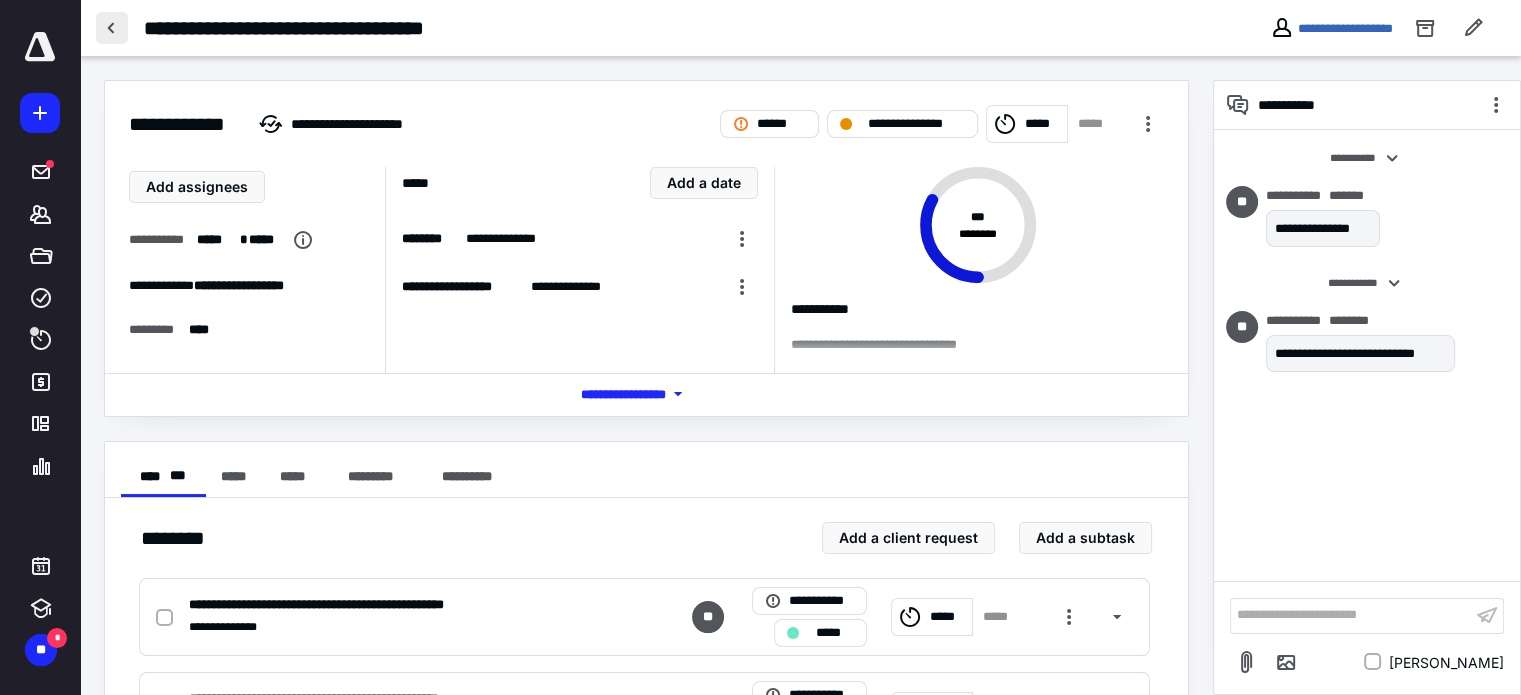 click at bounding box center (112, 28) 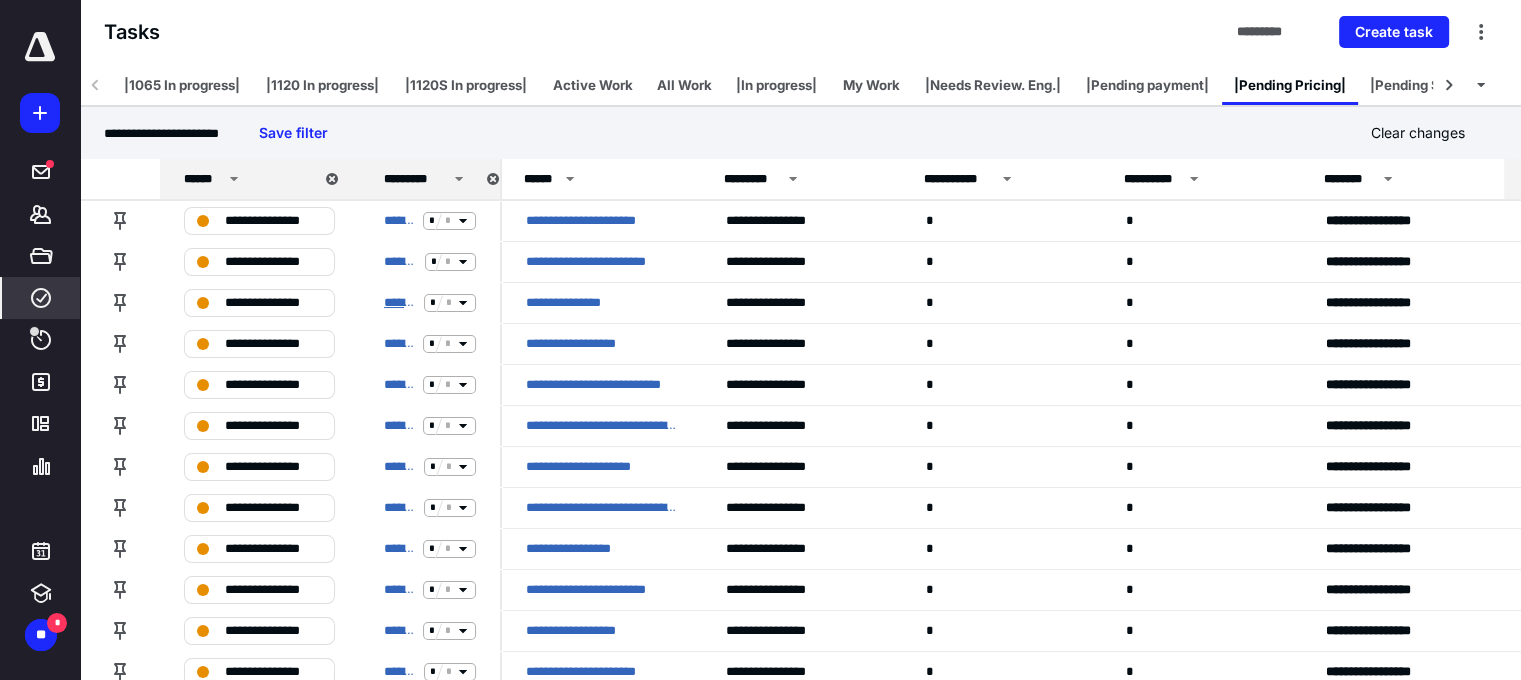 drag, startPoint x: 400, startPoint y: 298, endPoint x: 431, endPoint y: 301, distance: 31.144823 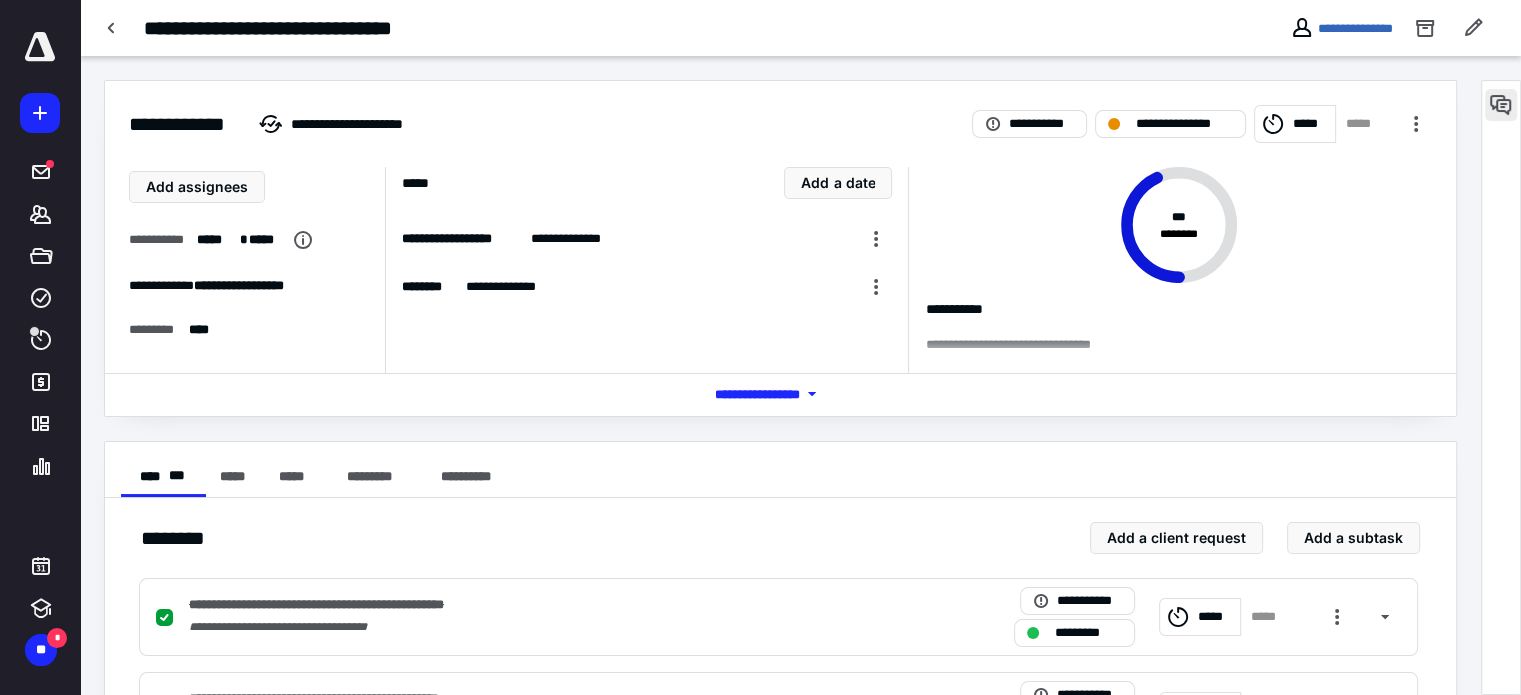 click at bounding box center [1501, 105] 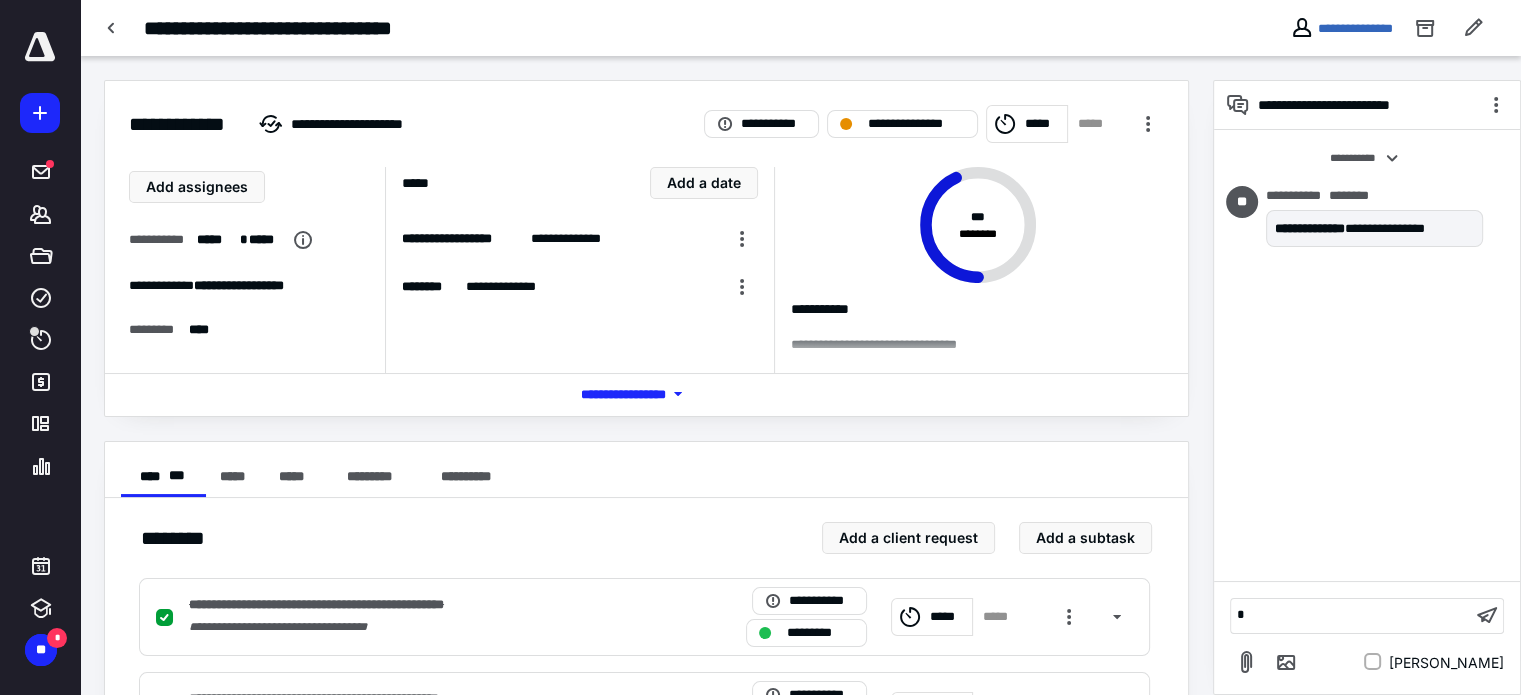 type 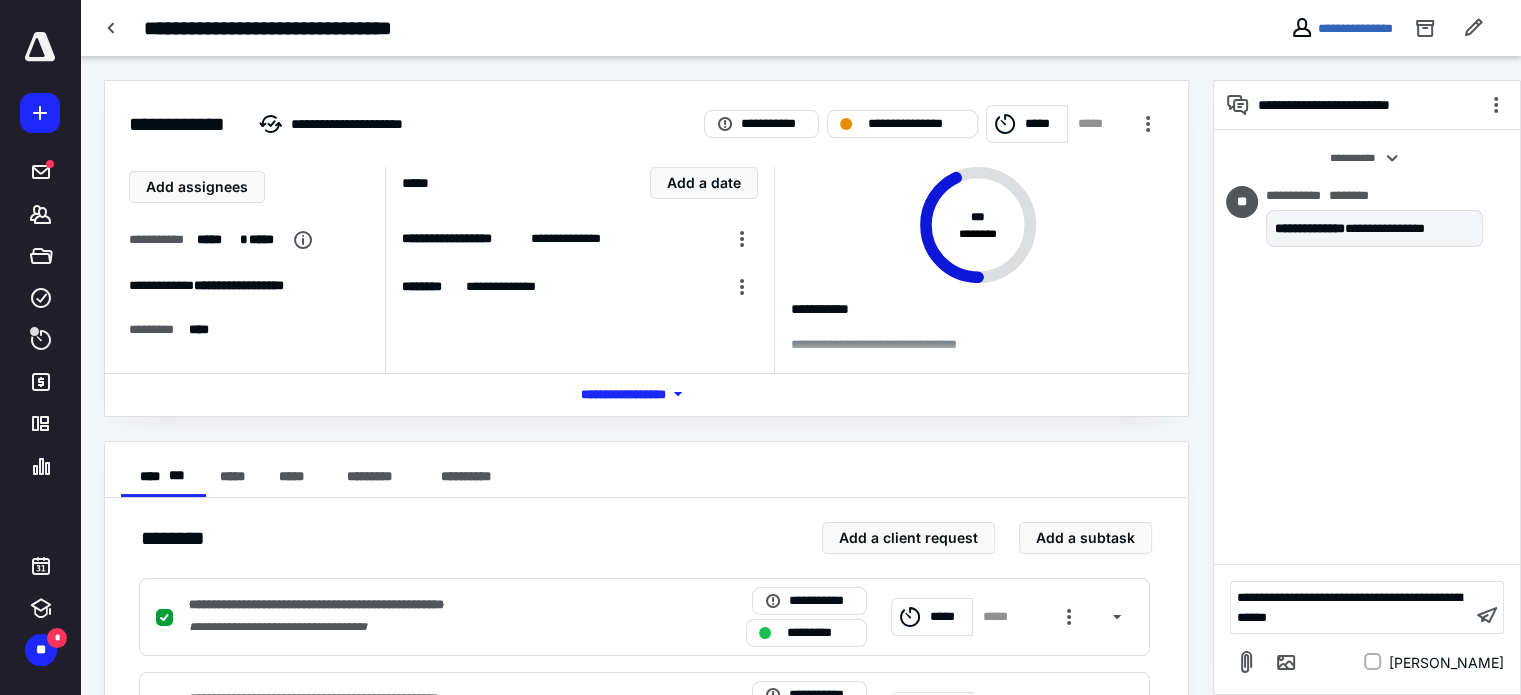 click on "**********" at bounding box center (1351, 607) 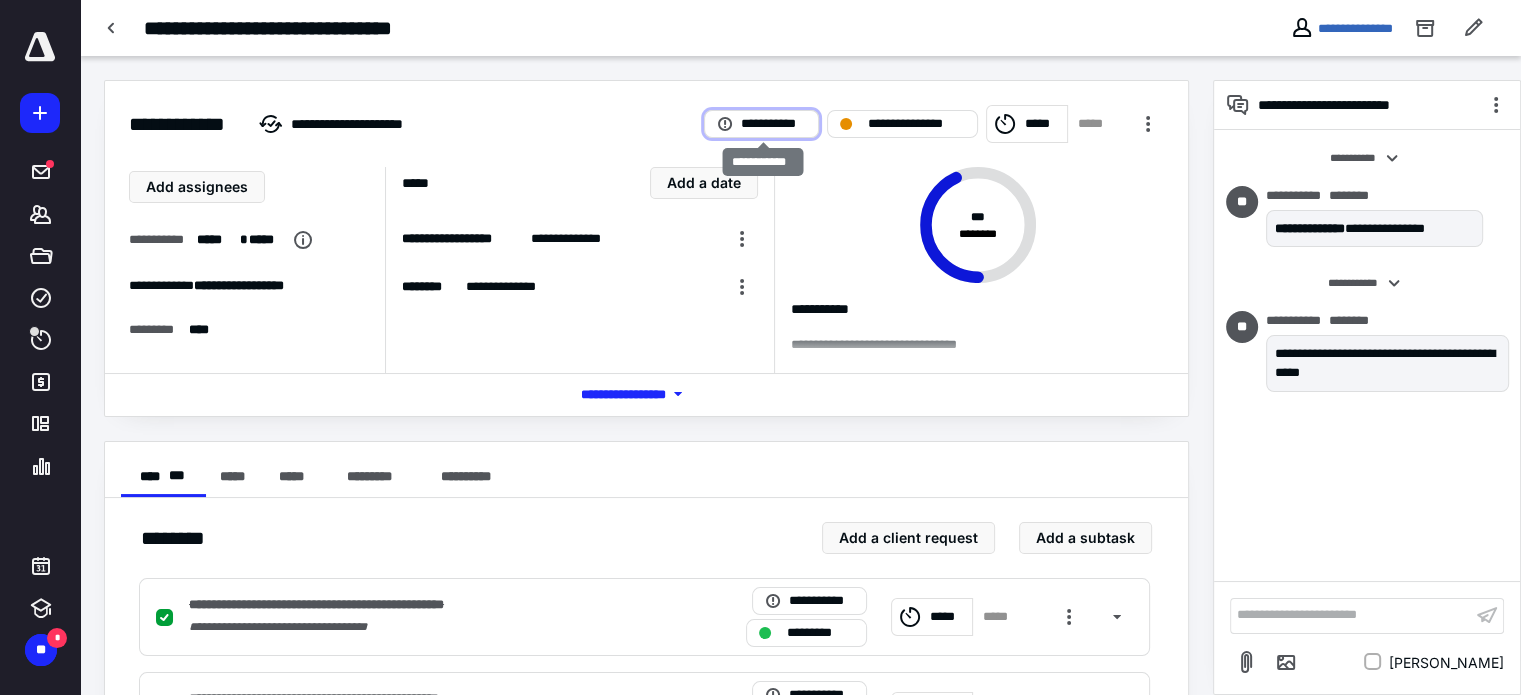 click on "**********" at bounding box center (773, 124) 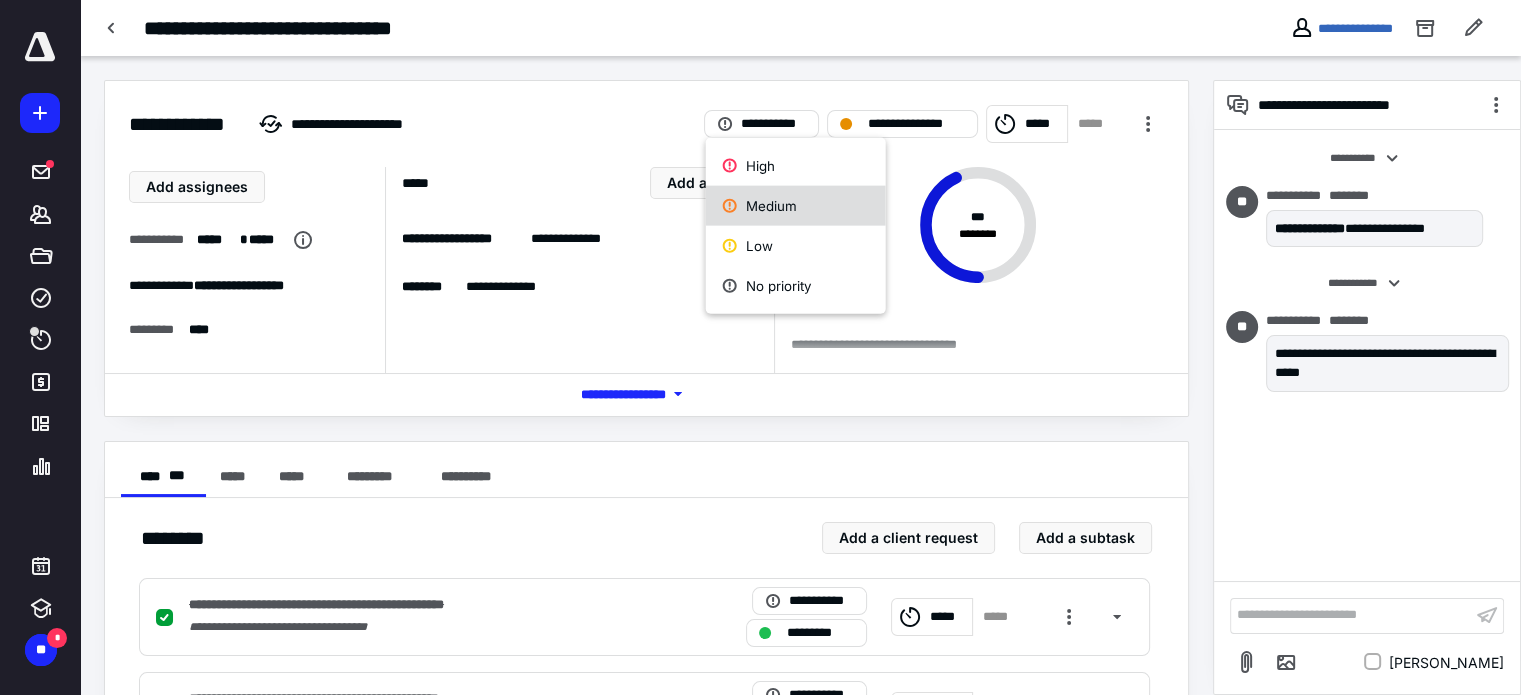 click on "Medium" at bounding box center (796, 206) 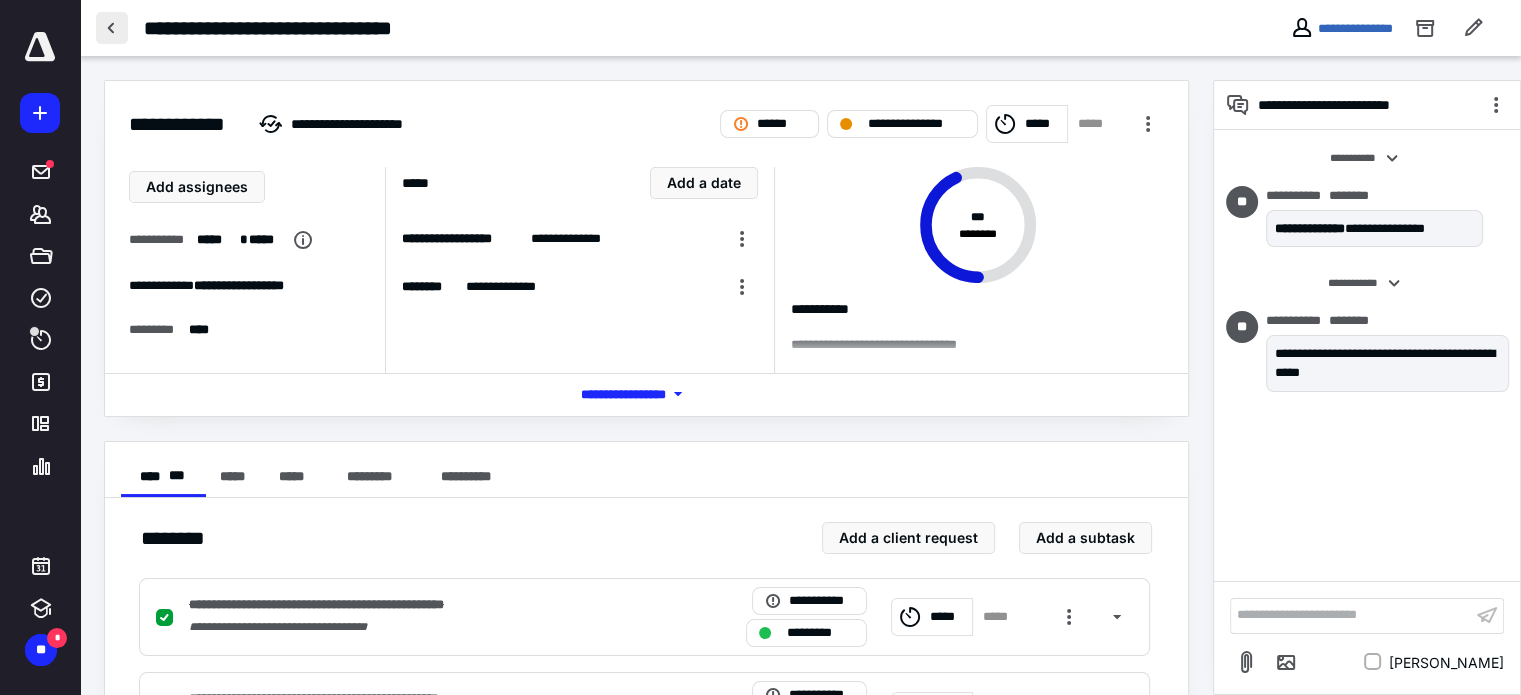 click at bounding box center (112, 28) 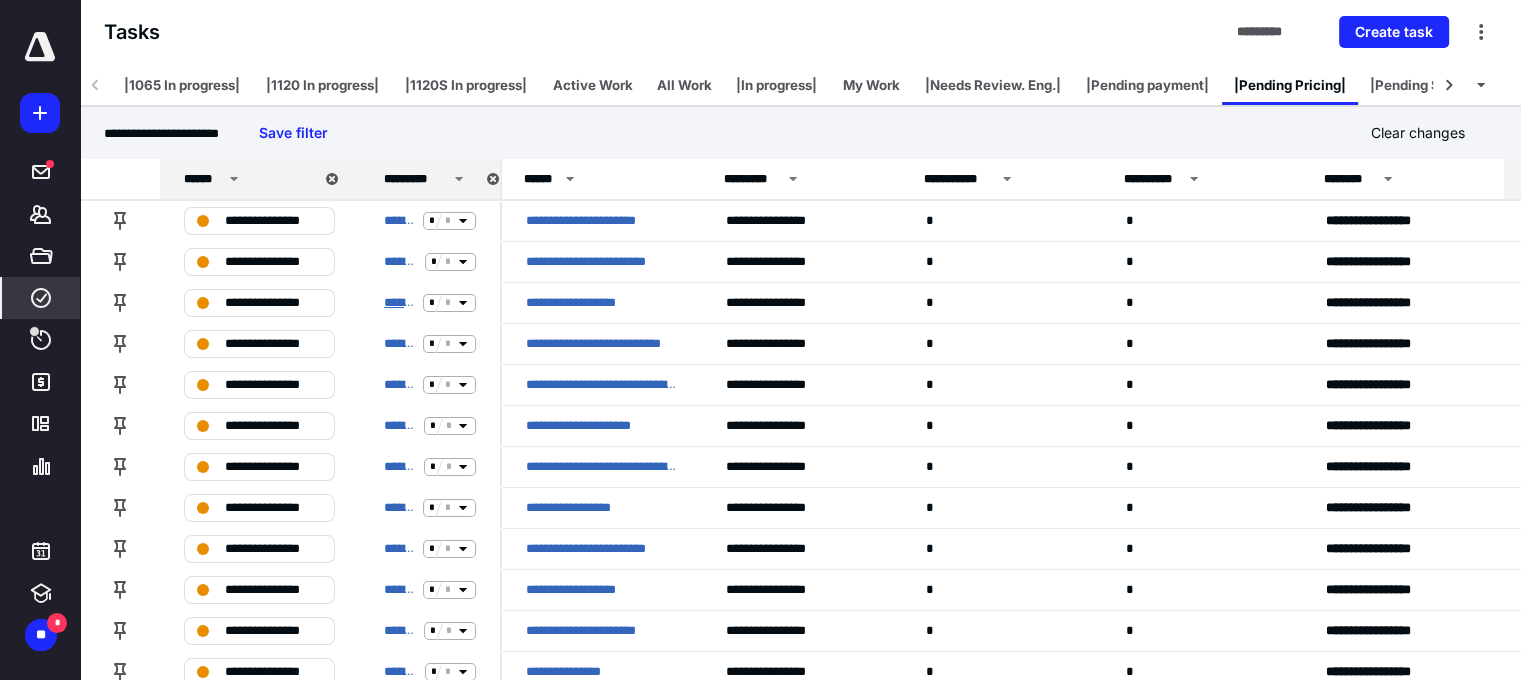 click on "**********" at bounding box center (399, 303) 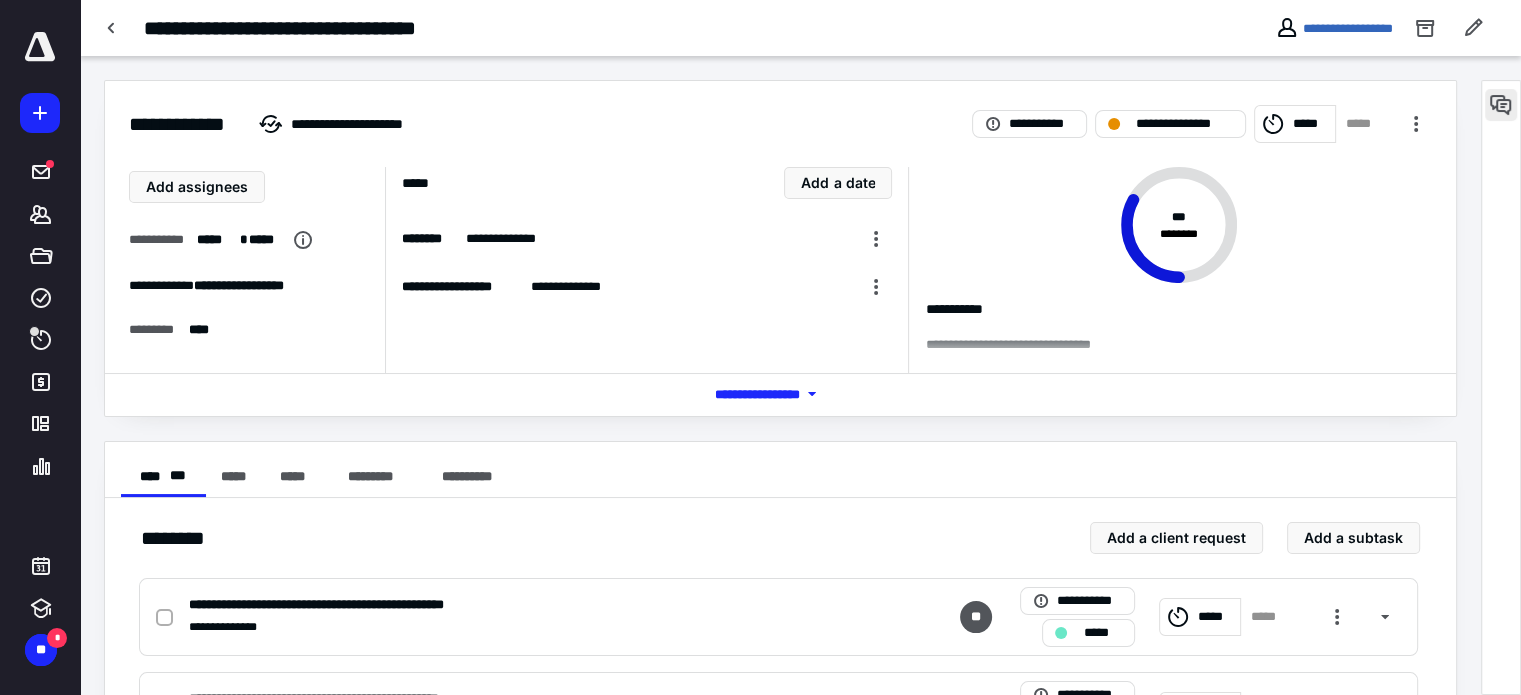 click at bounding box center [1501, 105] 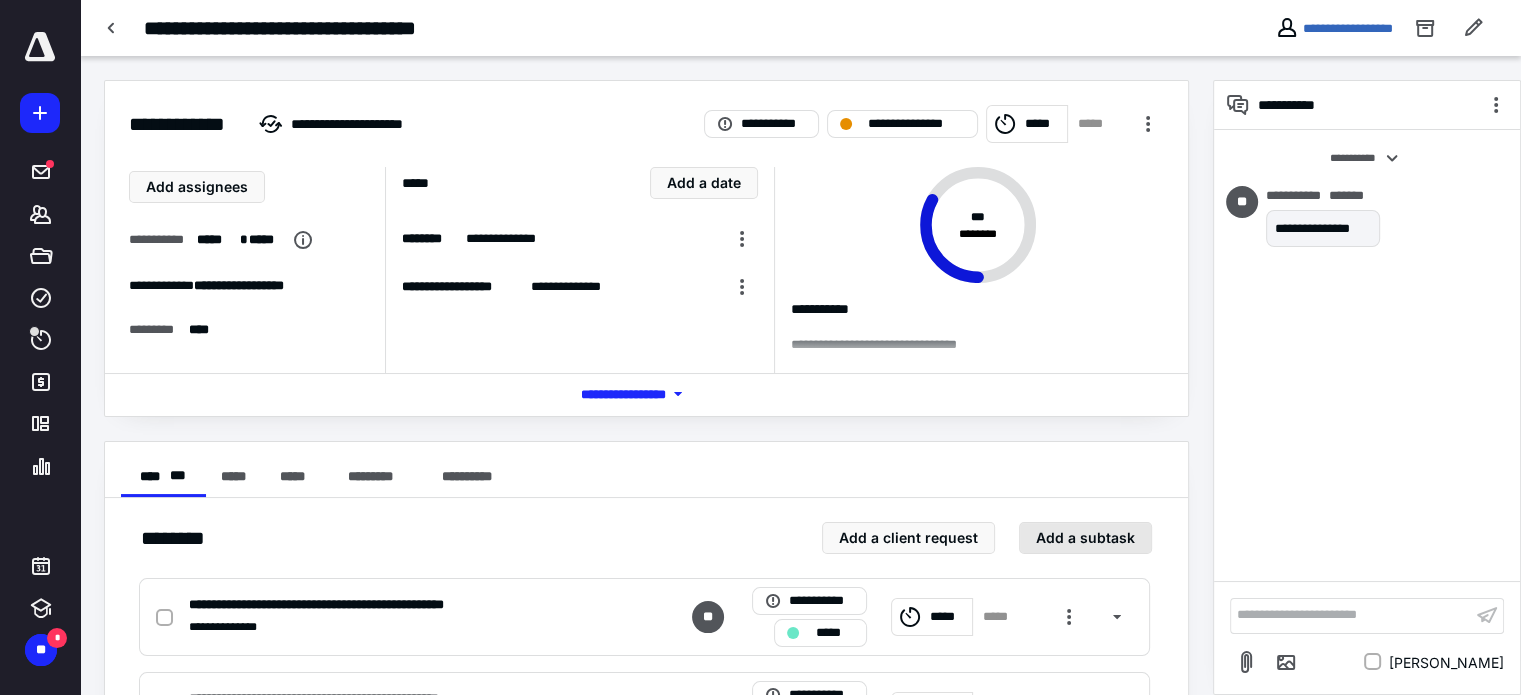 type 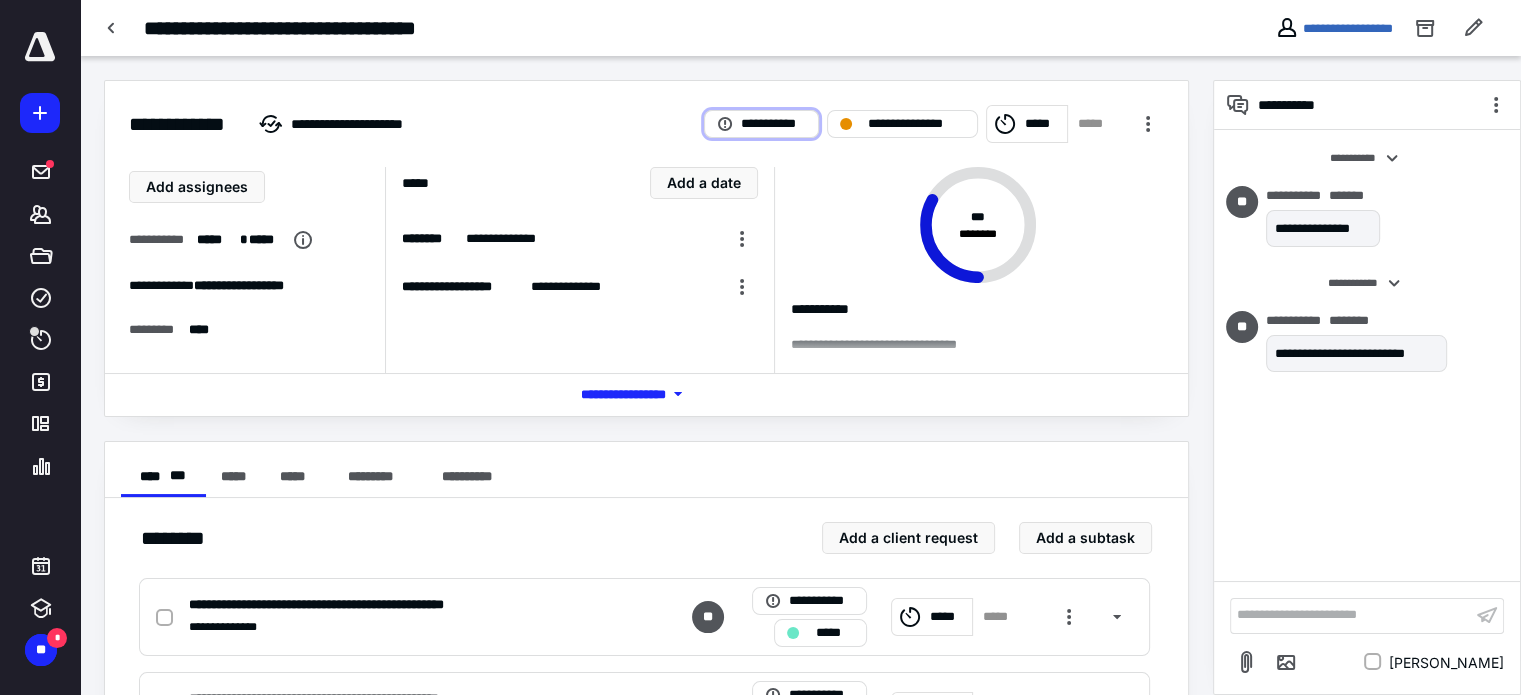 click on "**********" at bounding box center [773, 124] 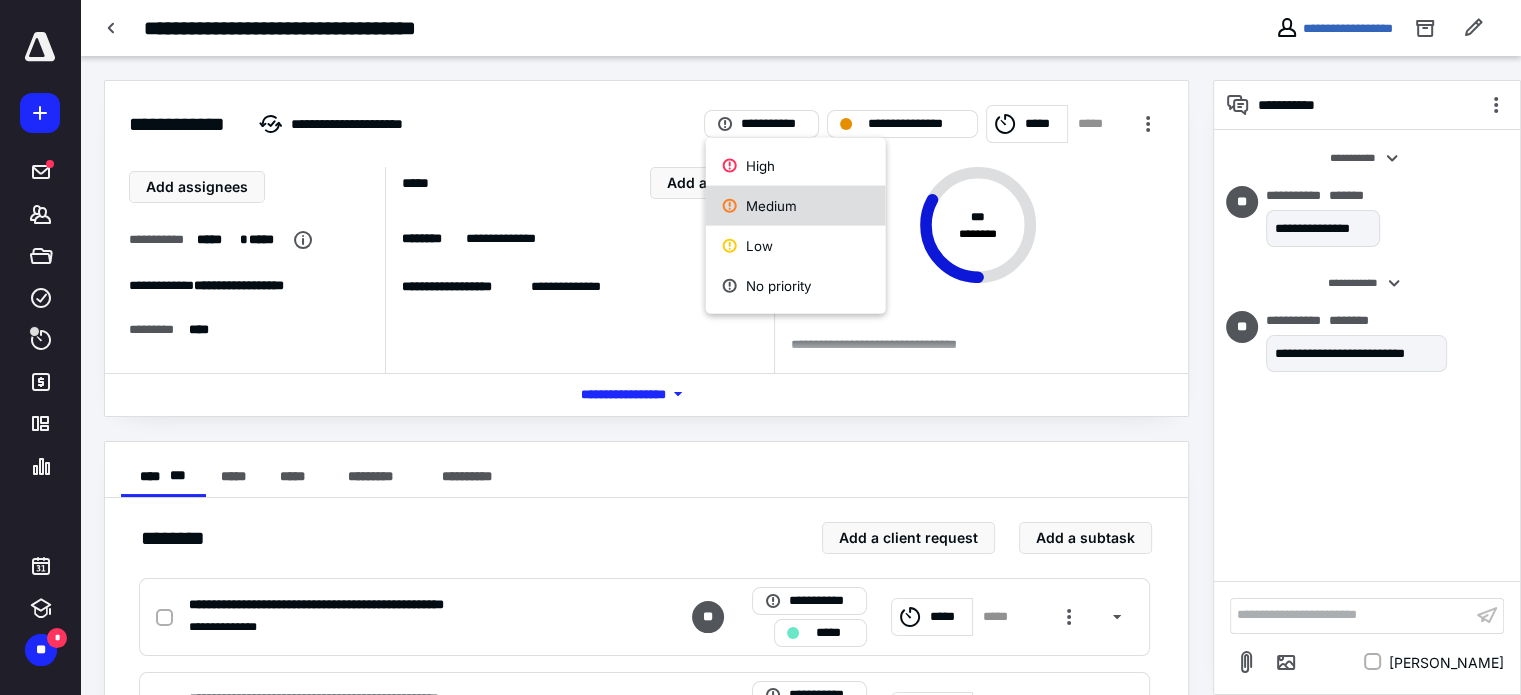 click on "Medium" at bounding box center [796, 206] 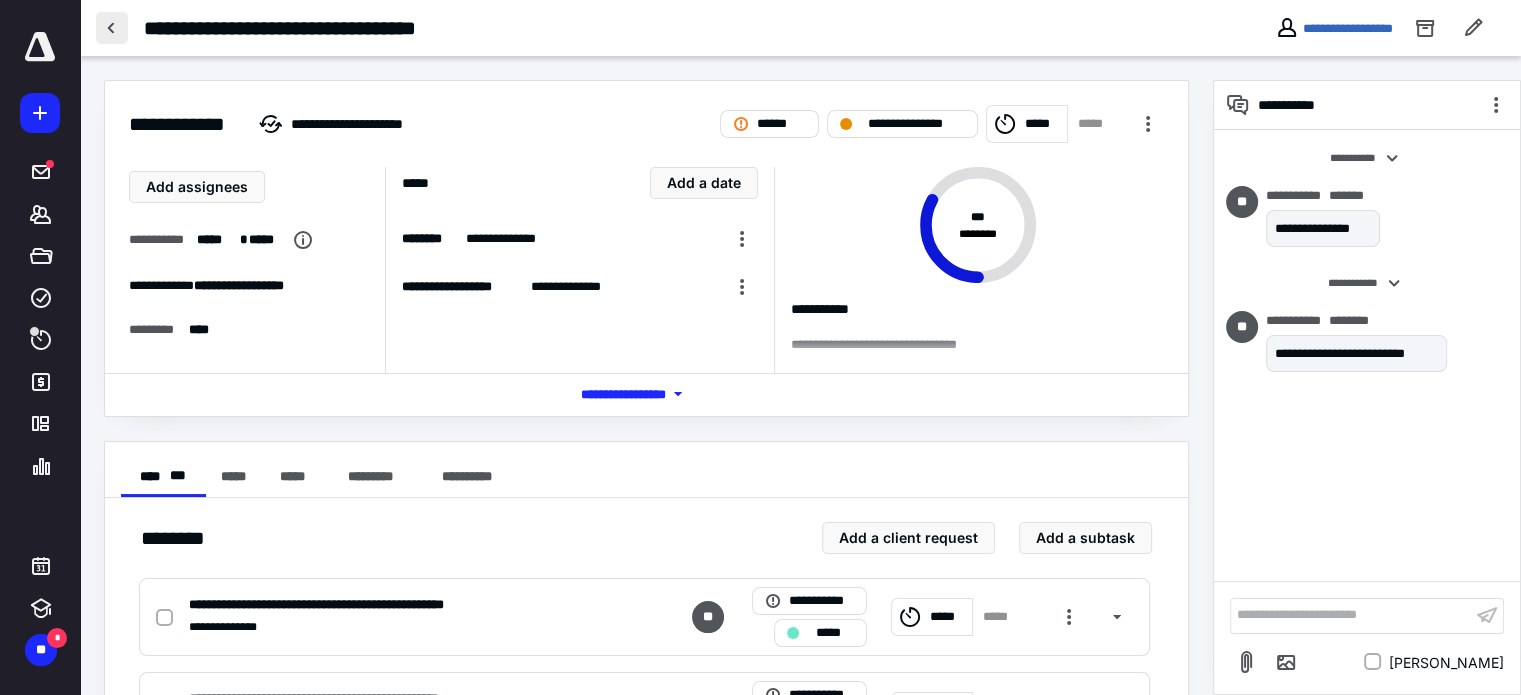 click at bounding box center [112, 28] 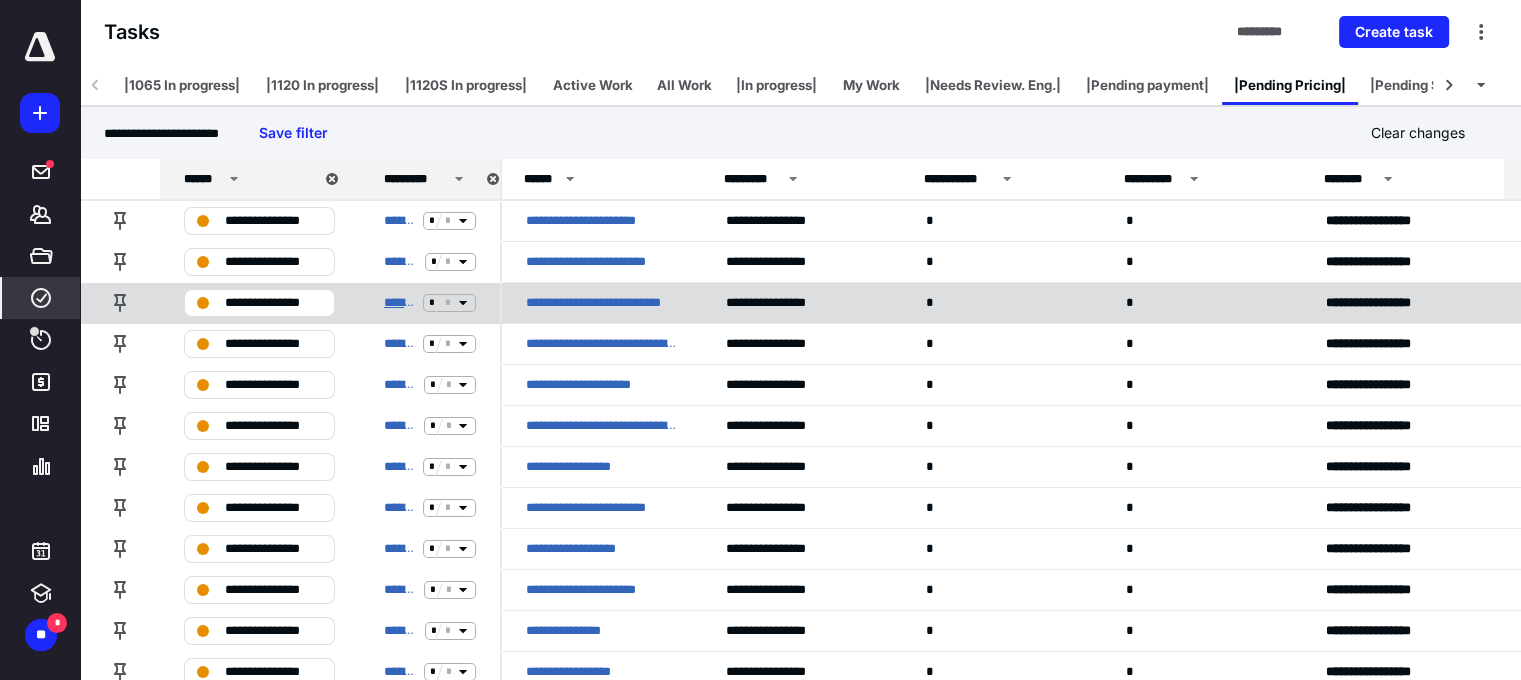 click on "**********" at bounding box center (399, 303) 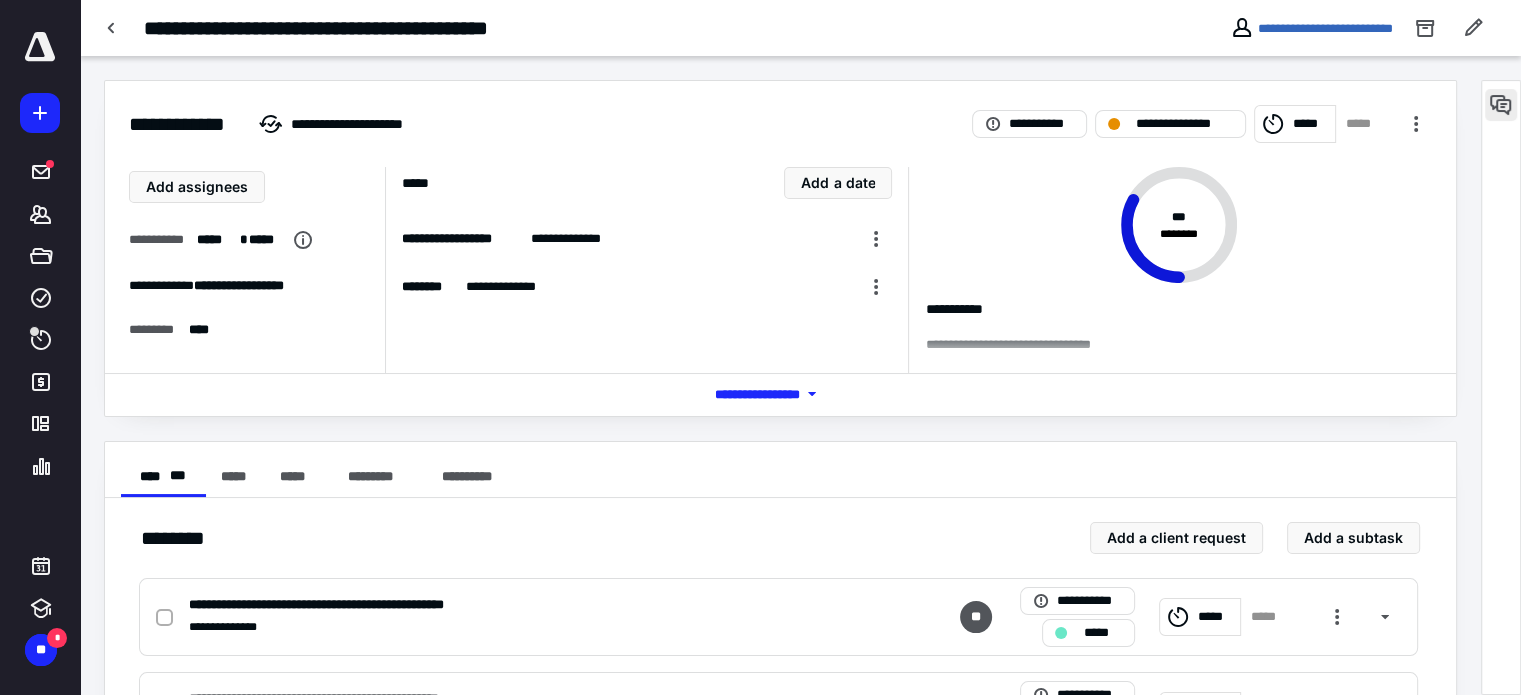 click at bounding box center [1501, 105] 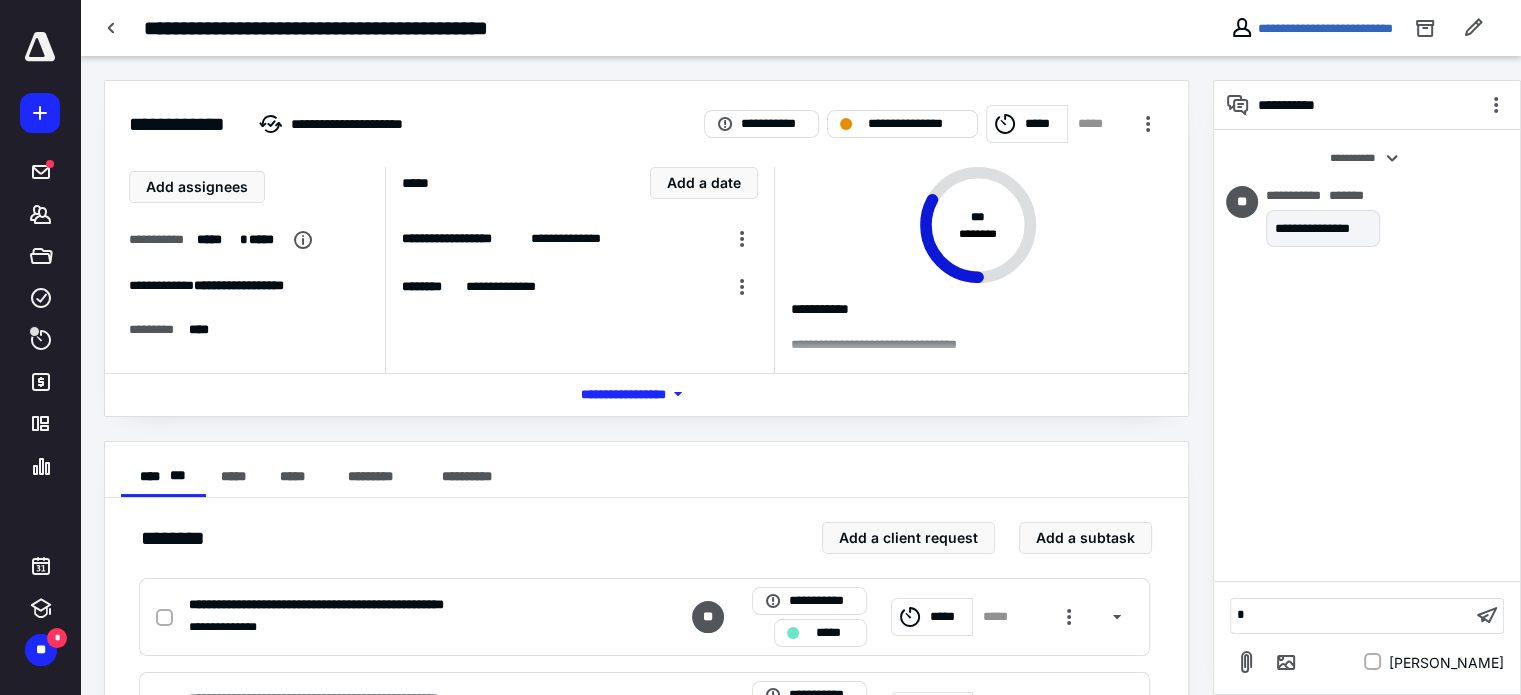 type 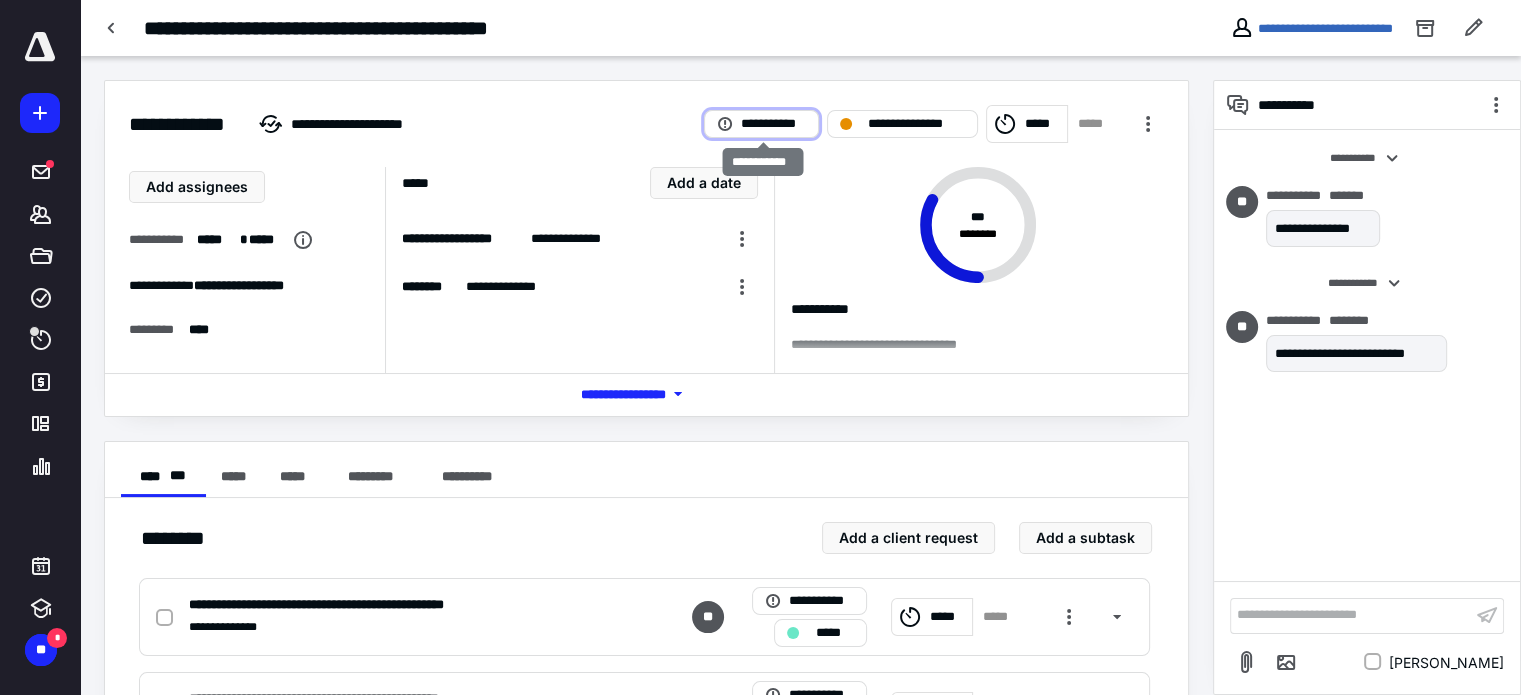 click 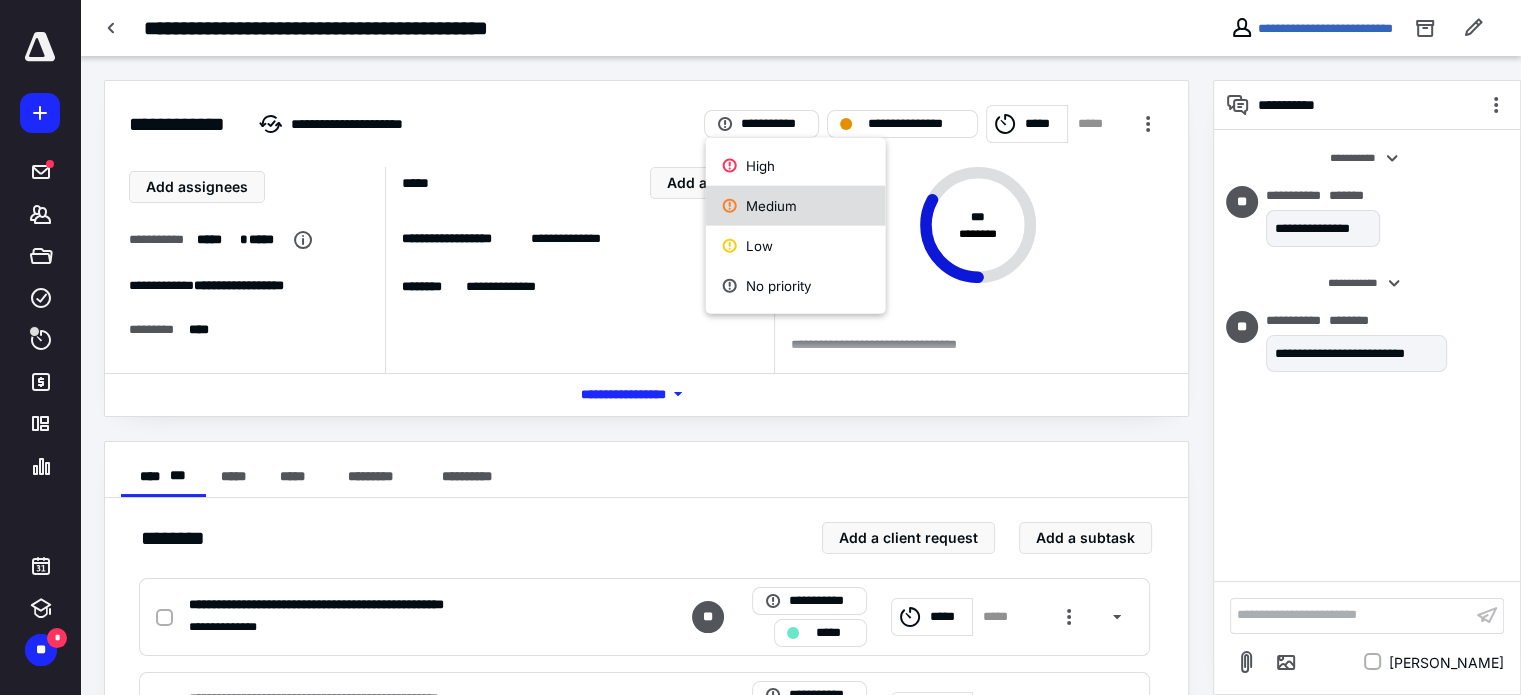 click on "Medium" at bounding box center (796, 206) 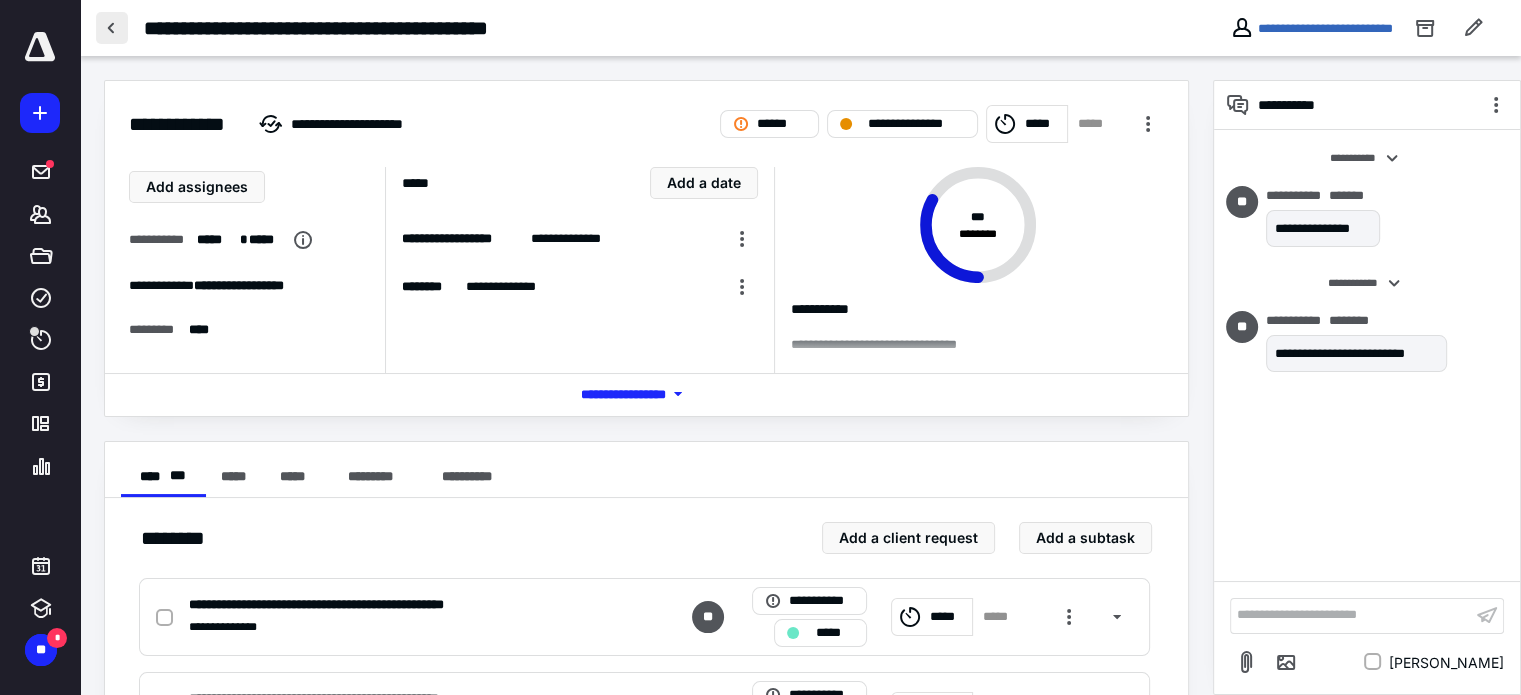click at bounding box center (112, 28) 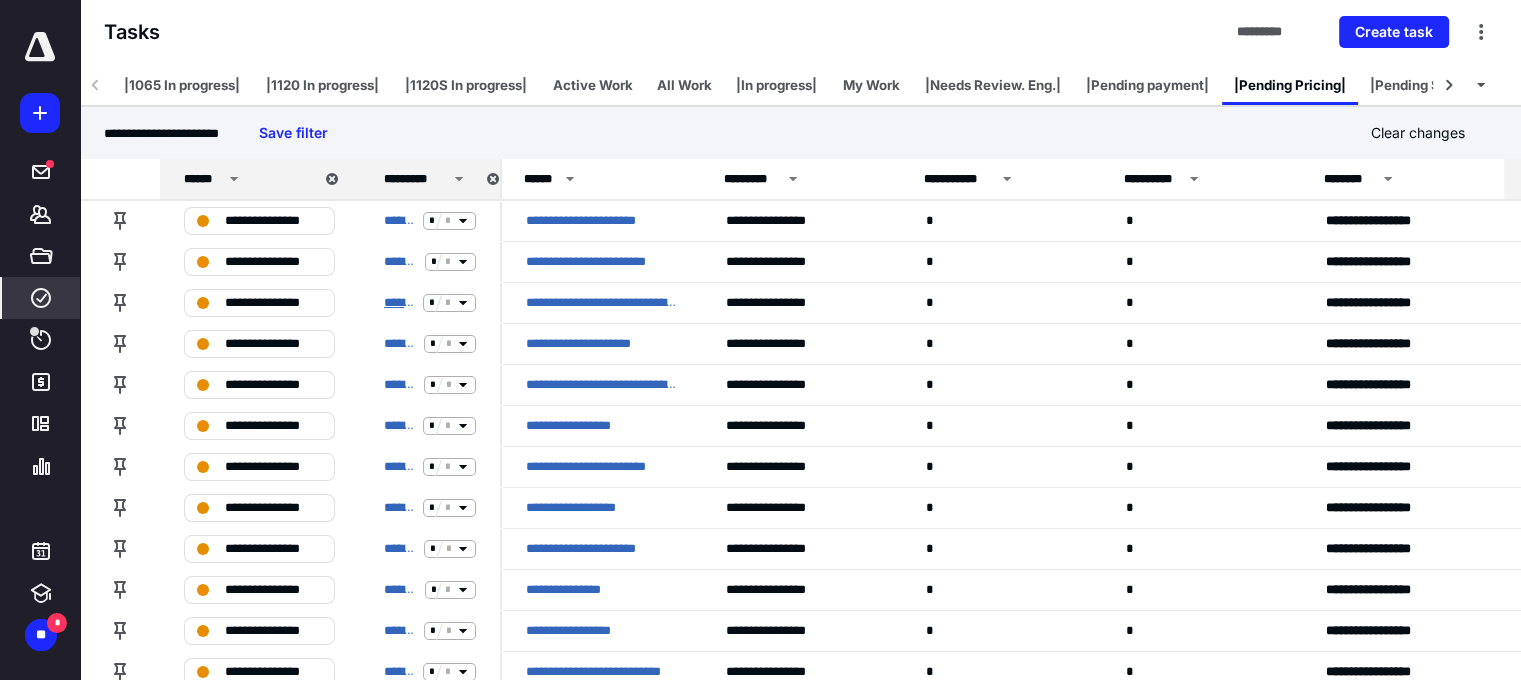 click on "**********" at bounding box center (399, 303) 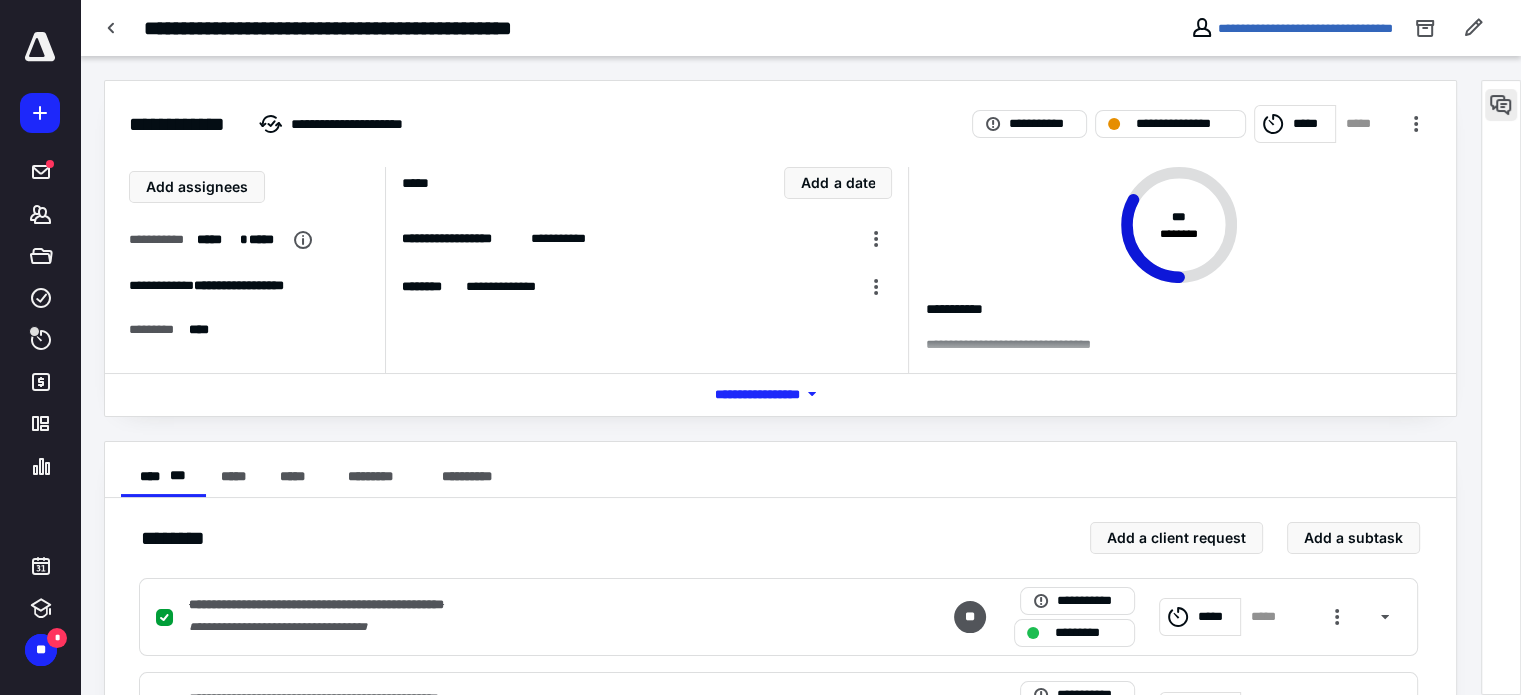 click at bounding box center (1501, 105) 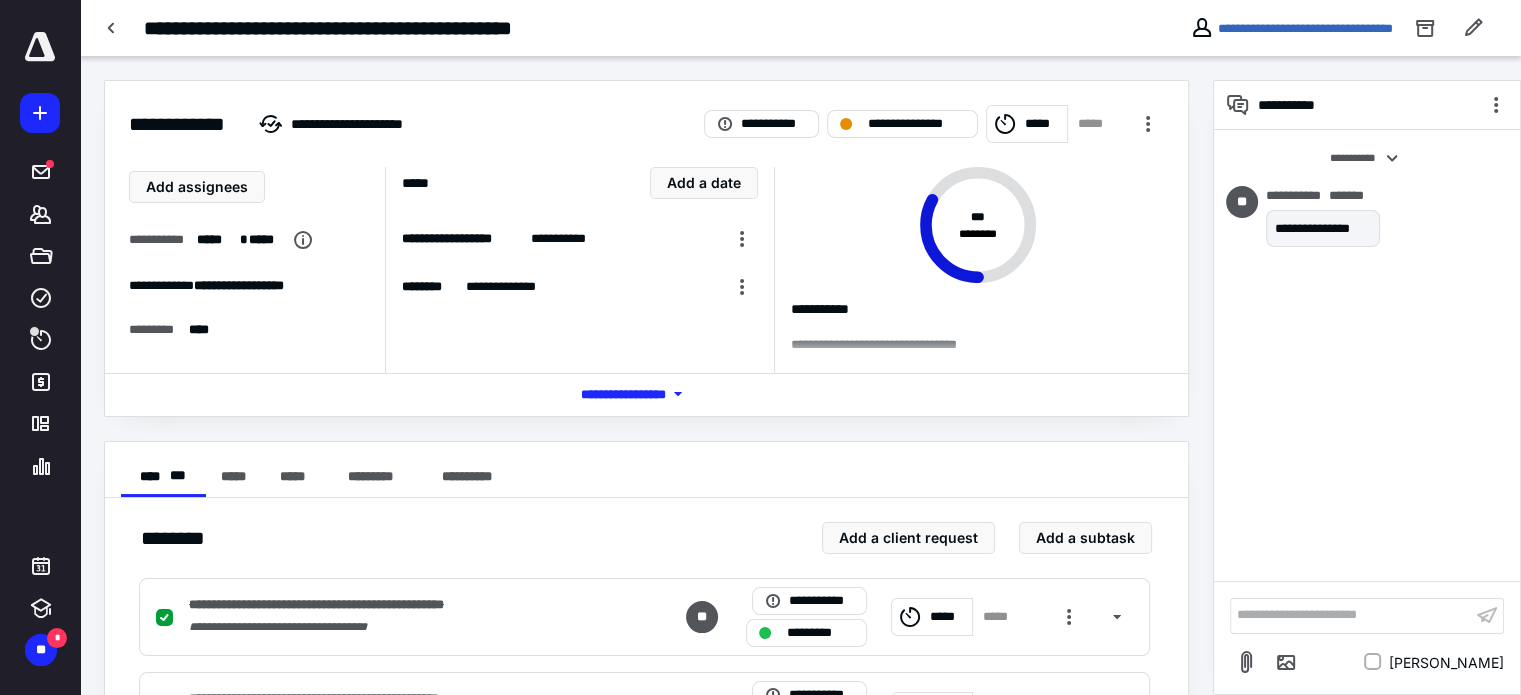 type 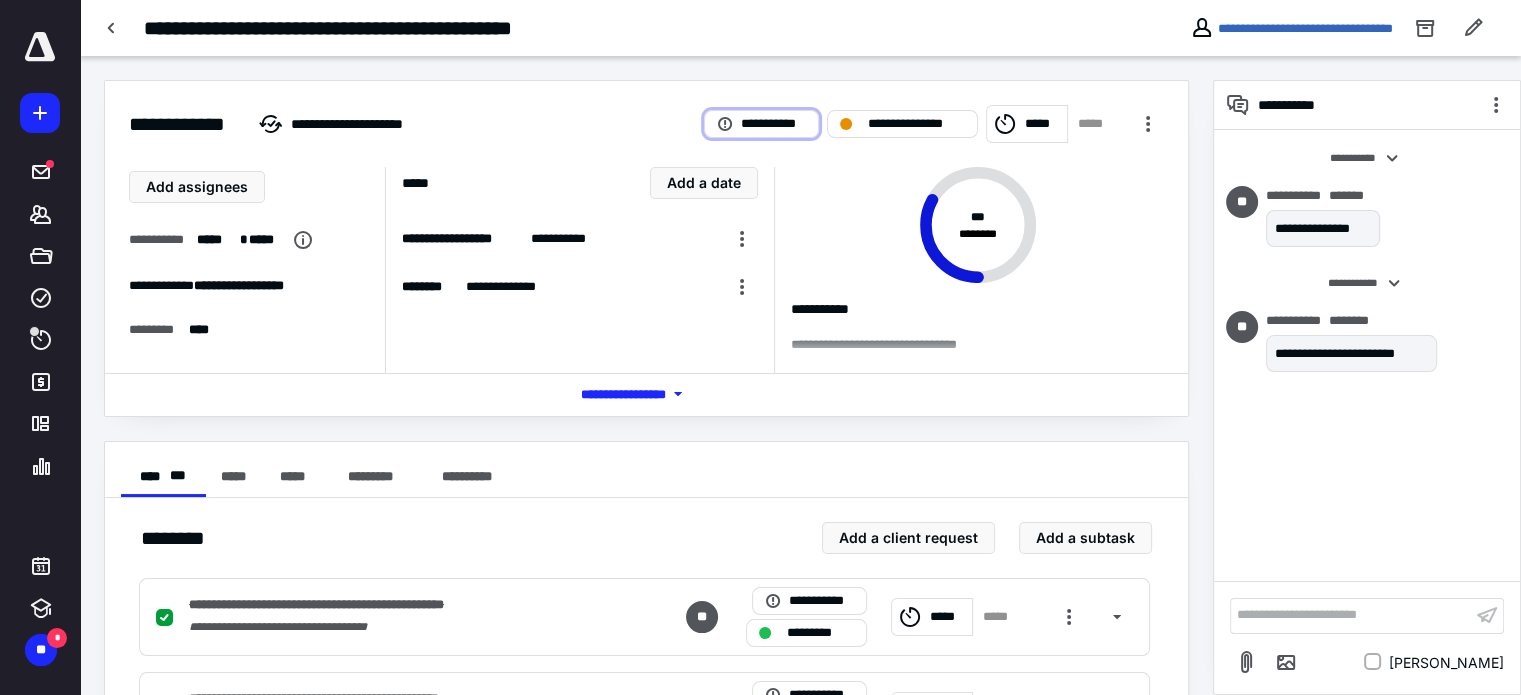 click on "**********" at bounding box center (773, 124) 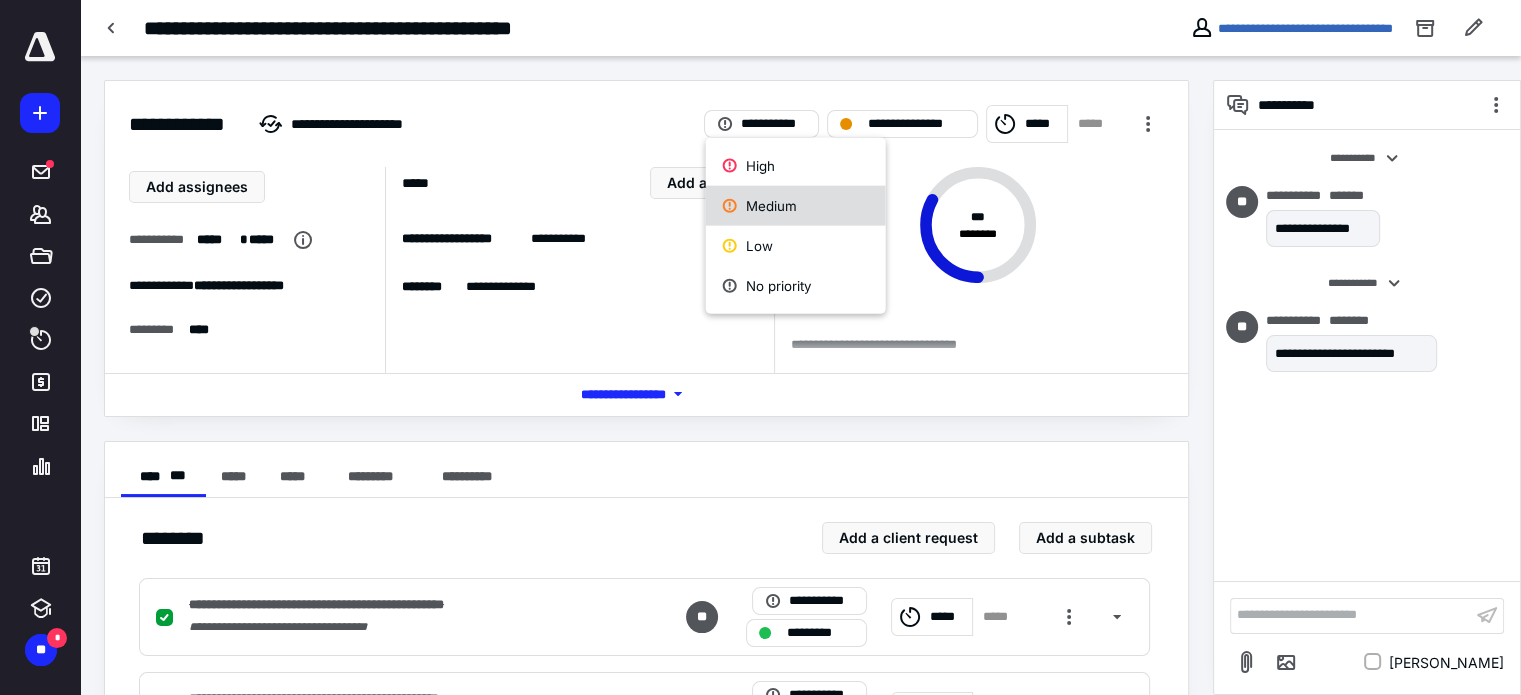 click on "Medium" at bounding box center (796, 206) 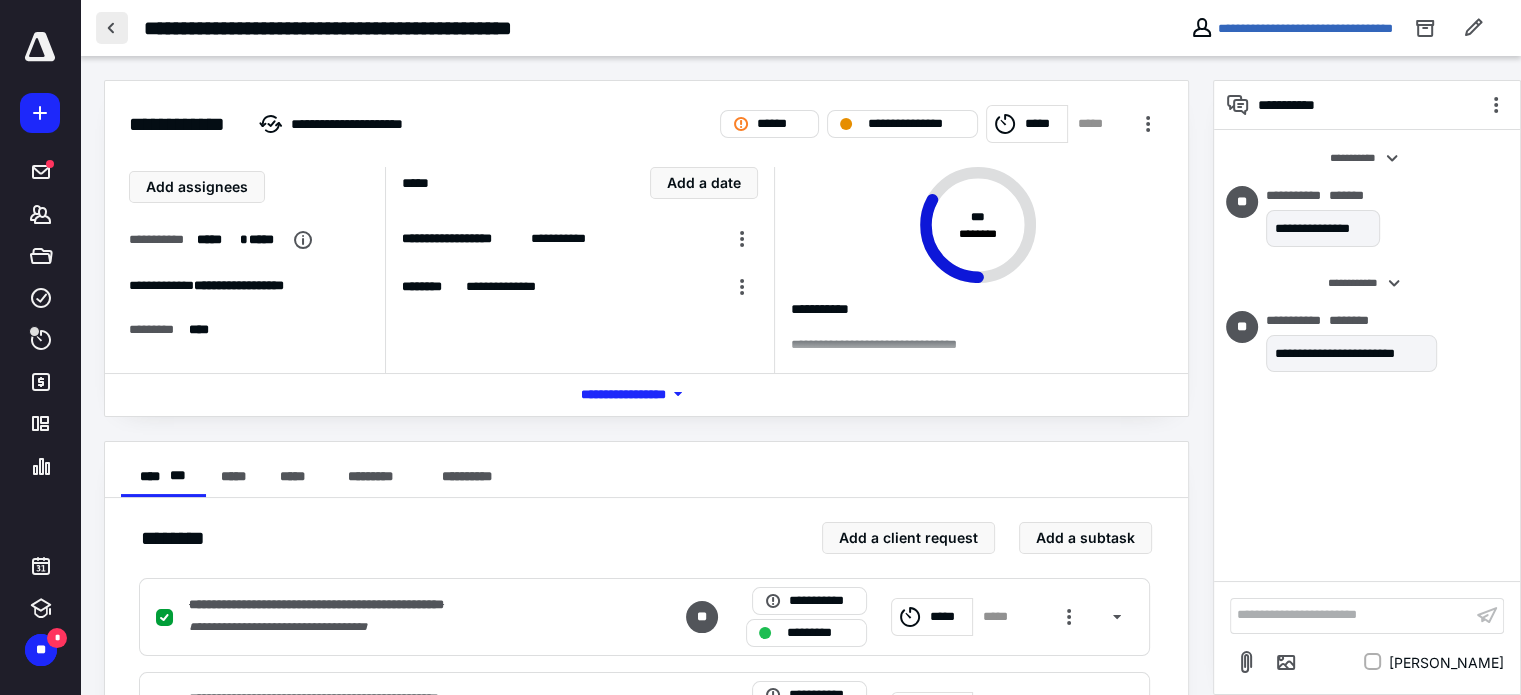 click at bounding box center (112, 28) 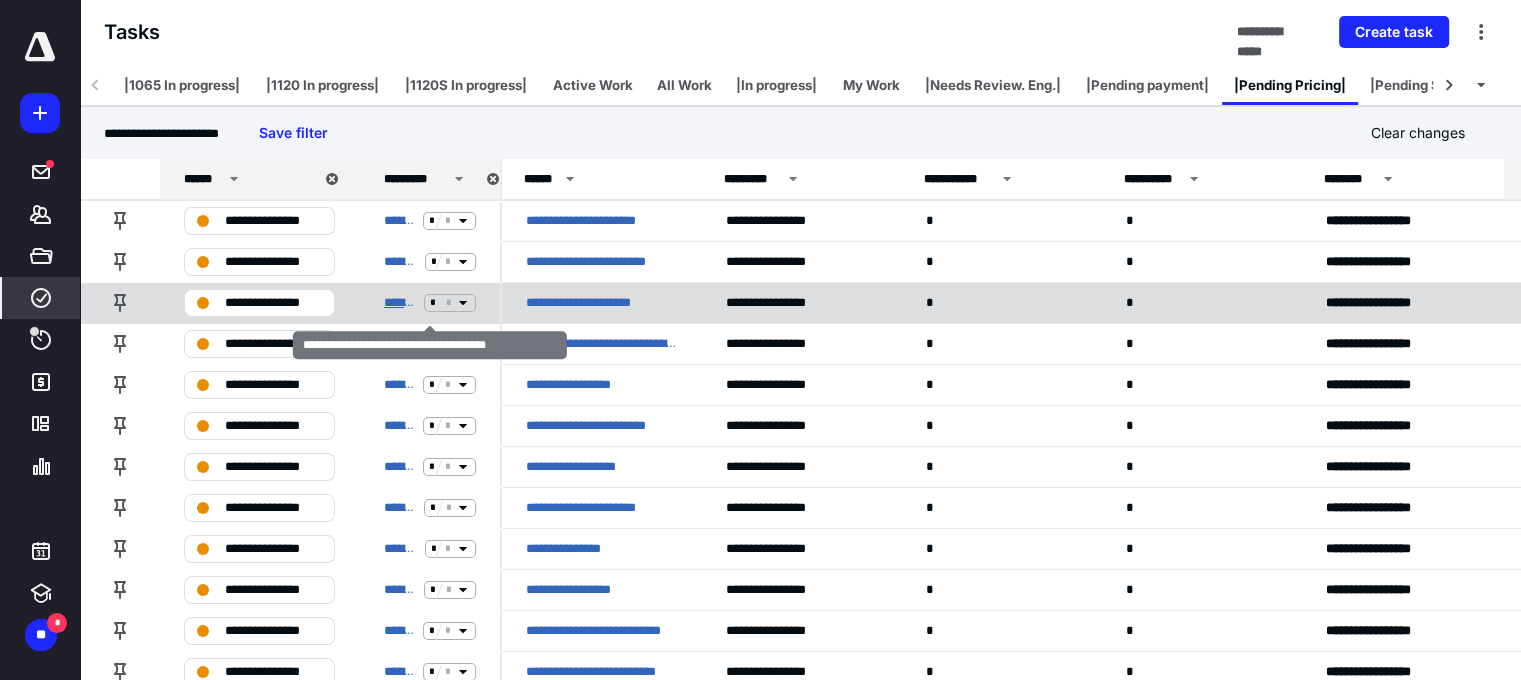 click on "**********" at bounding box center (400, 303) 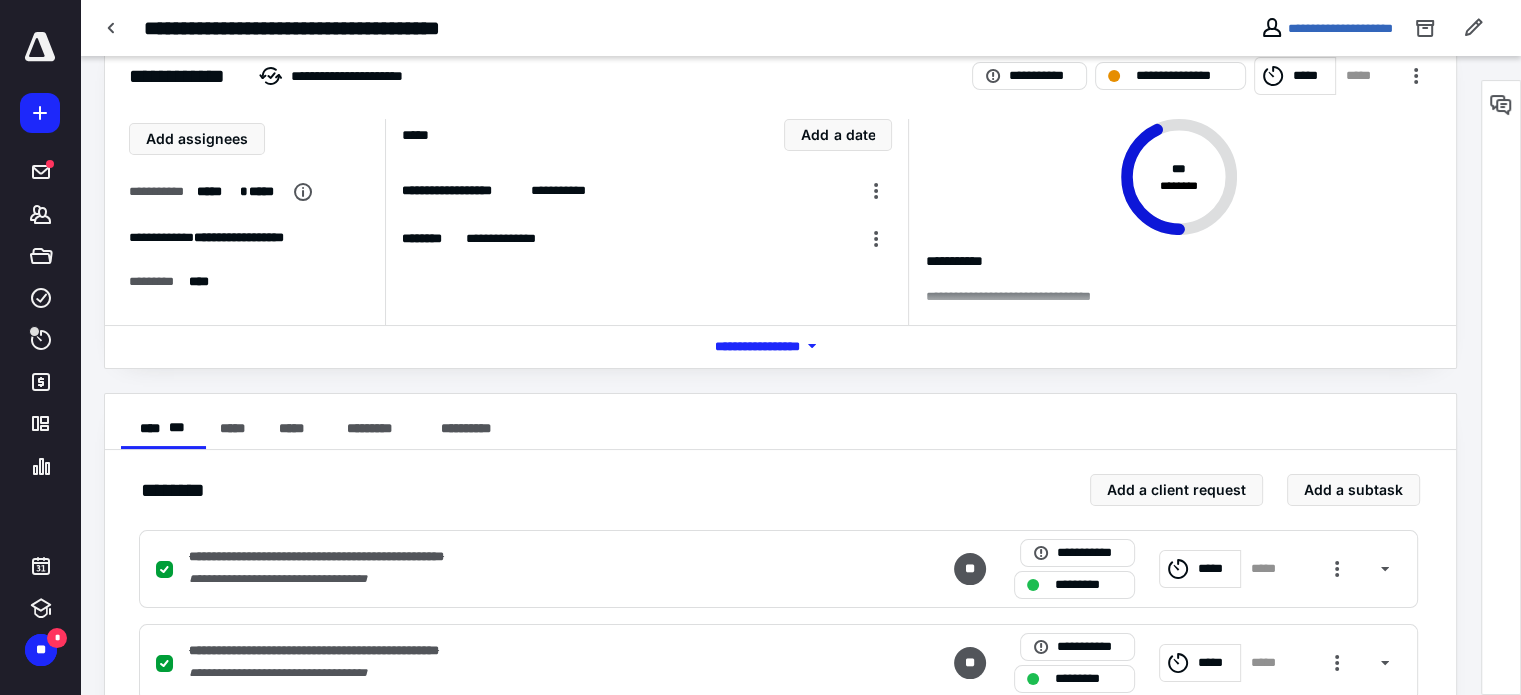 scroll, scrollTop: 0, scrollLeft: 0, axis: both 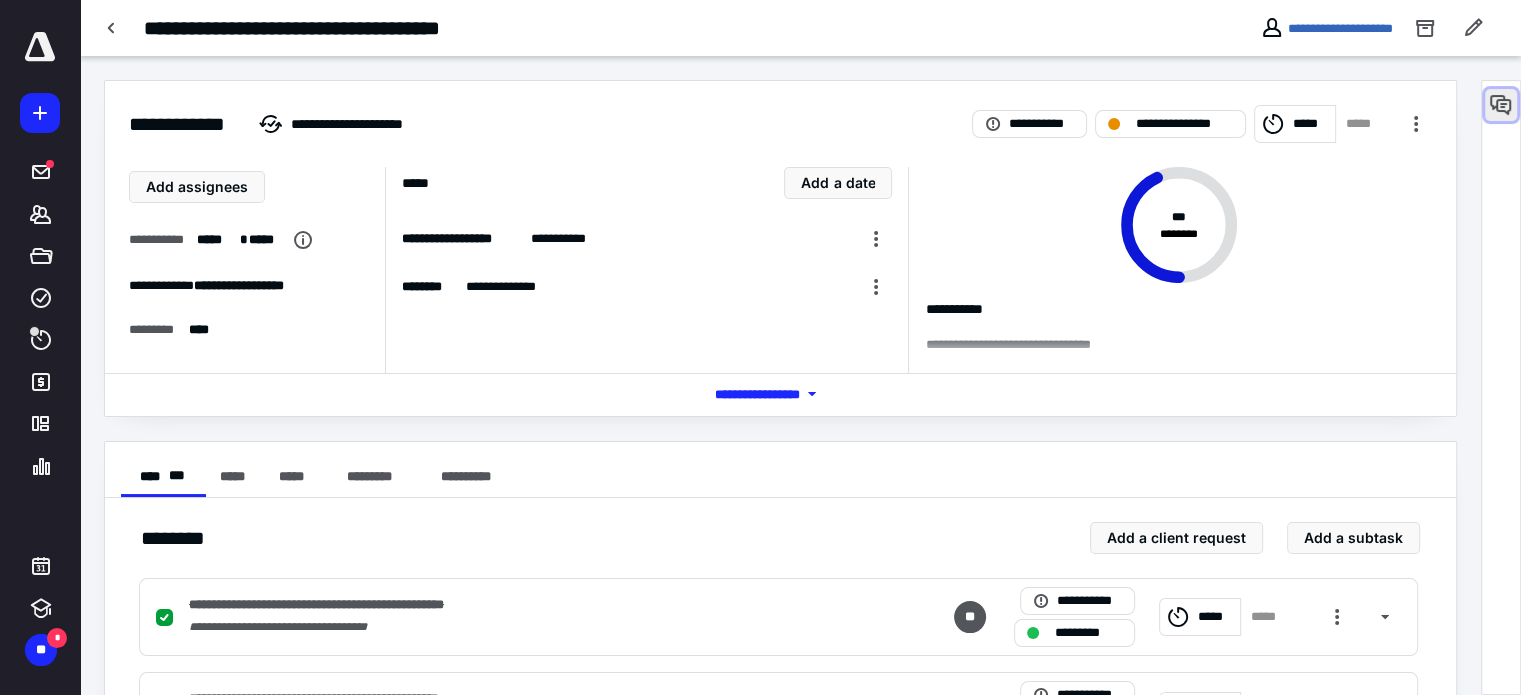 click at bounding box center (1501, 105) 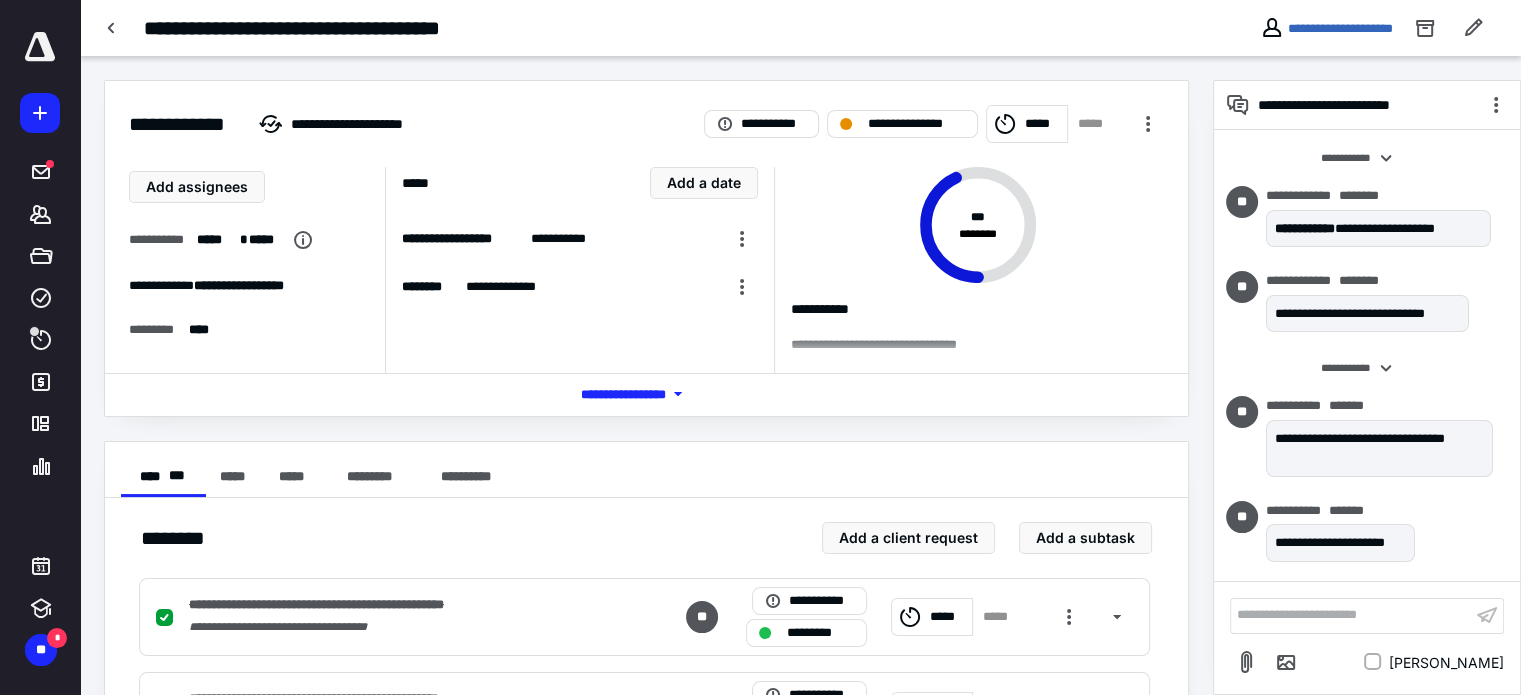 scroll, scrollTop: 475, scrollLeft: 0, axis: vertical 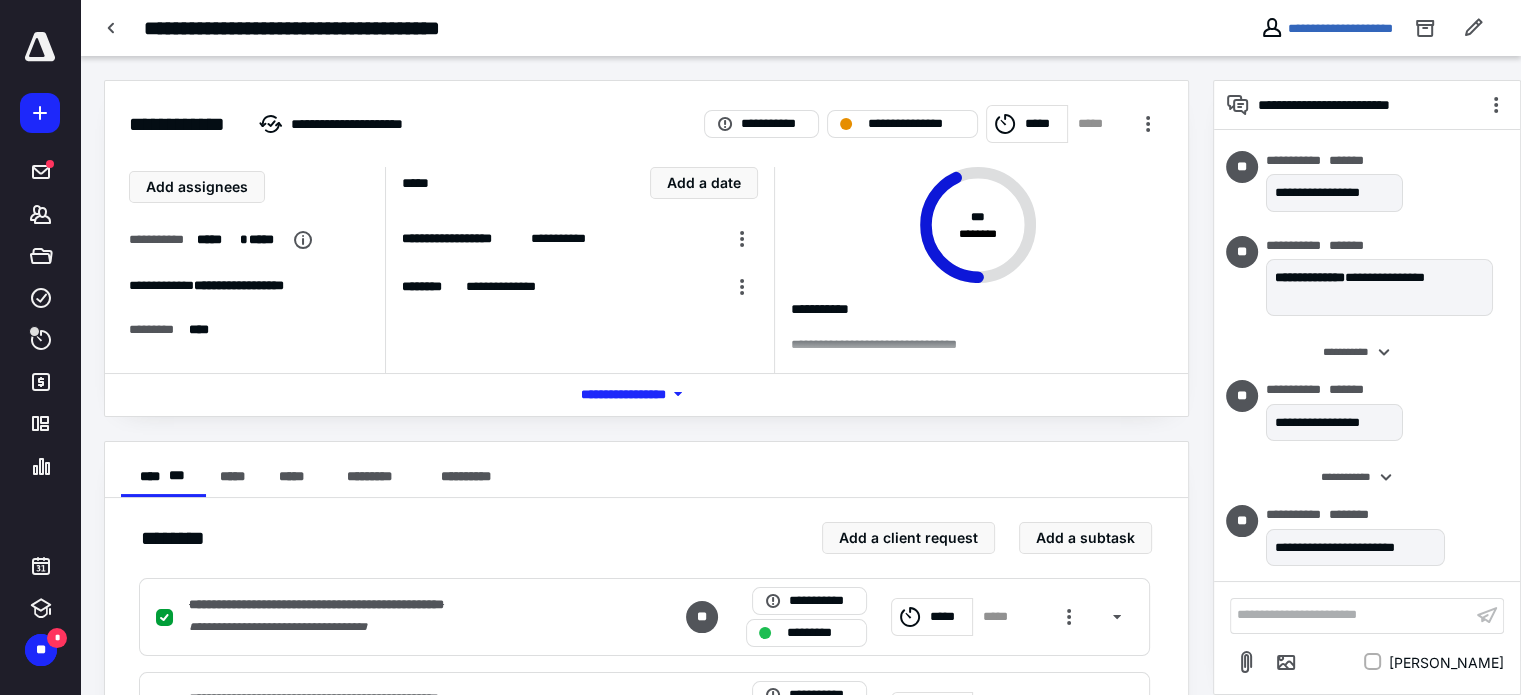 type 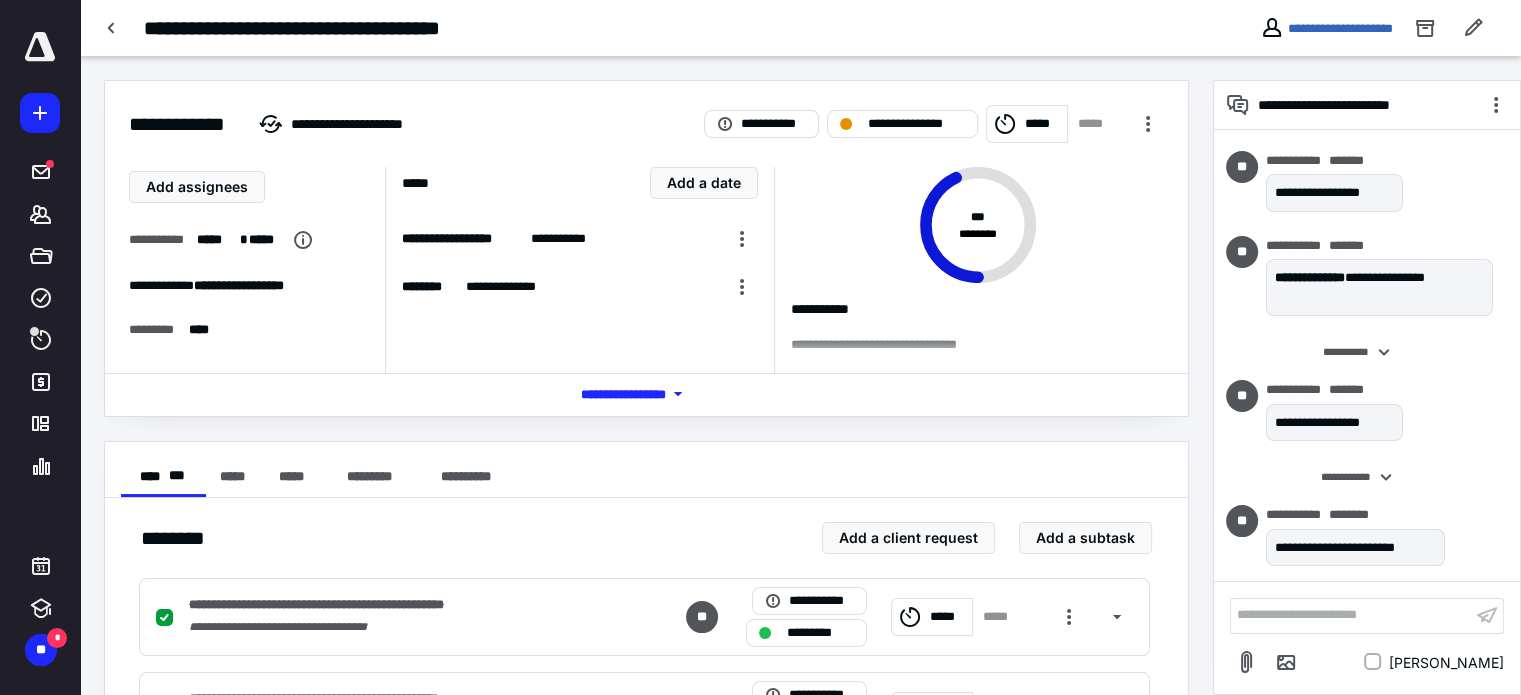 scroll, scrollTop: 560, scrollLeft: 0, axis: vertical 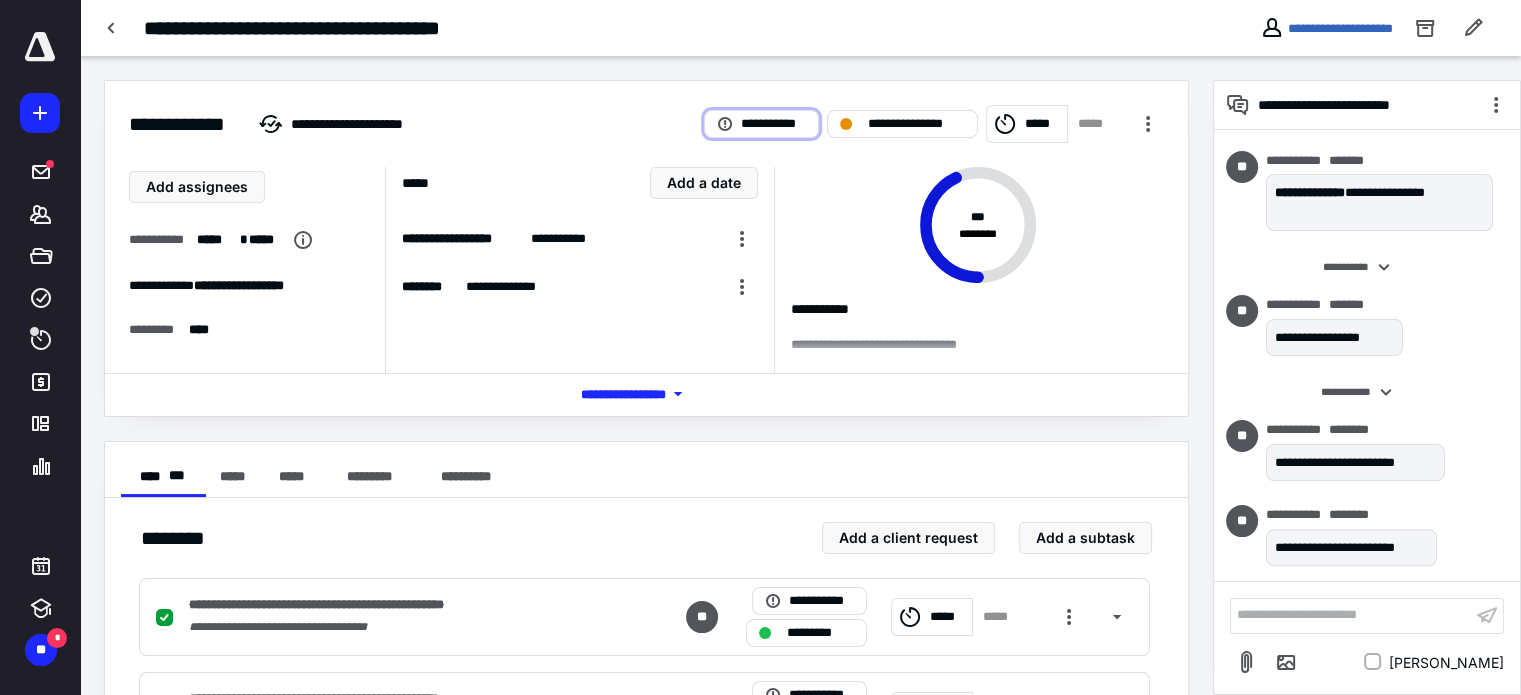 click on "**********" at bounding box center (773, 124) 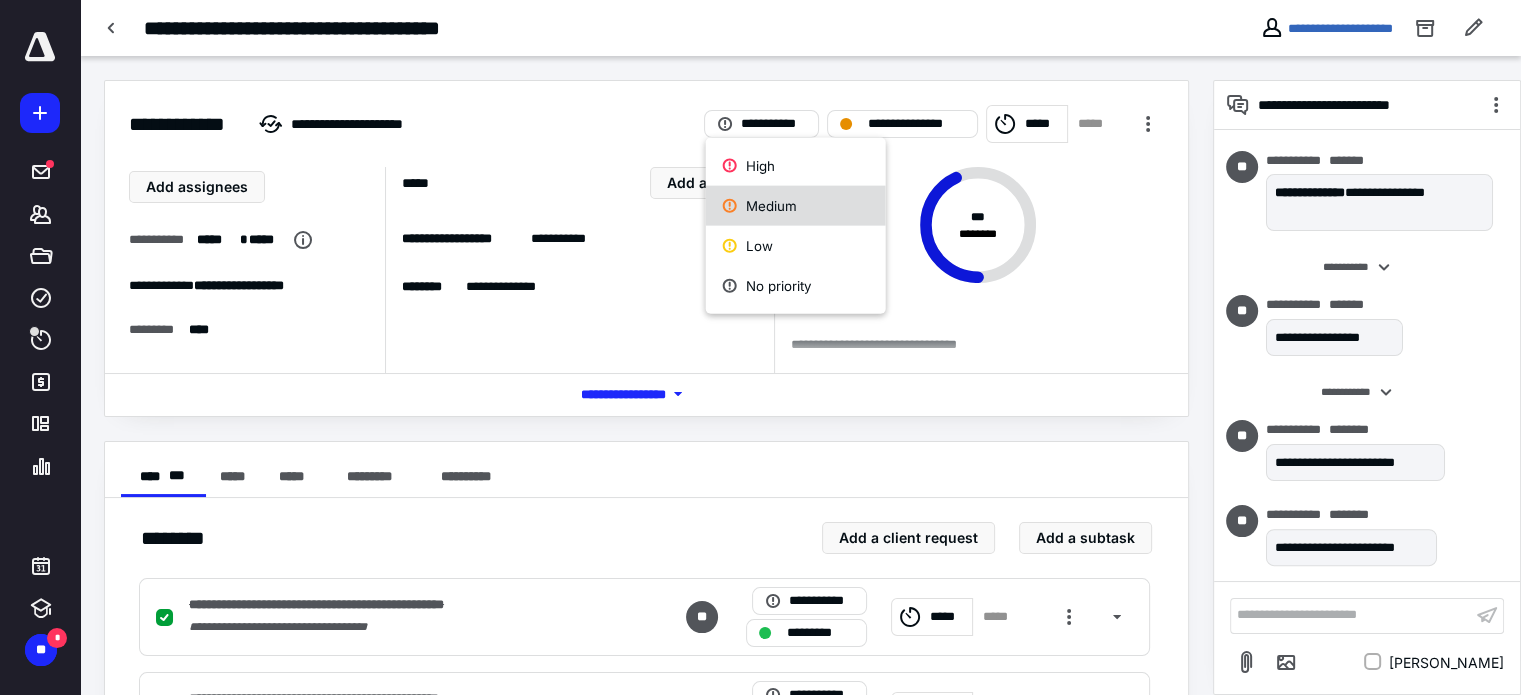 click on "Medium" at bounding box center (796, 206) 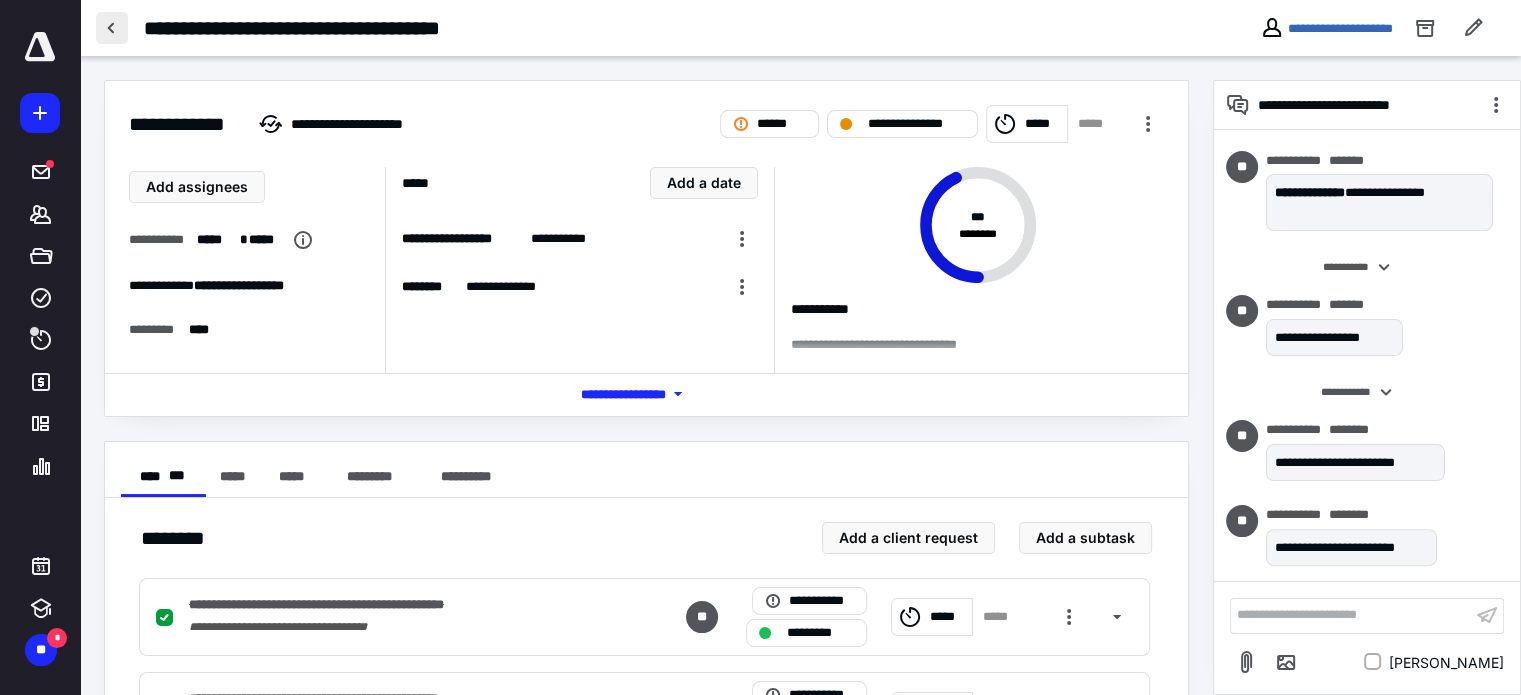click at bounding box center [112, 28] 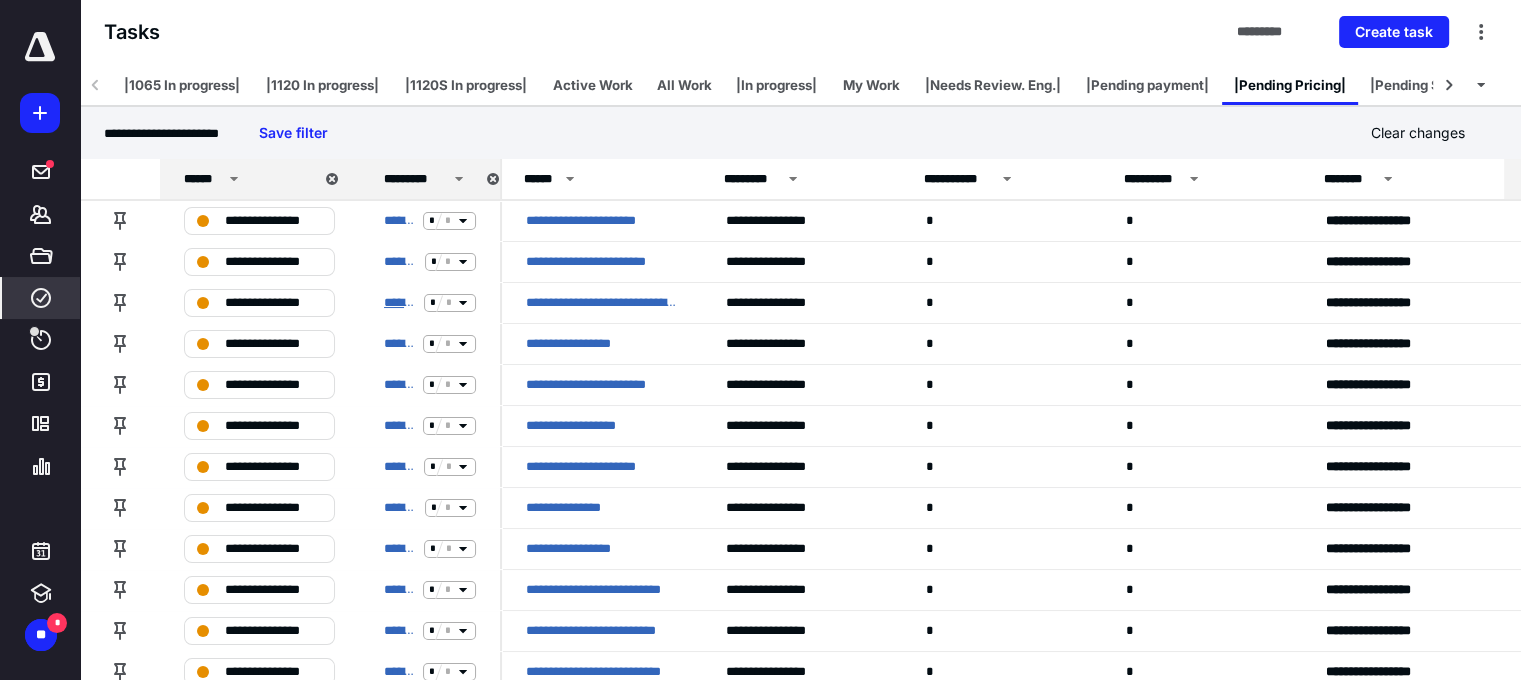 click on "**********" at bounding box center (400, 303) 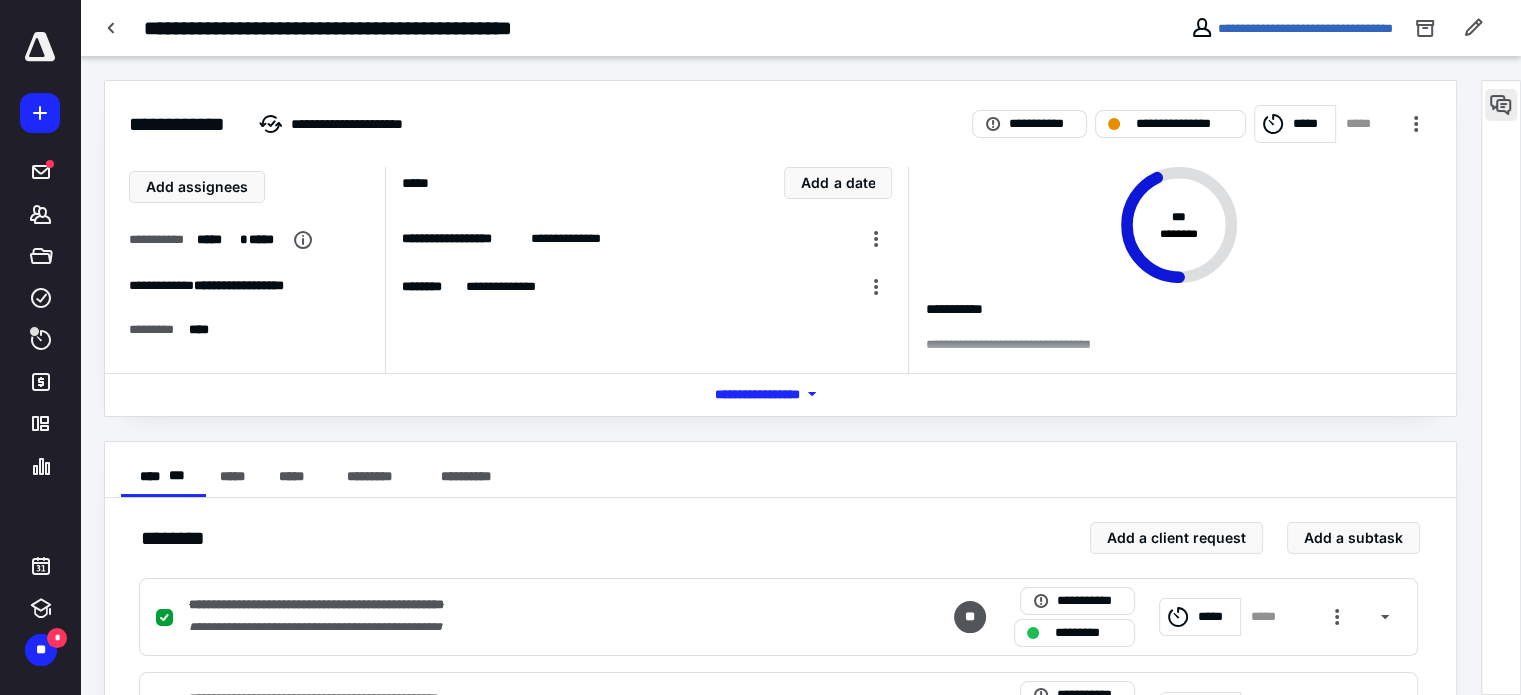 click at bounding box center (1501, 105) 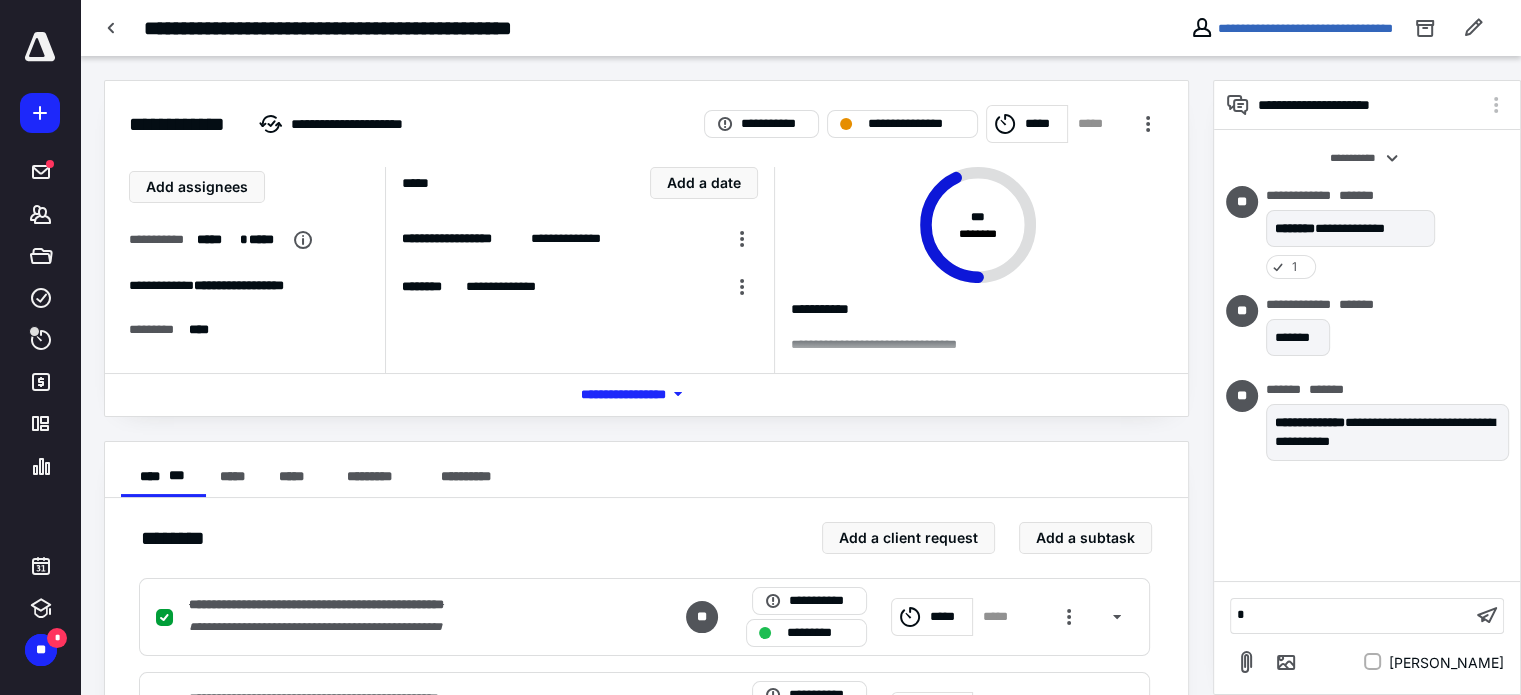 type 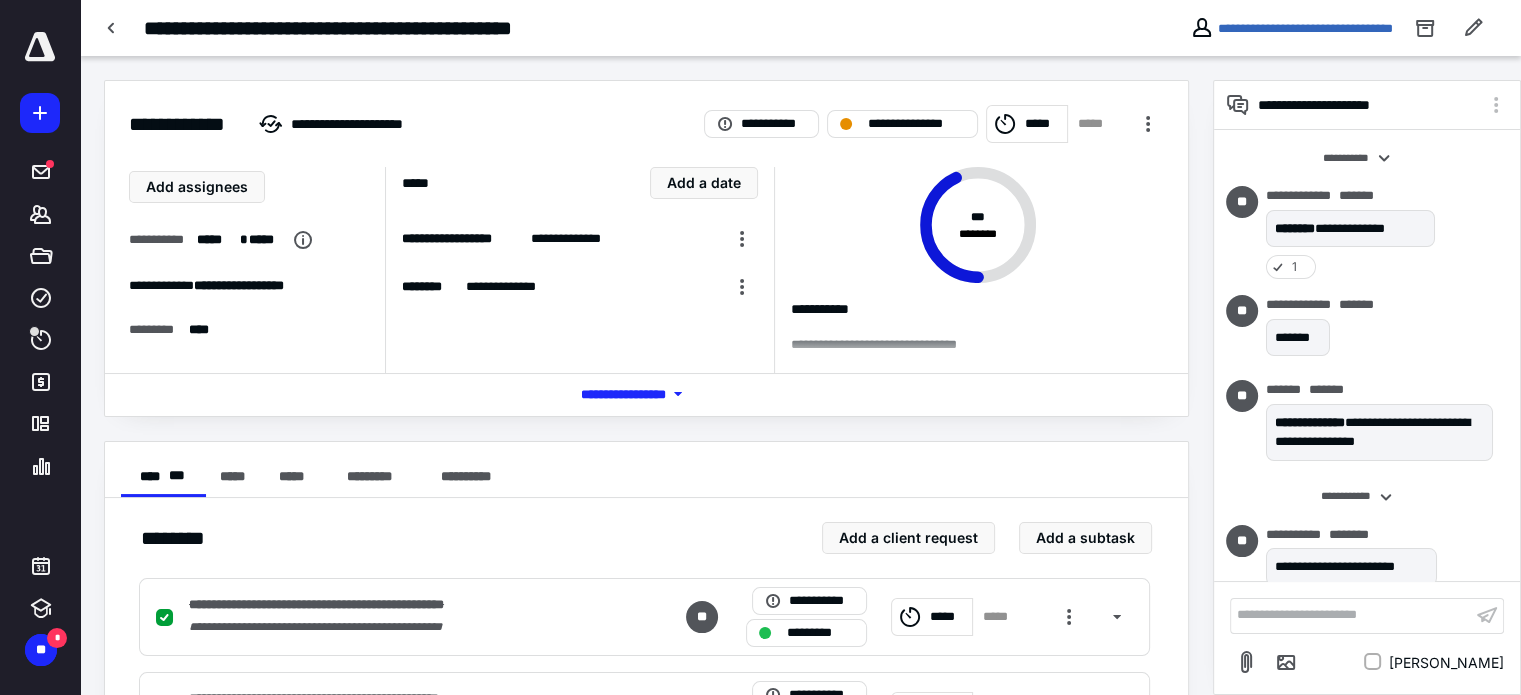 scroll, scrollTop: 20, scrollLeft: 0, axis: vertical 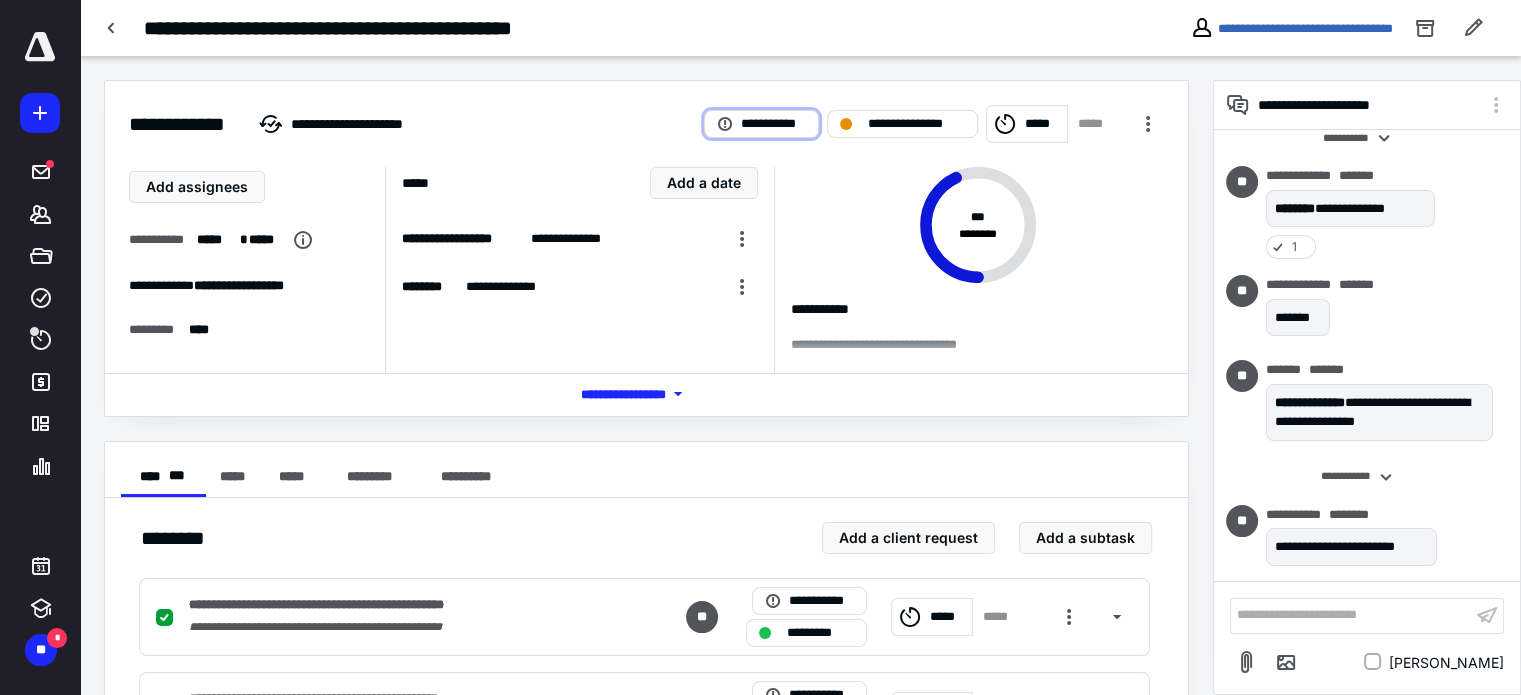 click 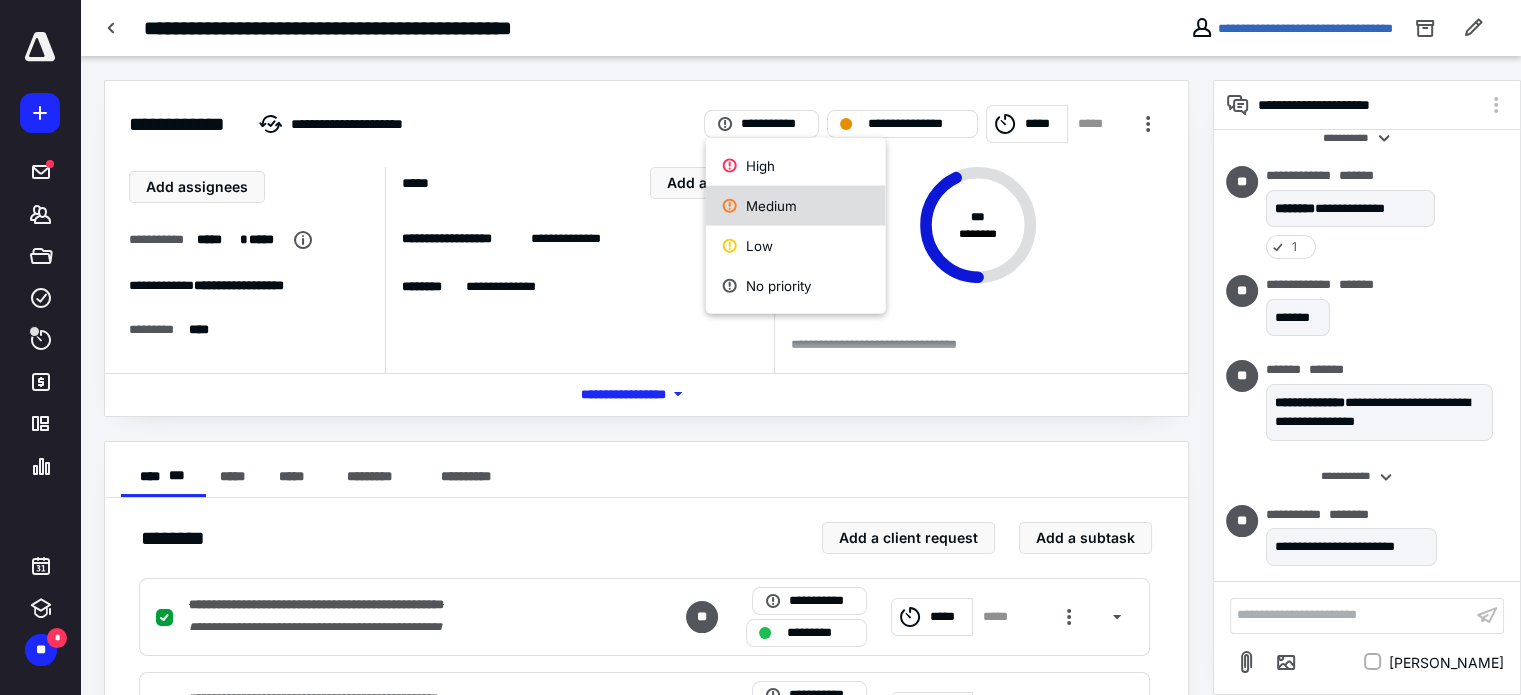 click on "Medium" at bounding box center [796, 206] 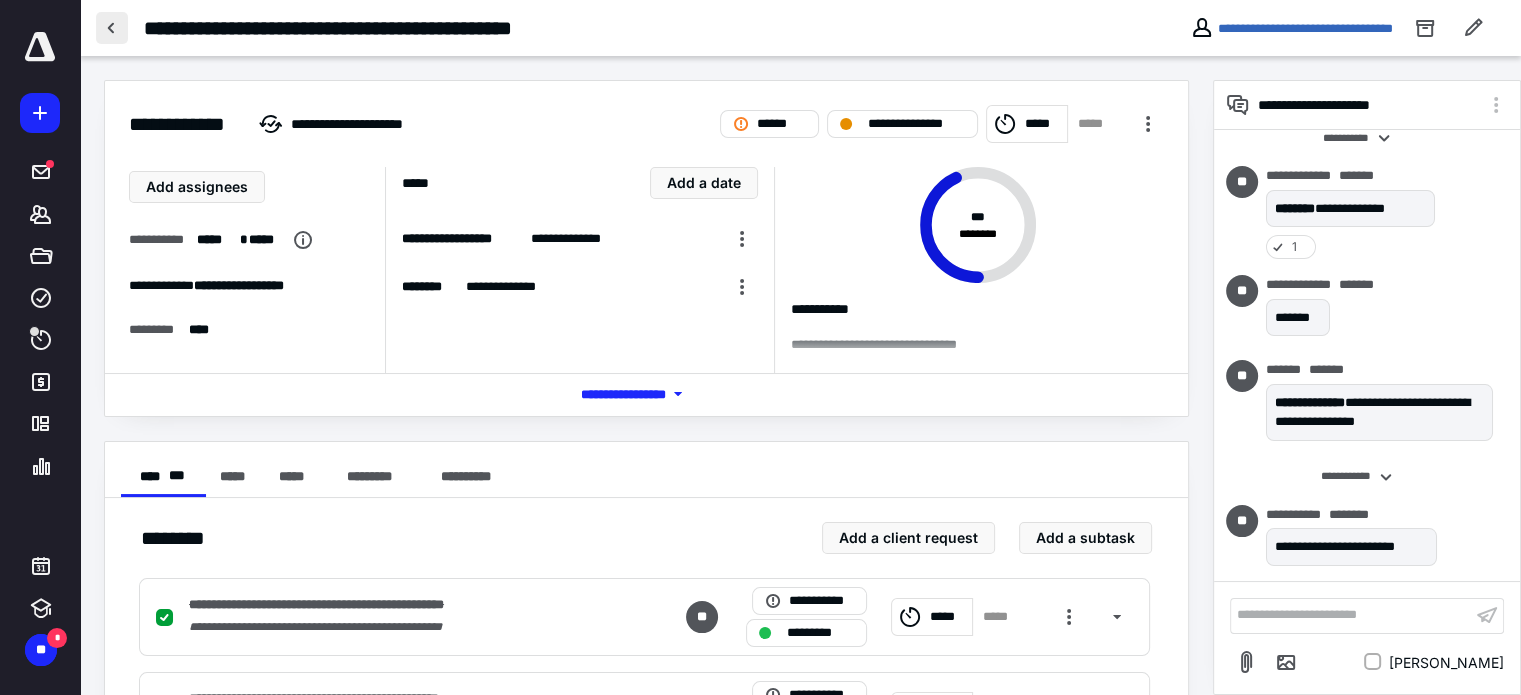click at bounding box center (112, 28) 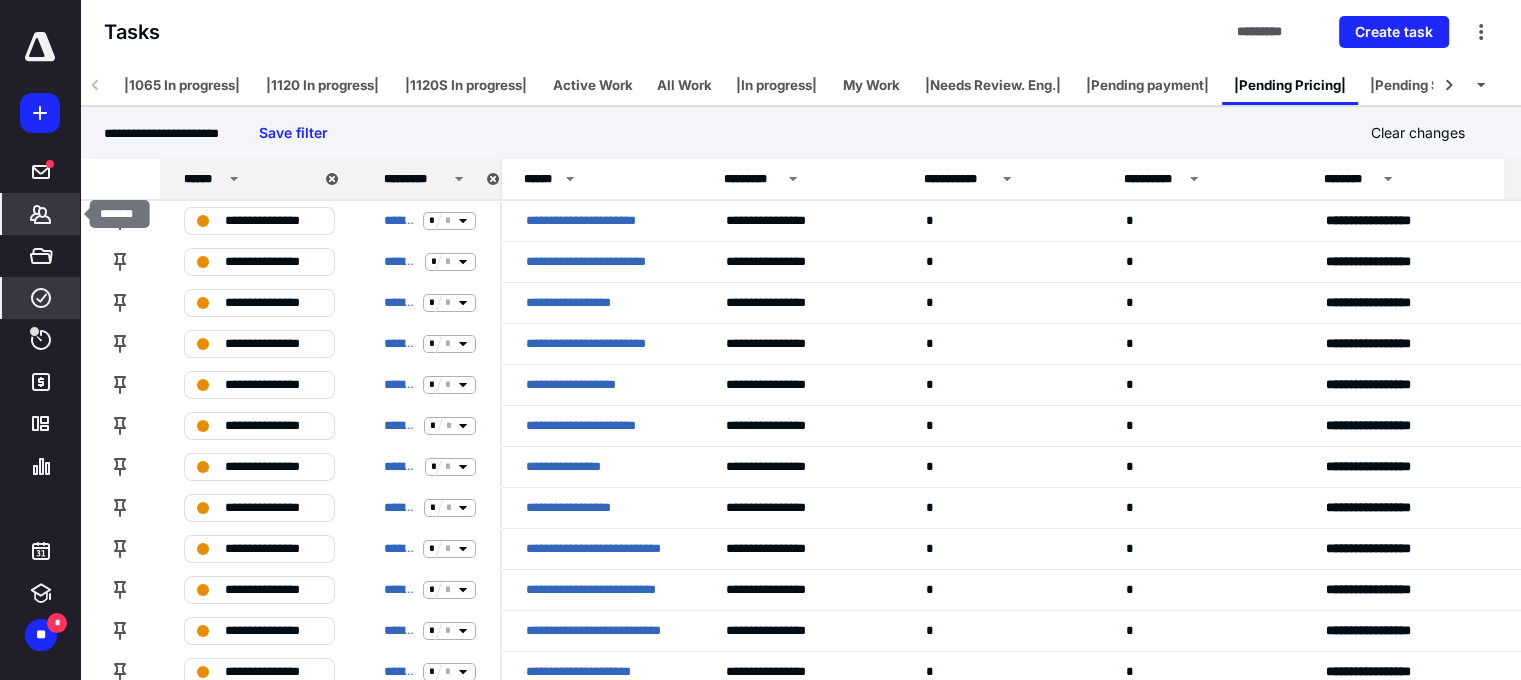 click on "*******" at bounding box center [41, 214] 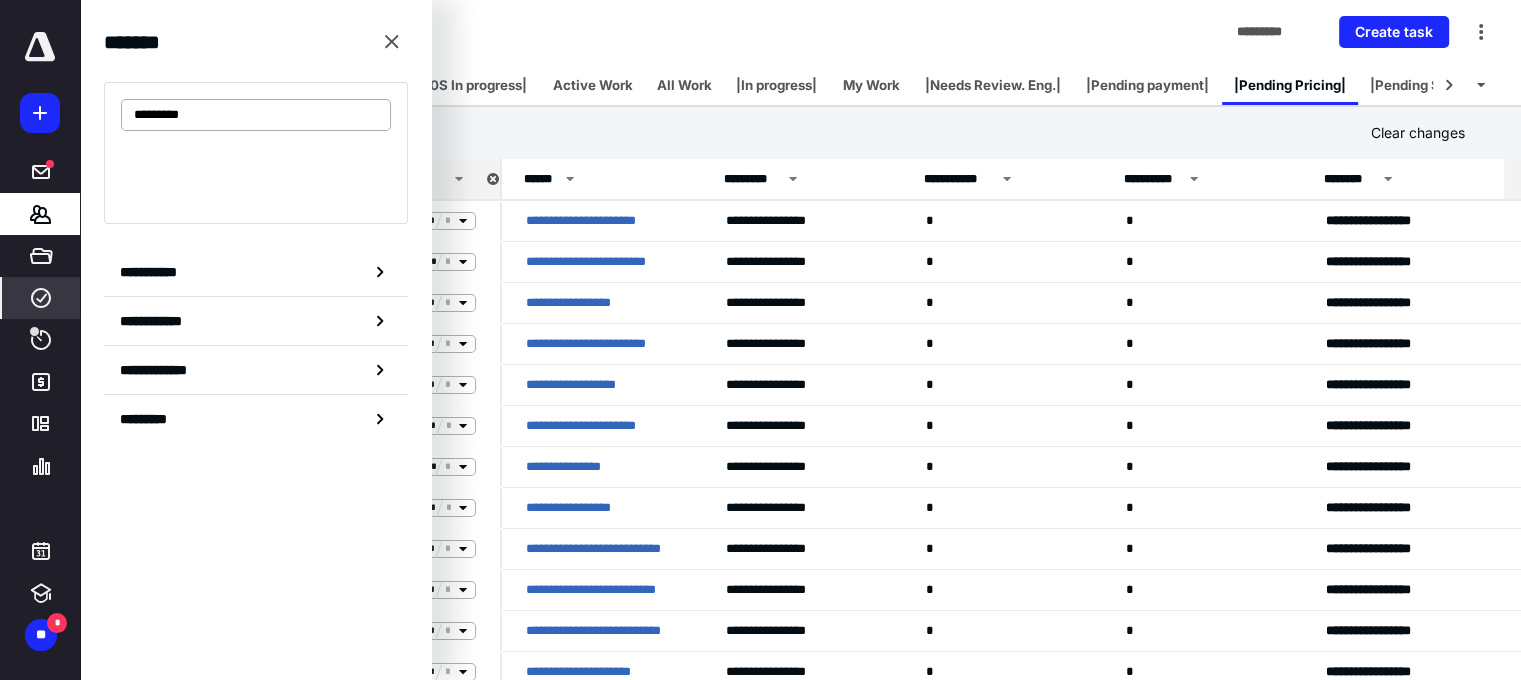 type on "**********" 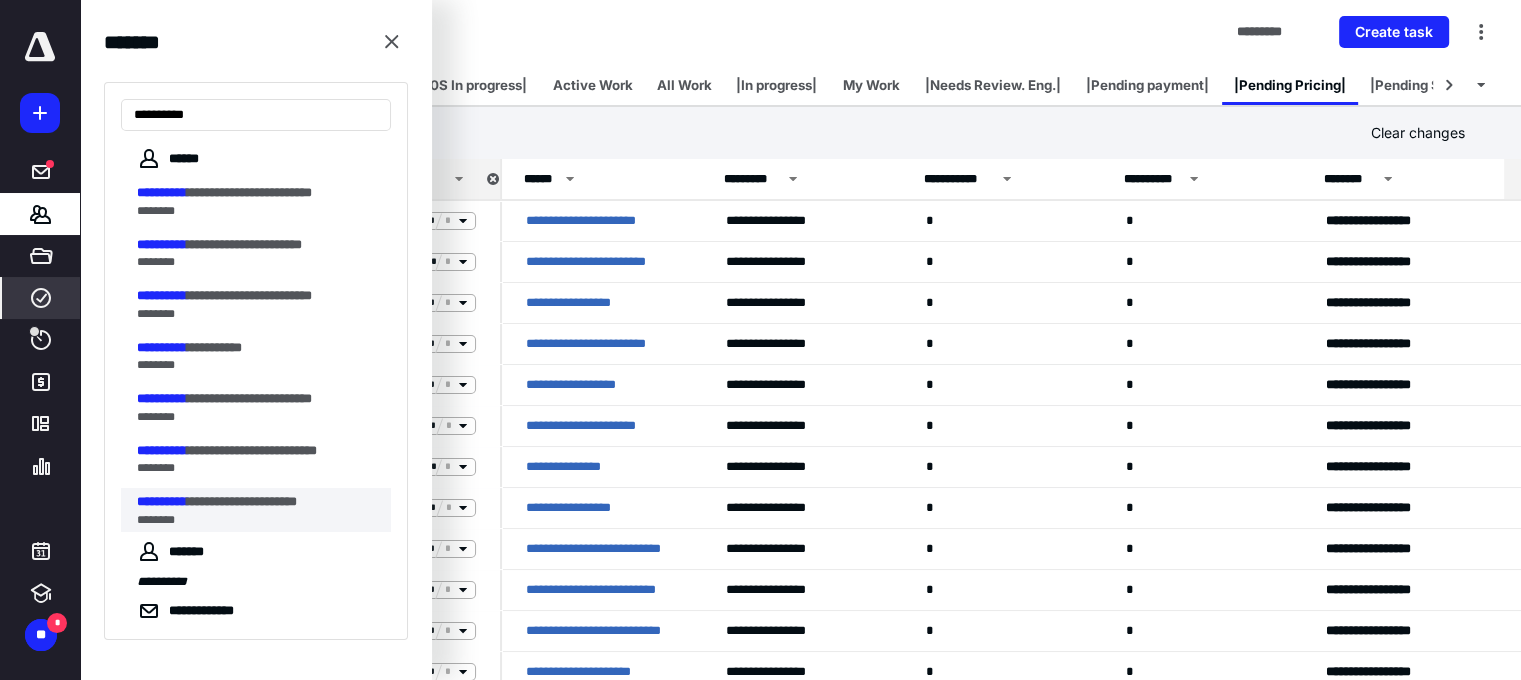 click on "**********" at bounding box center [242, 501] 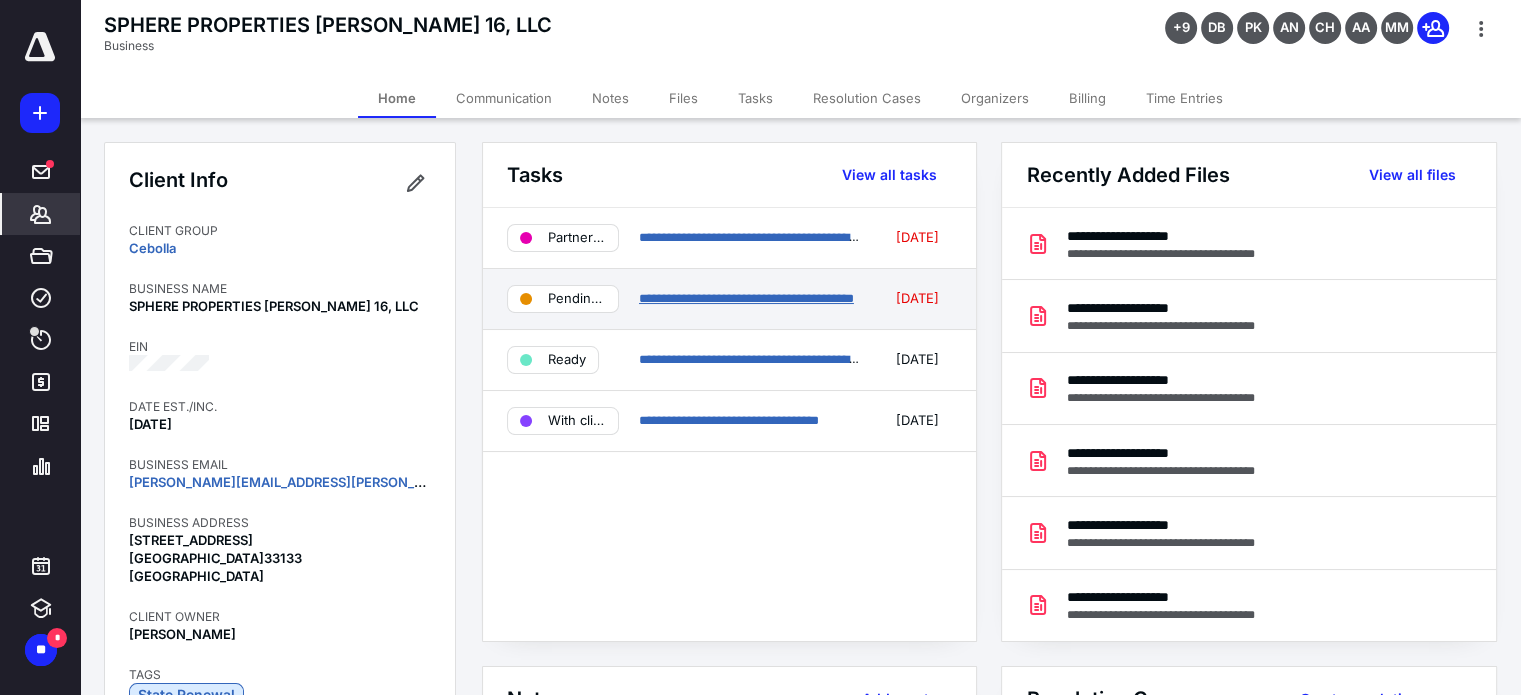 click on "**********" at bounding box center (746, 298) 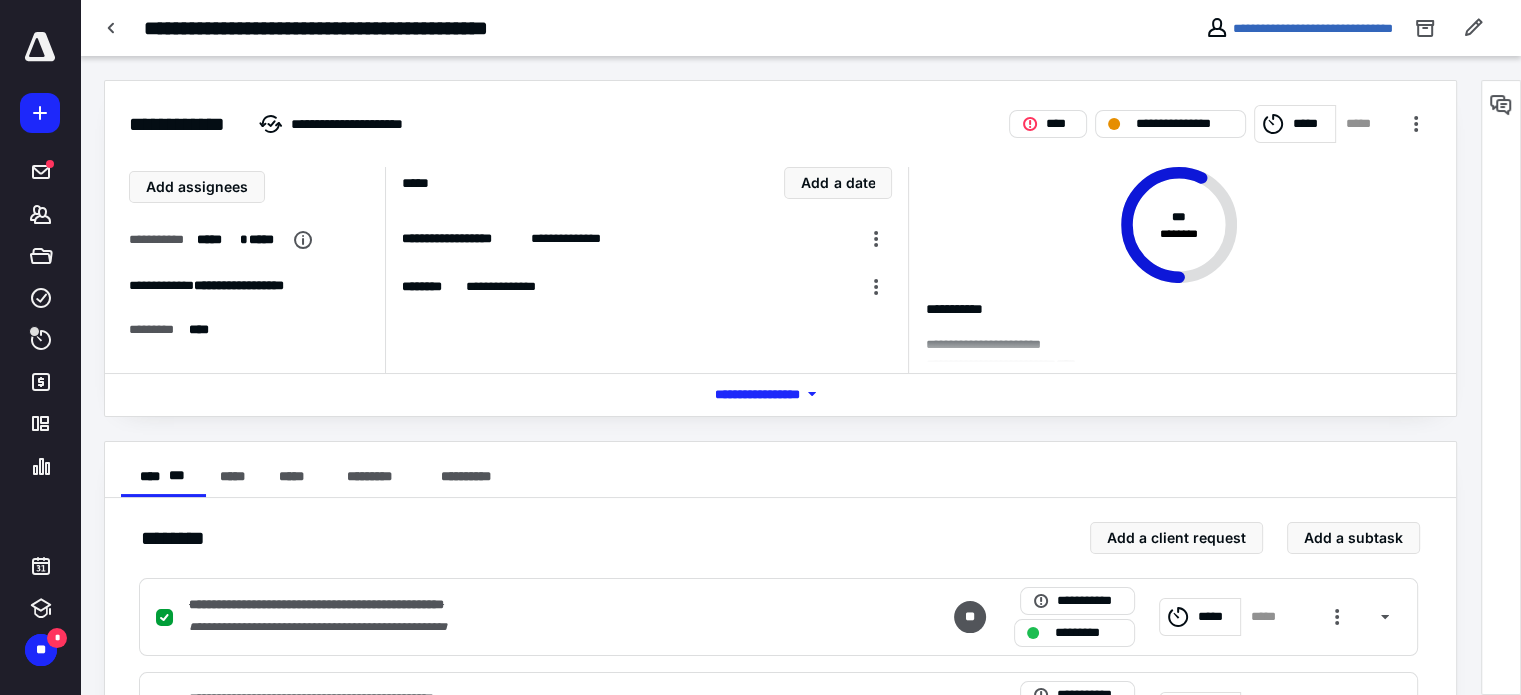 click at bounding box center [1501, 105] 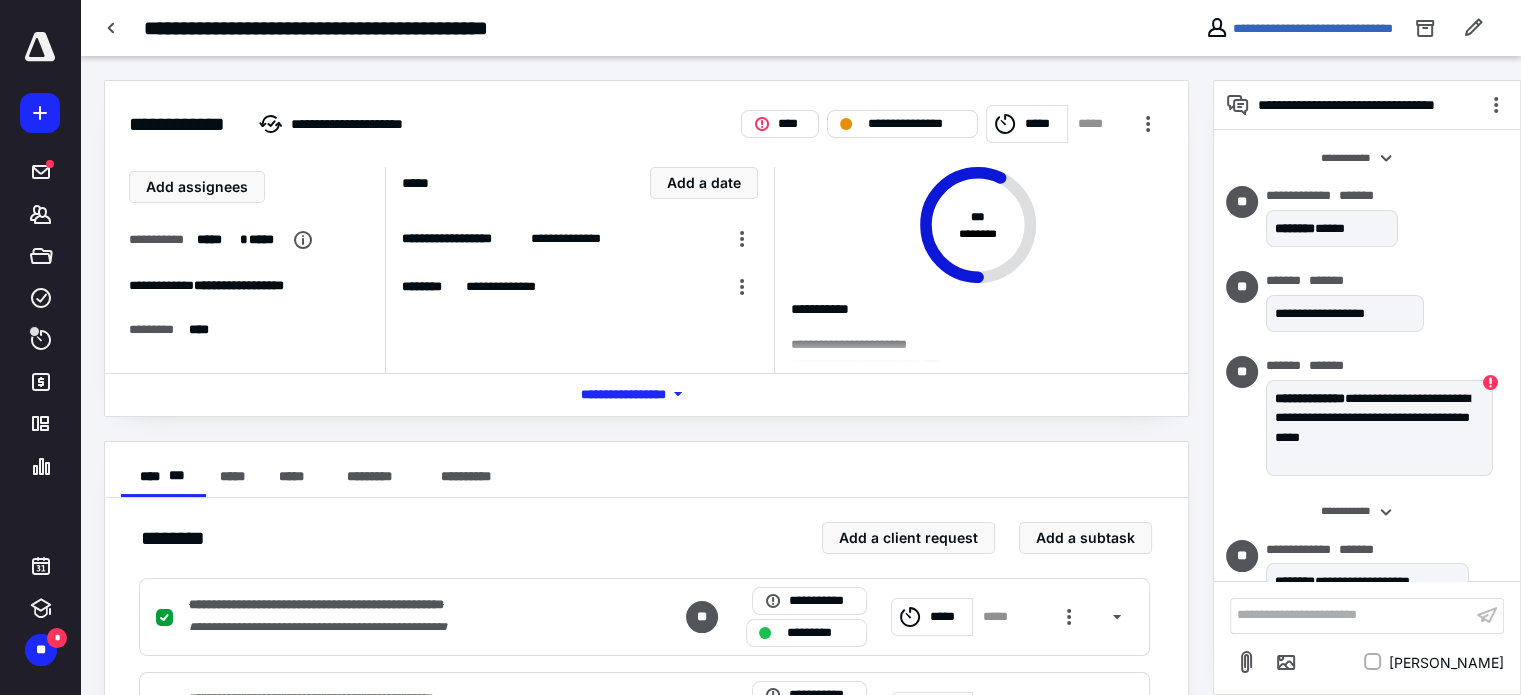 scroll, scrollTop: 160, scrollLeft: 0, axis: vertical 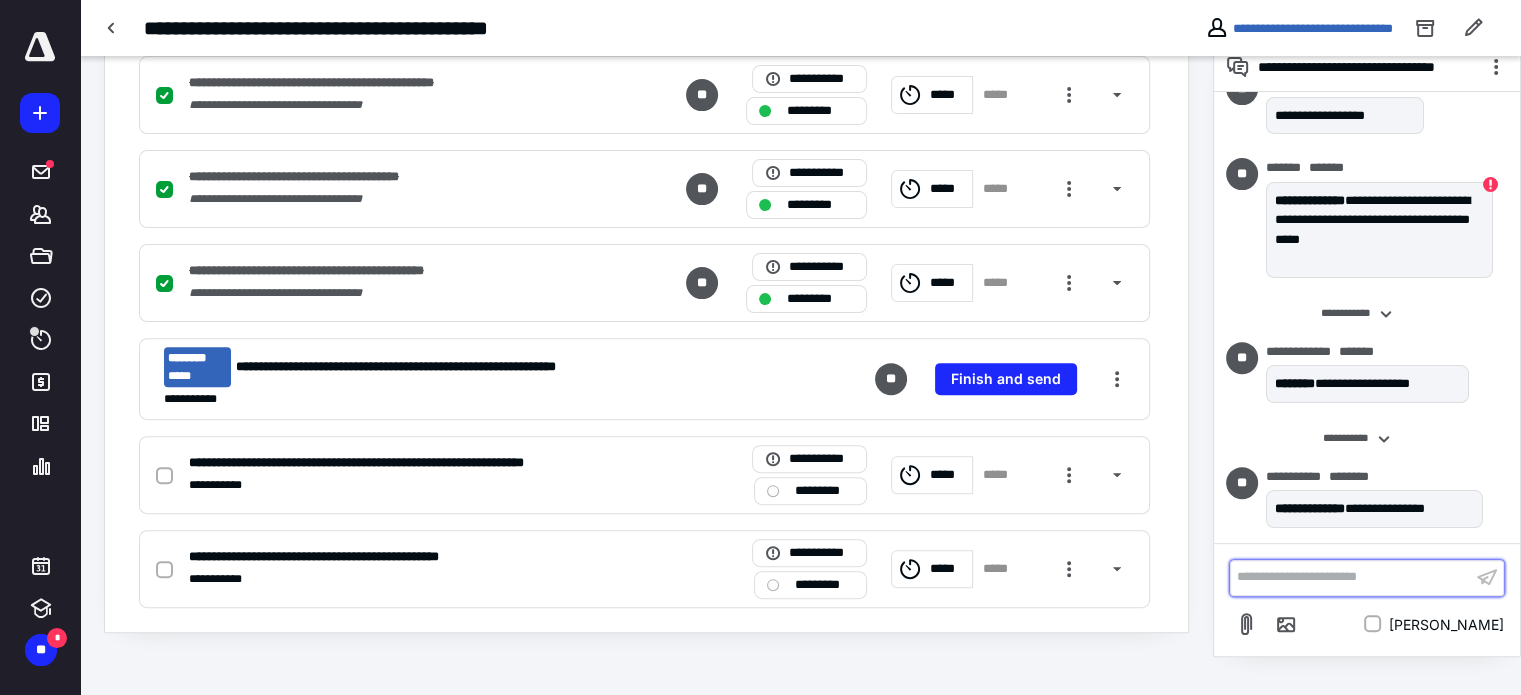 click on "**********" at bounding box center [1351, 577] 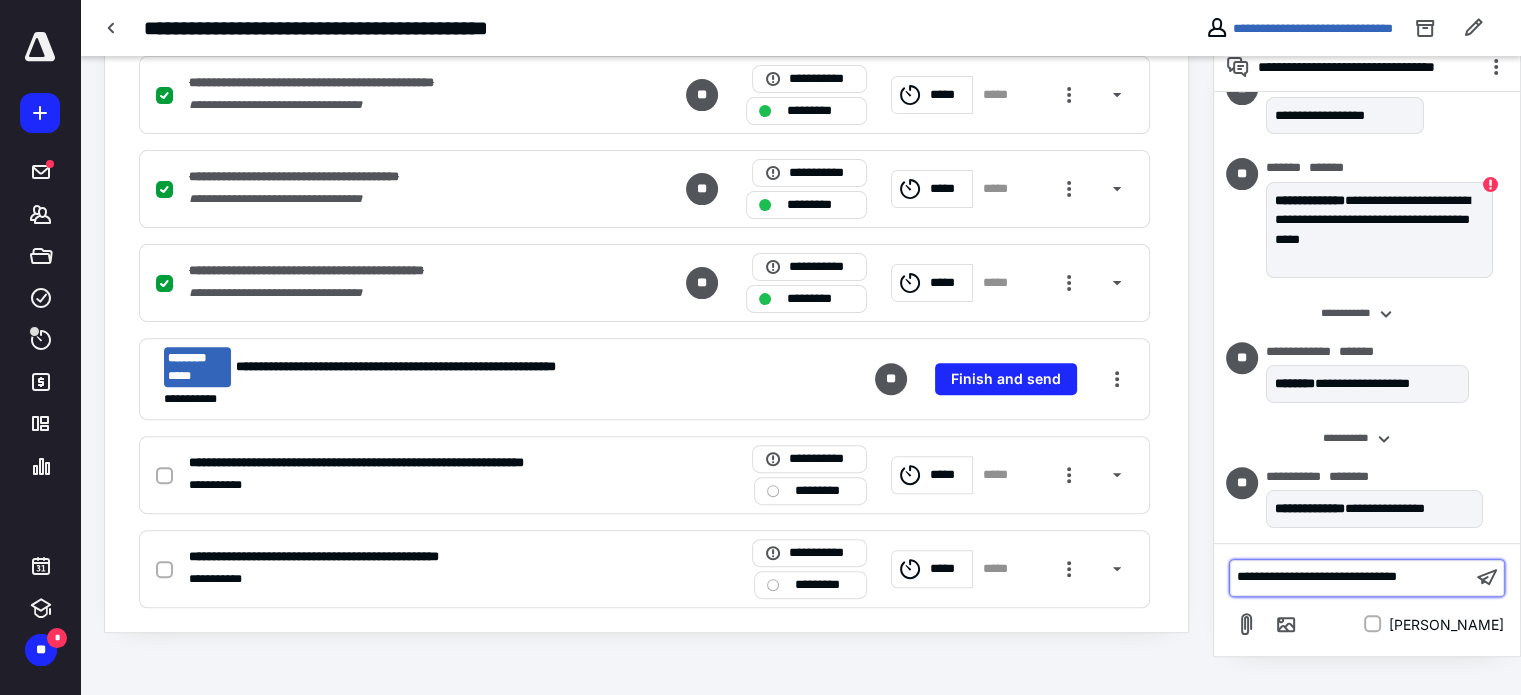 click on "**********" at bounding box center [1317, 576] 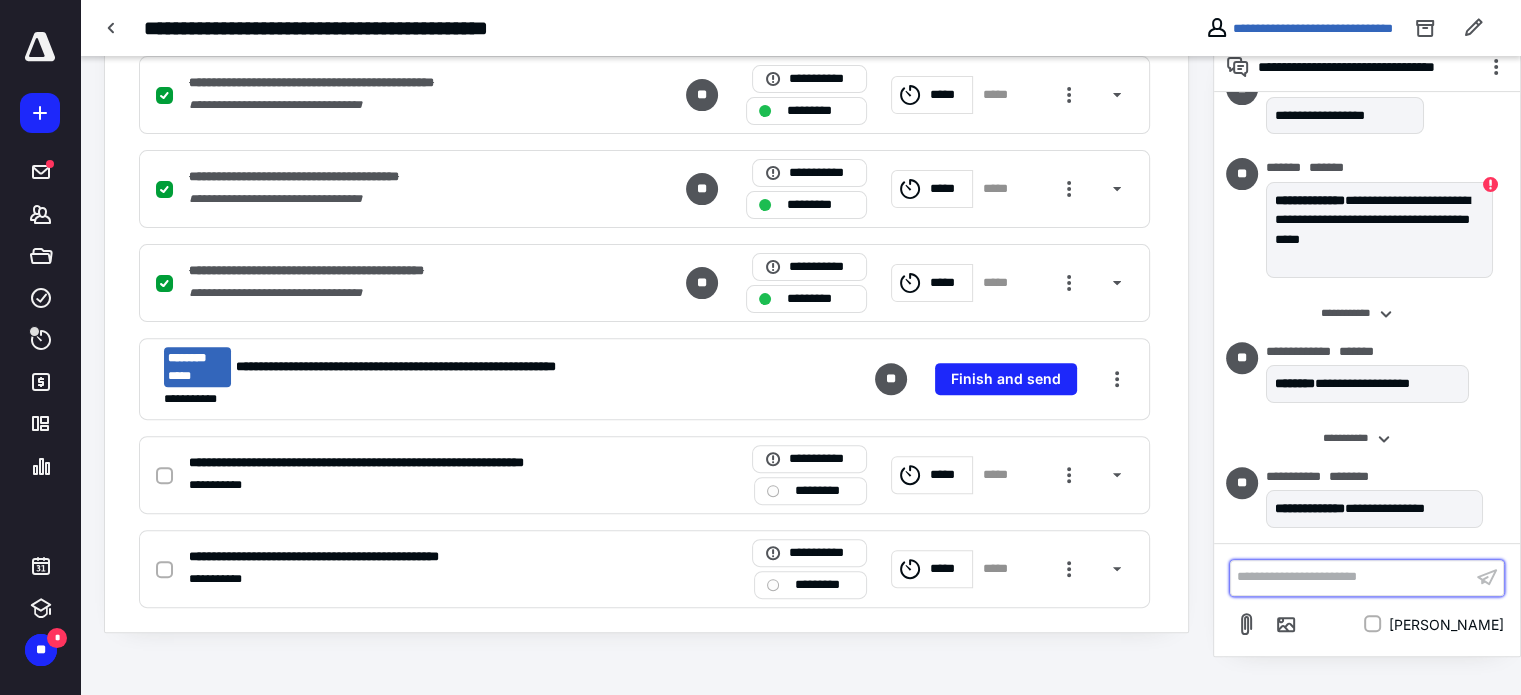 scroll, scrollTop: 285, scrollLeft: 0, axis: vertical 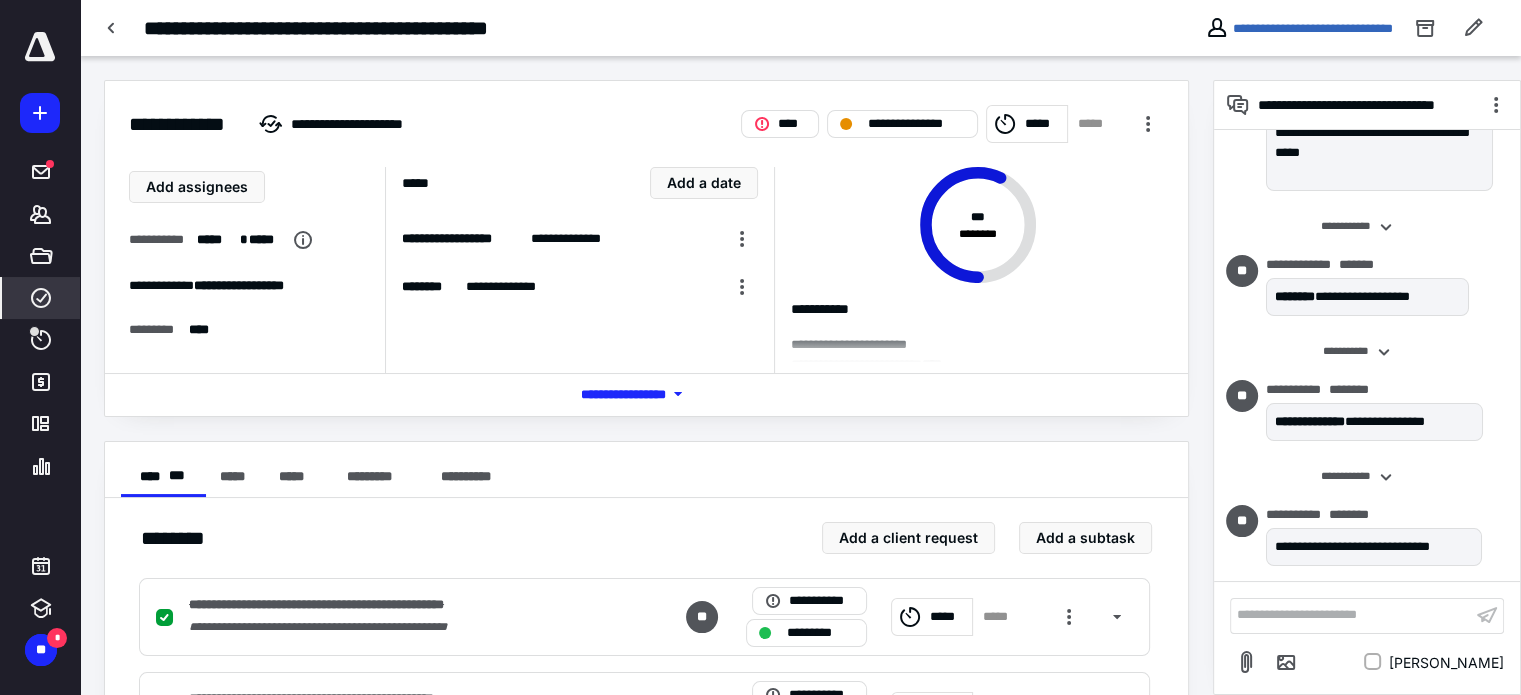click 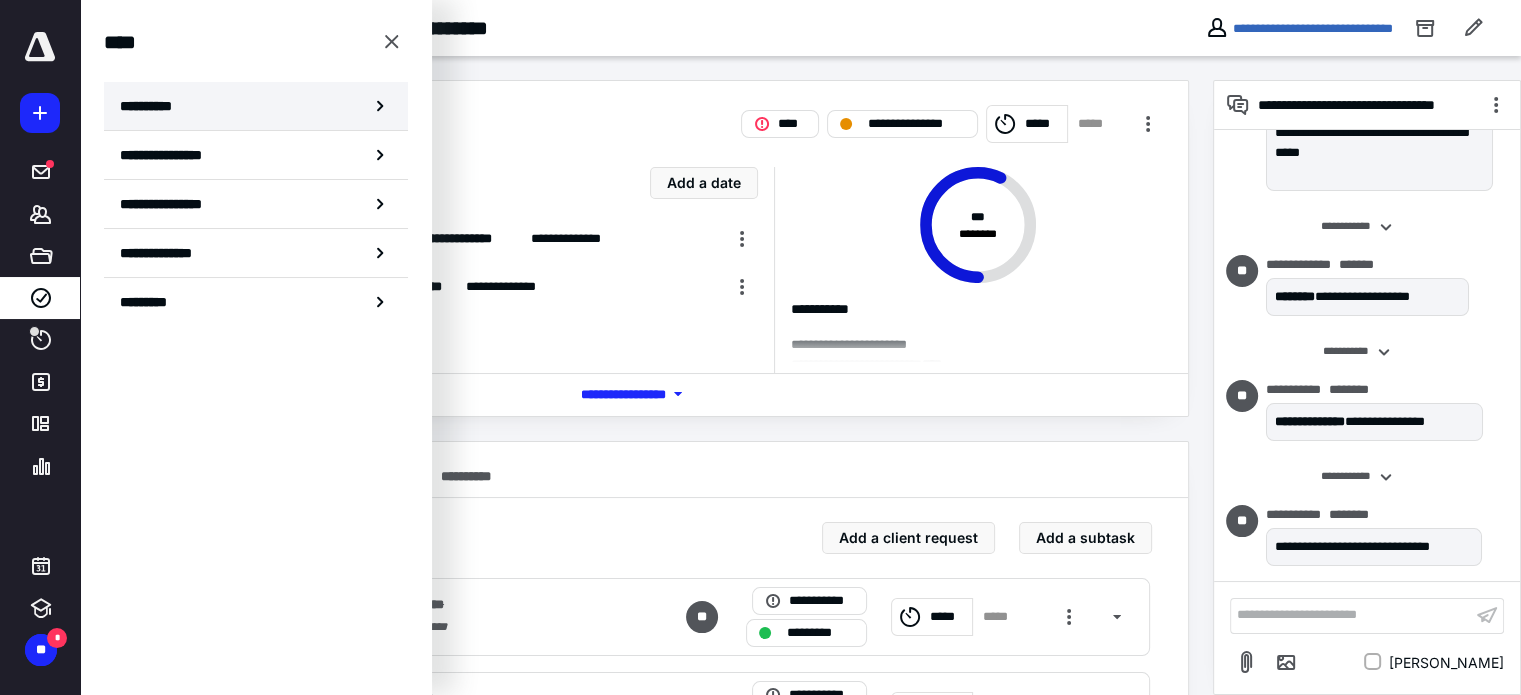 click on "**********" at bounding box center [256, 106] 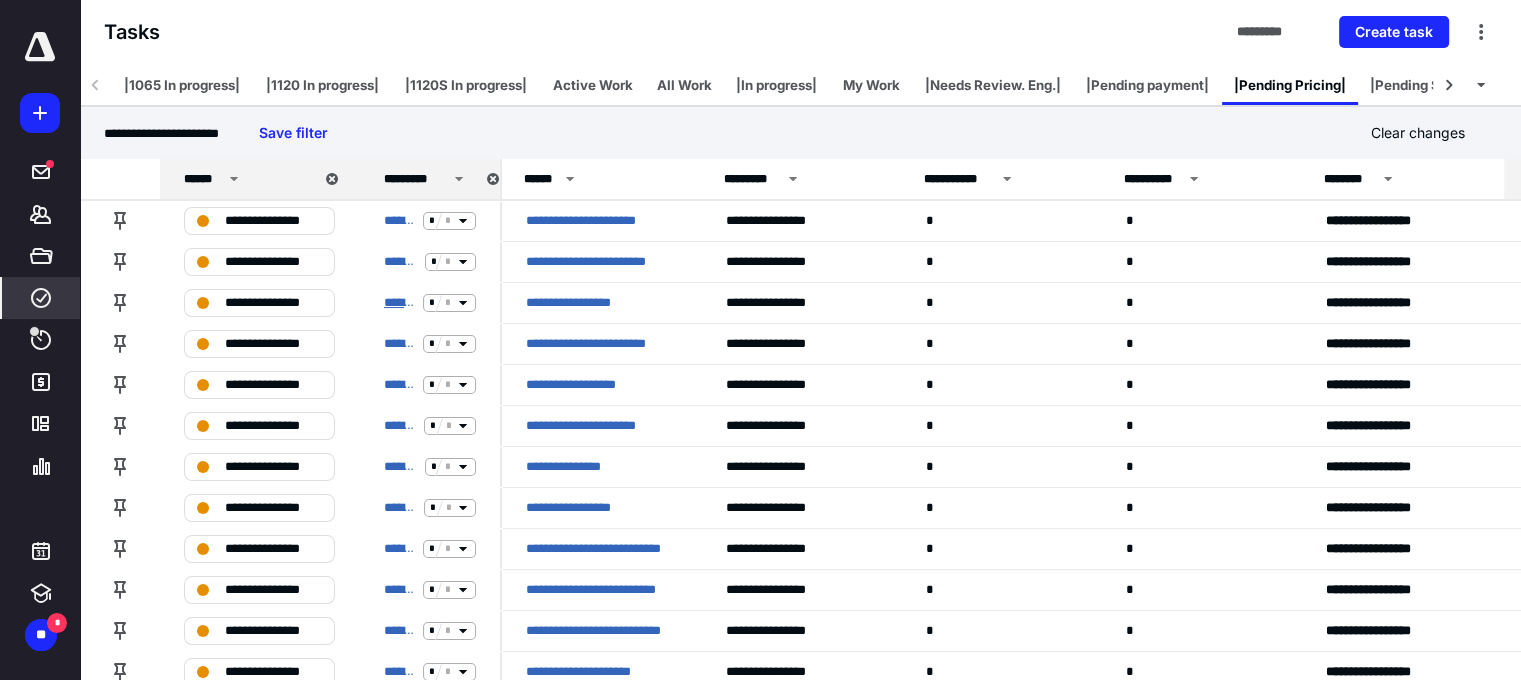 click on "**********" at bounding box center [399, 303] 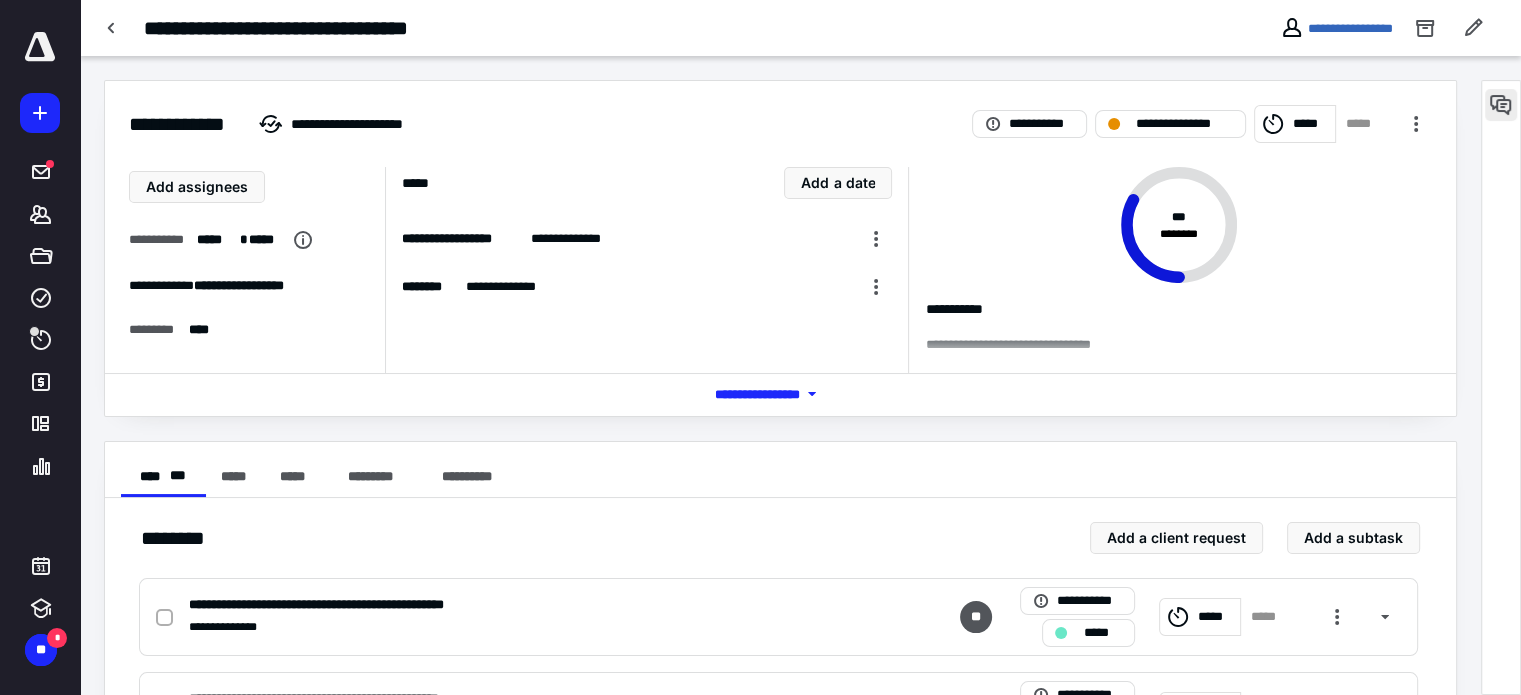 click at bounding box center (1501, 105) 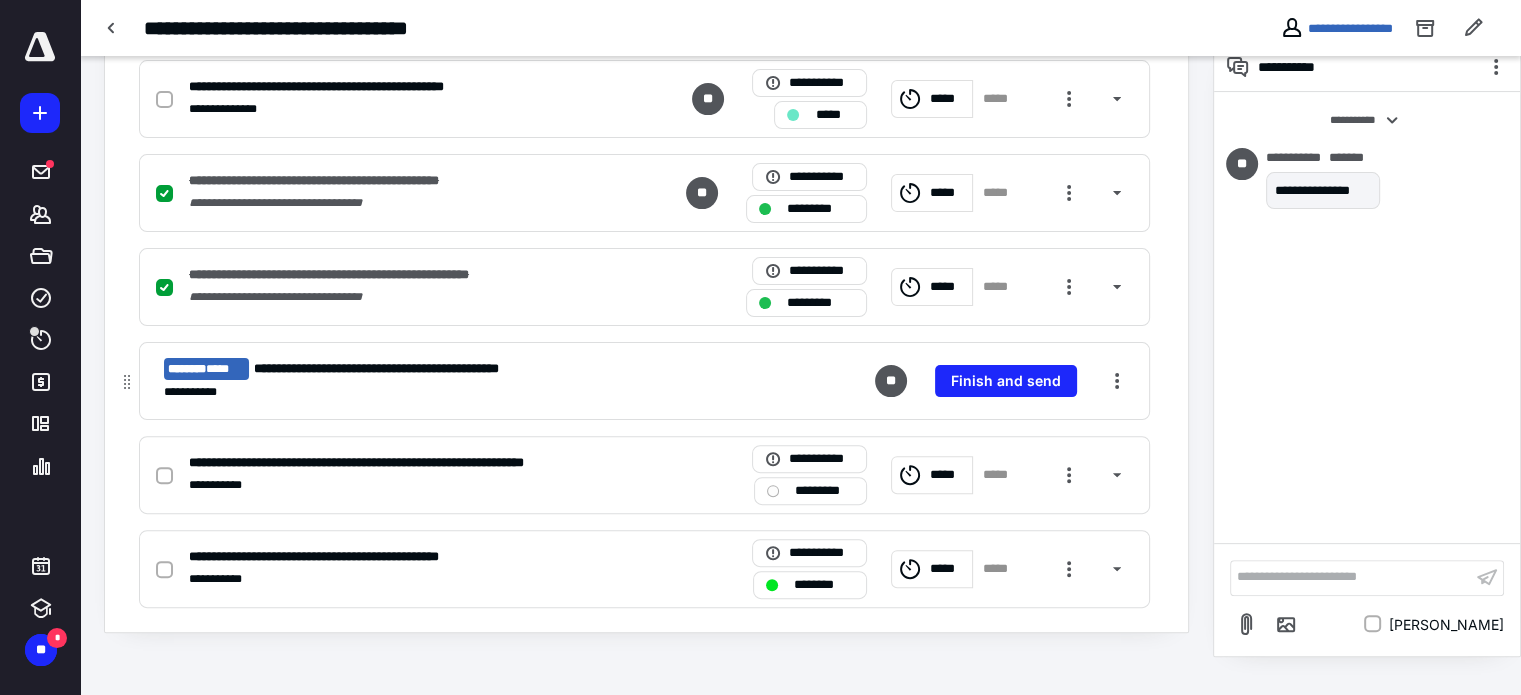 scroll, scrollTop: 0, scrollLeft: 0, axis: both 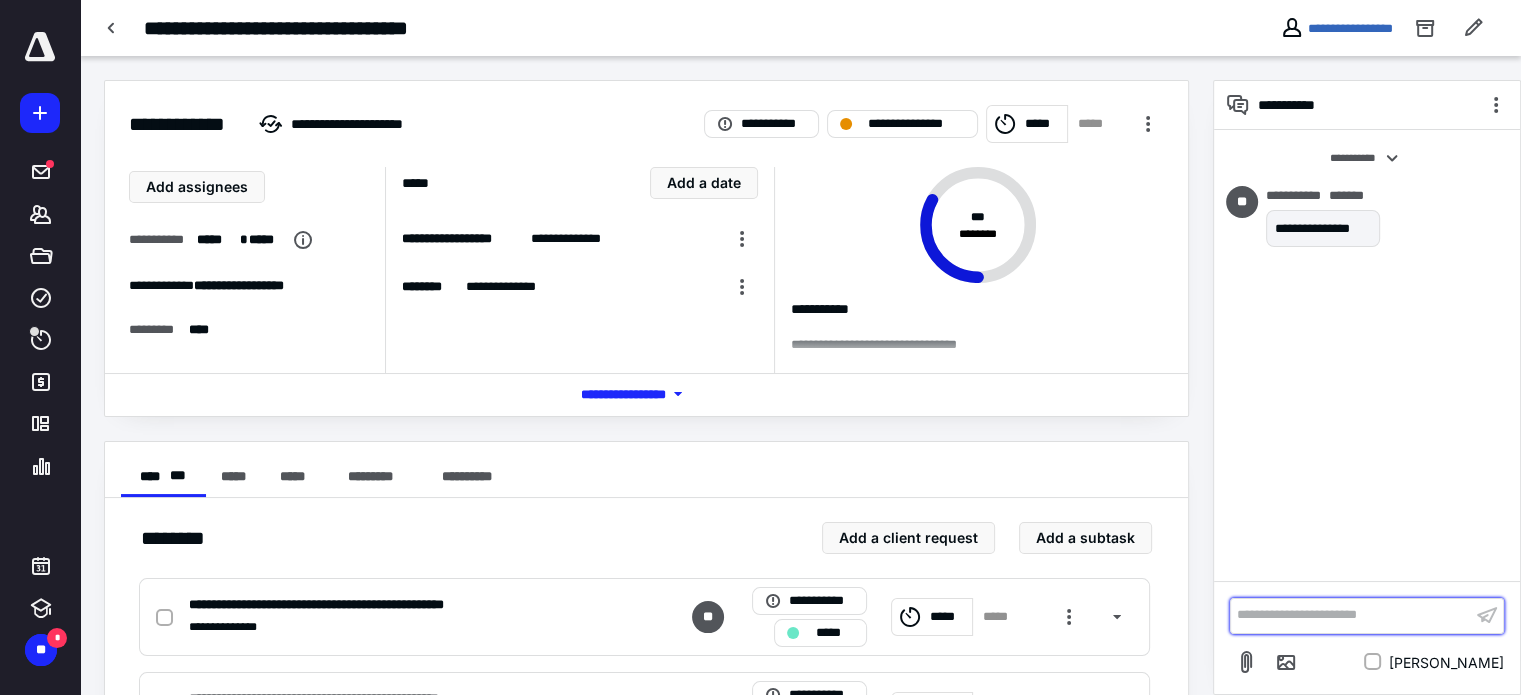 click on "**********" at bounding box center [1351, 615] 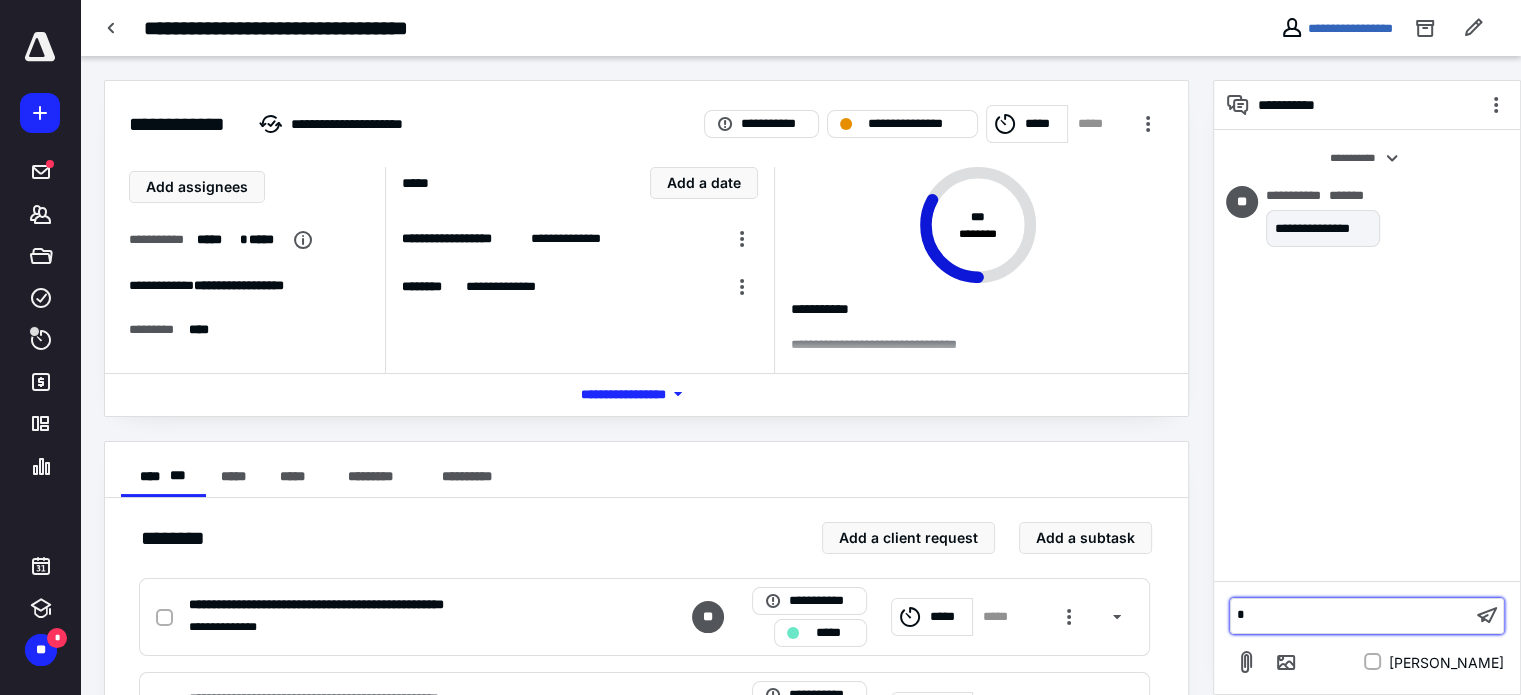 type 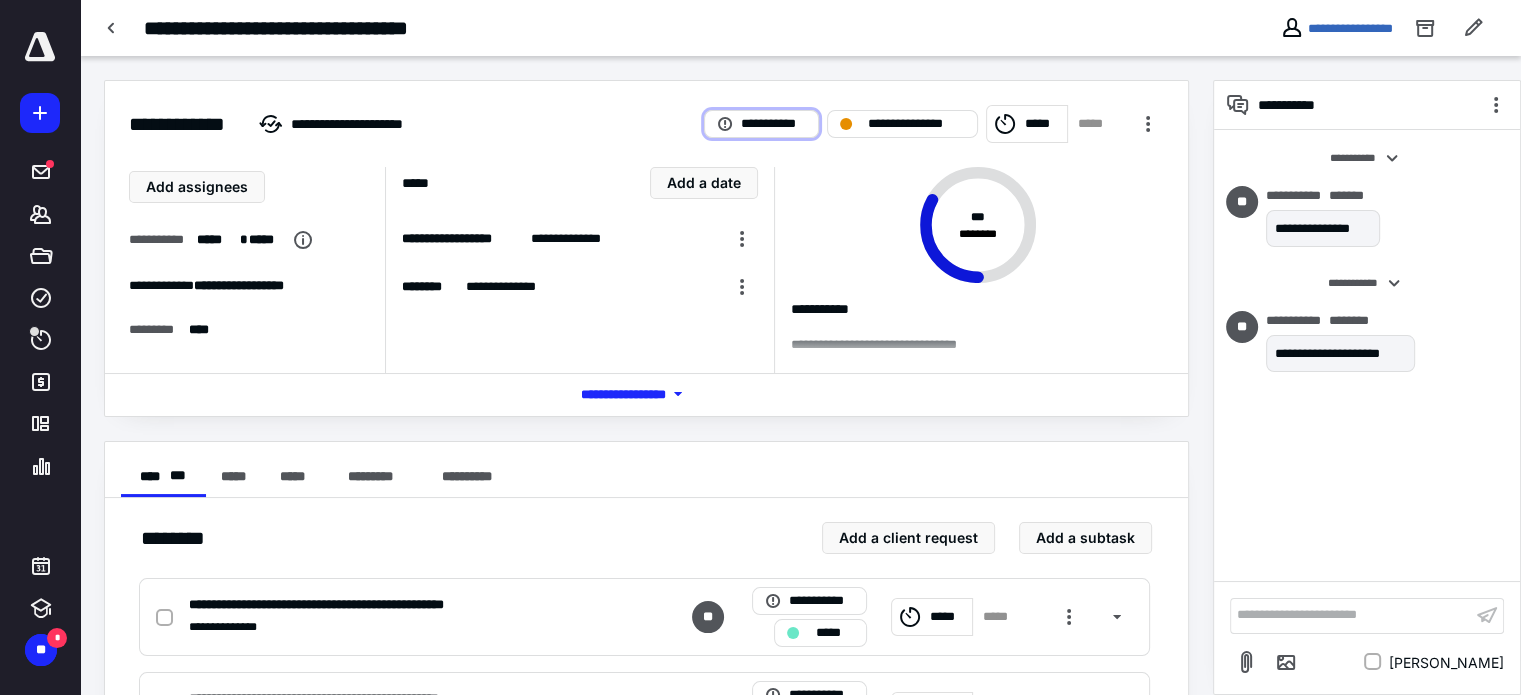 click on "**********" at bounding box center [773, 124] 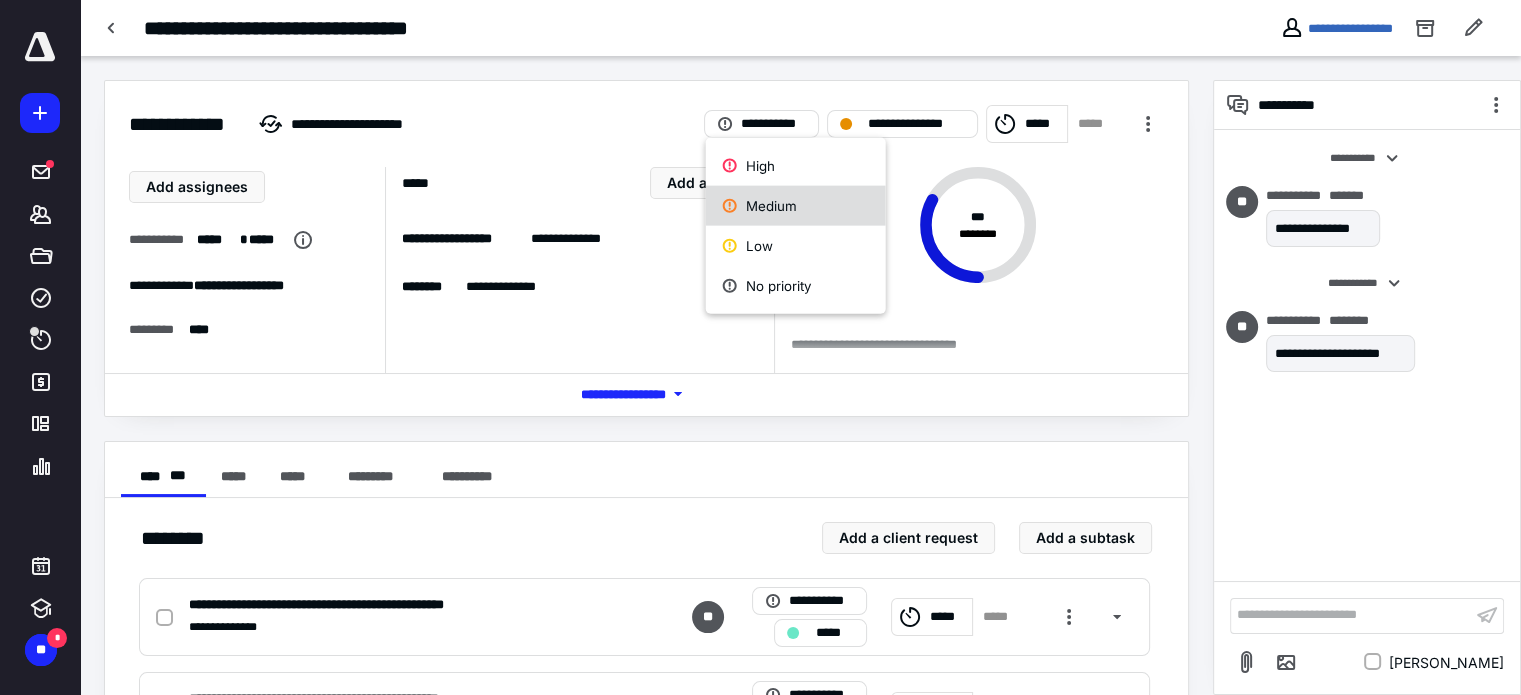 click on "Medium" at bounding box center [796, 206] 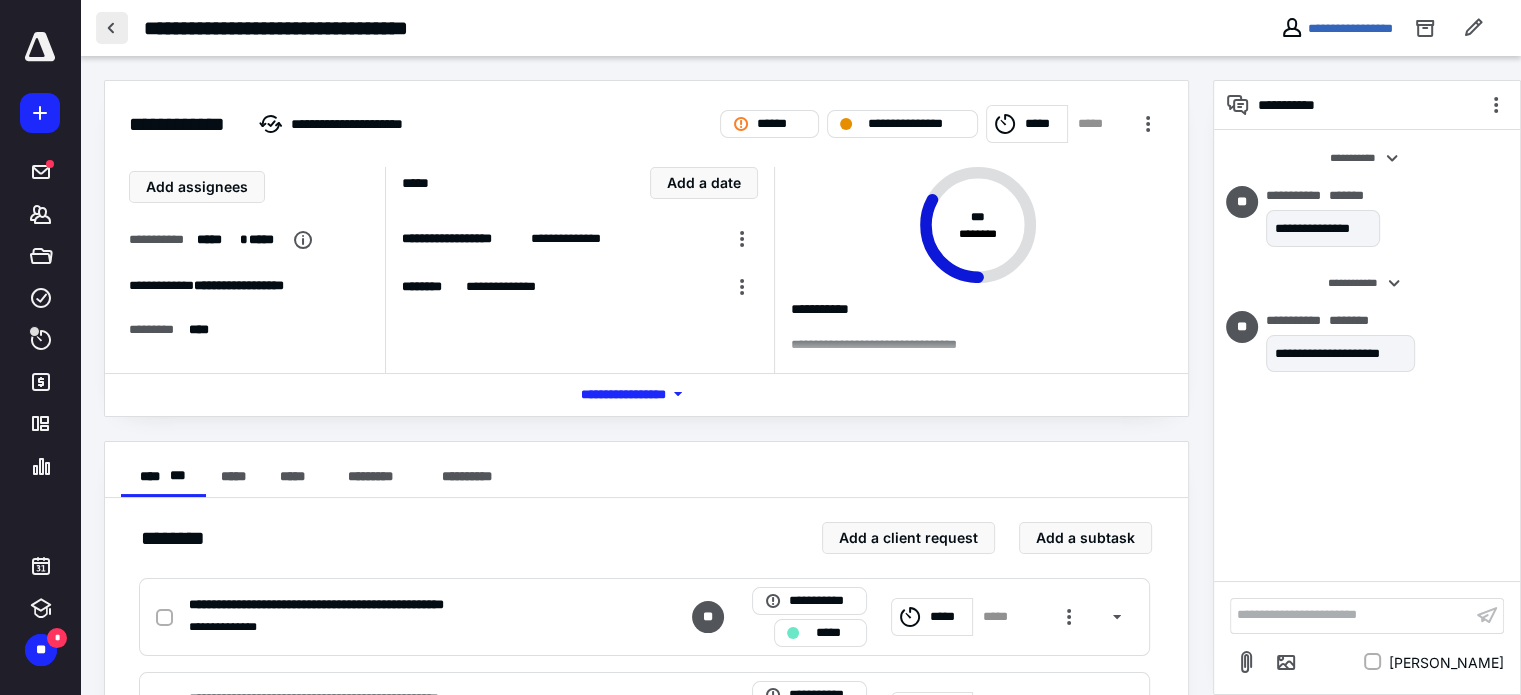 click at bounding box center (112, 28) 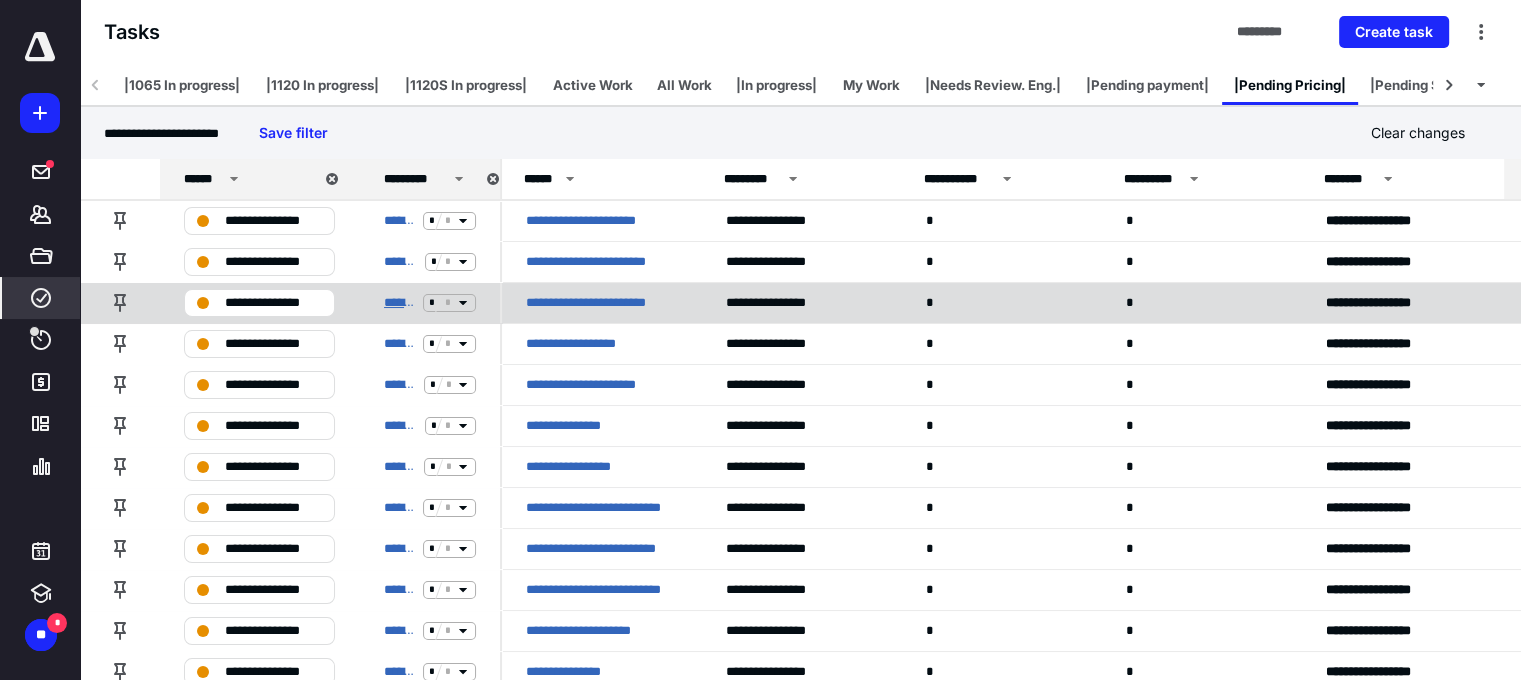 click on "**********" at bounding box center [399, 303] 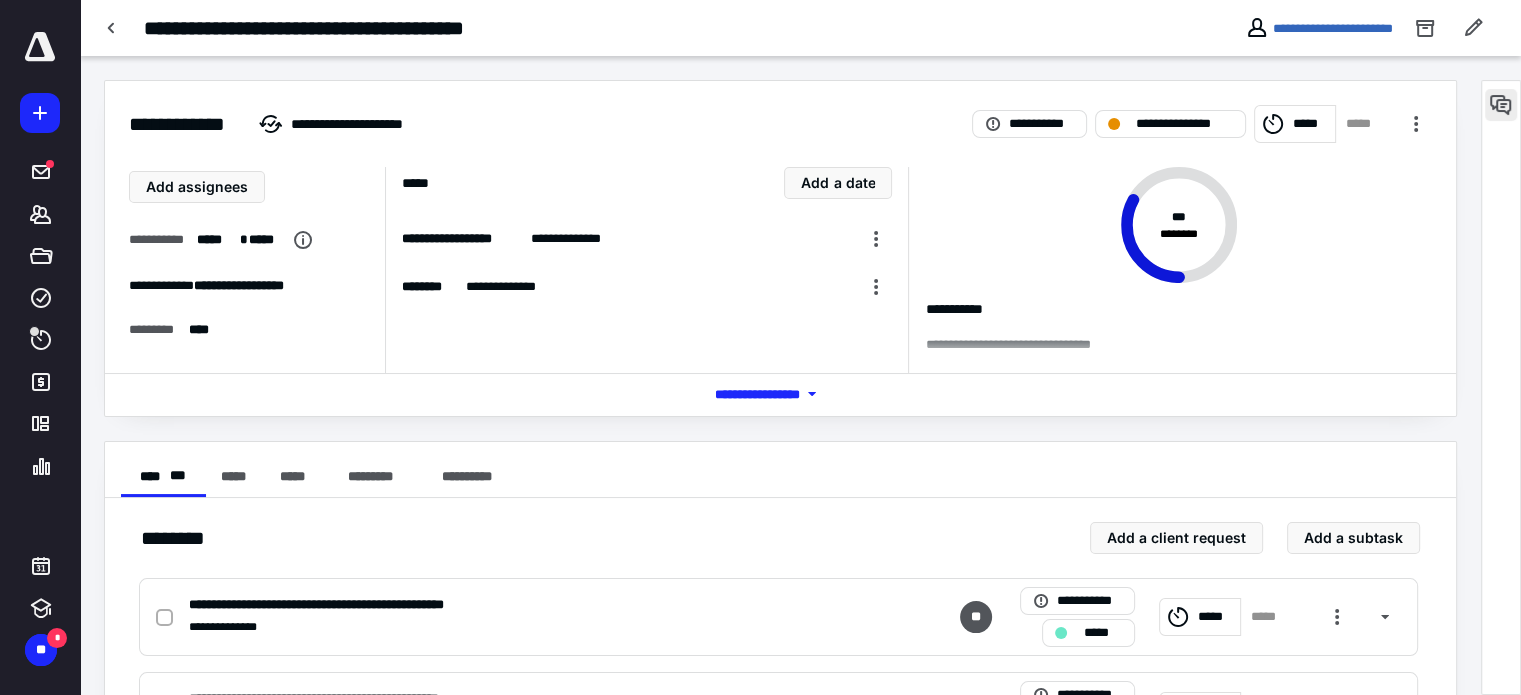 click at bounding box center [1501, 105] 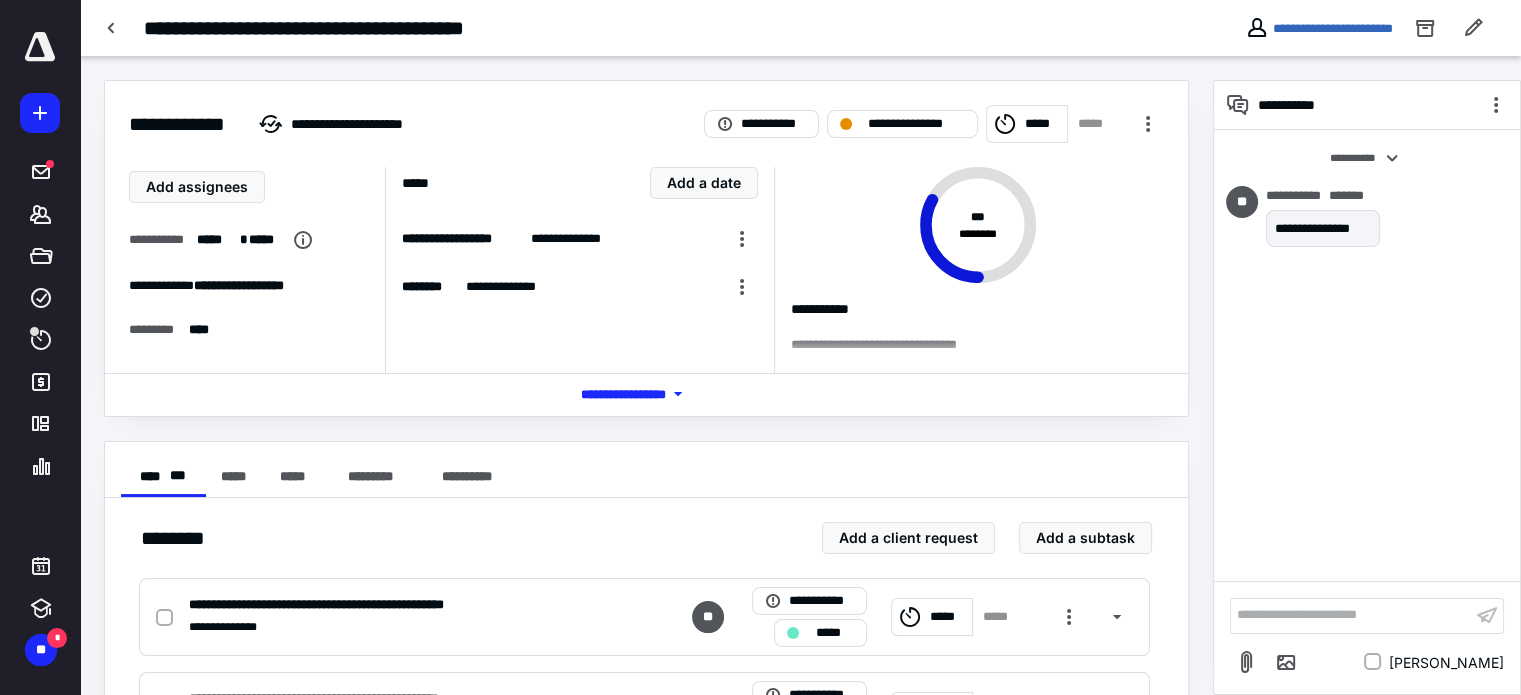 type 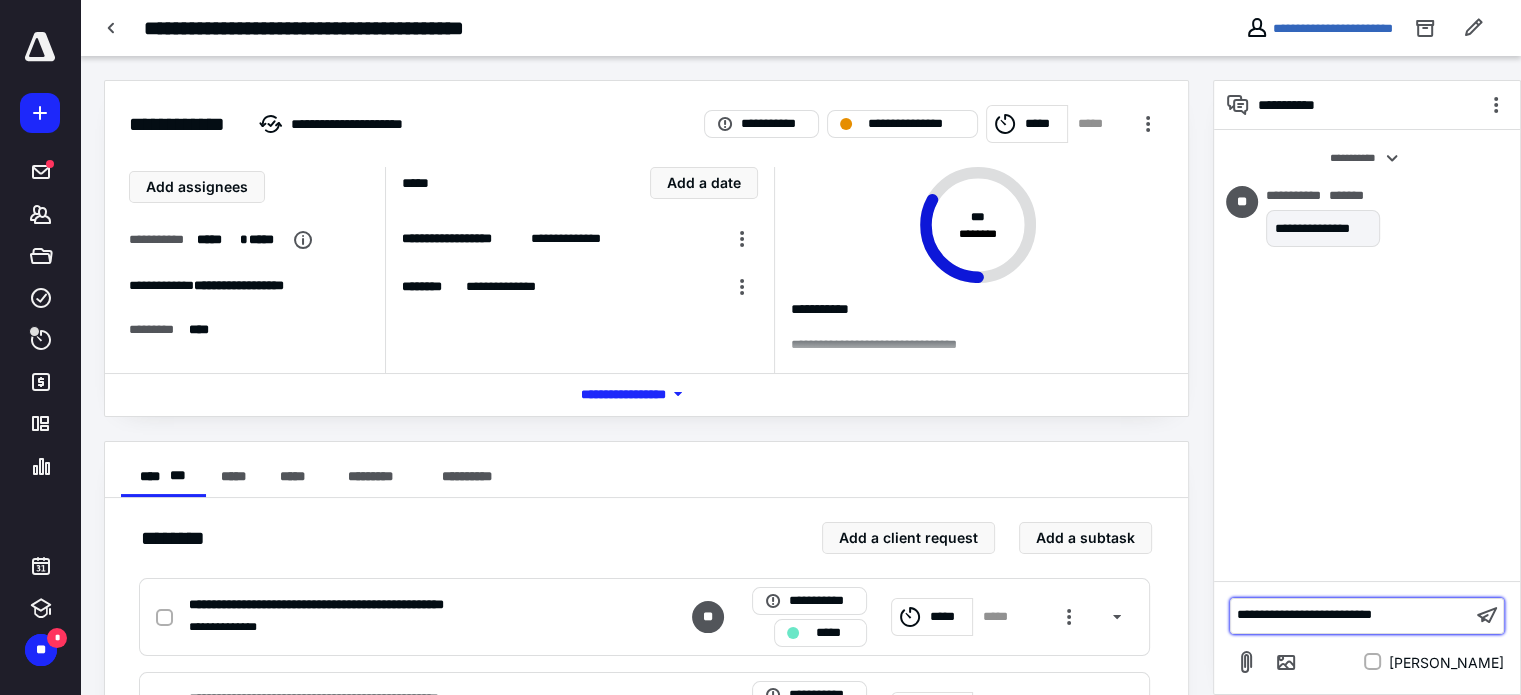 click on "**********" at bounding box center [1304, 614] 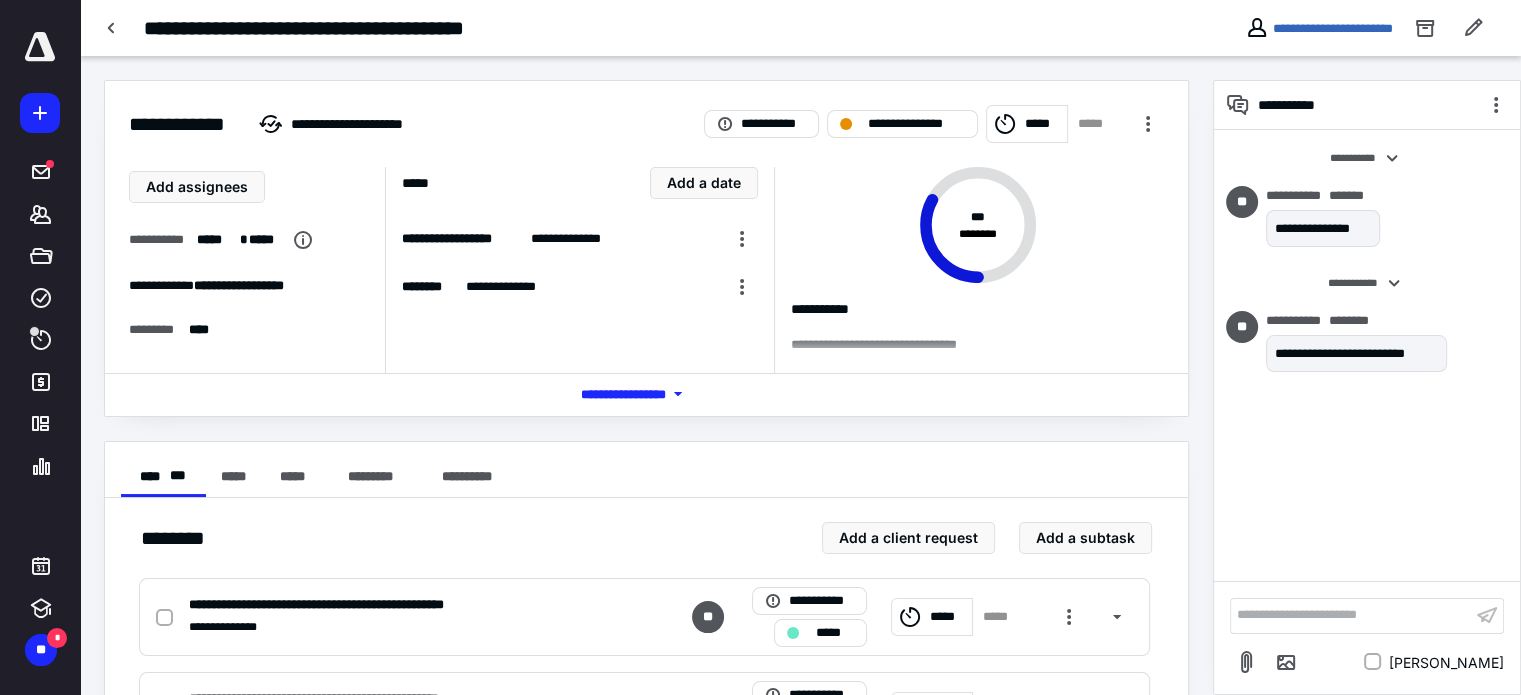click on "**********" at bounding box center [934, 124] 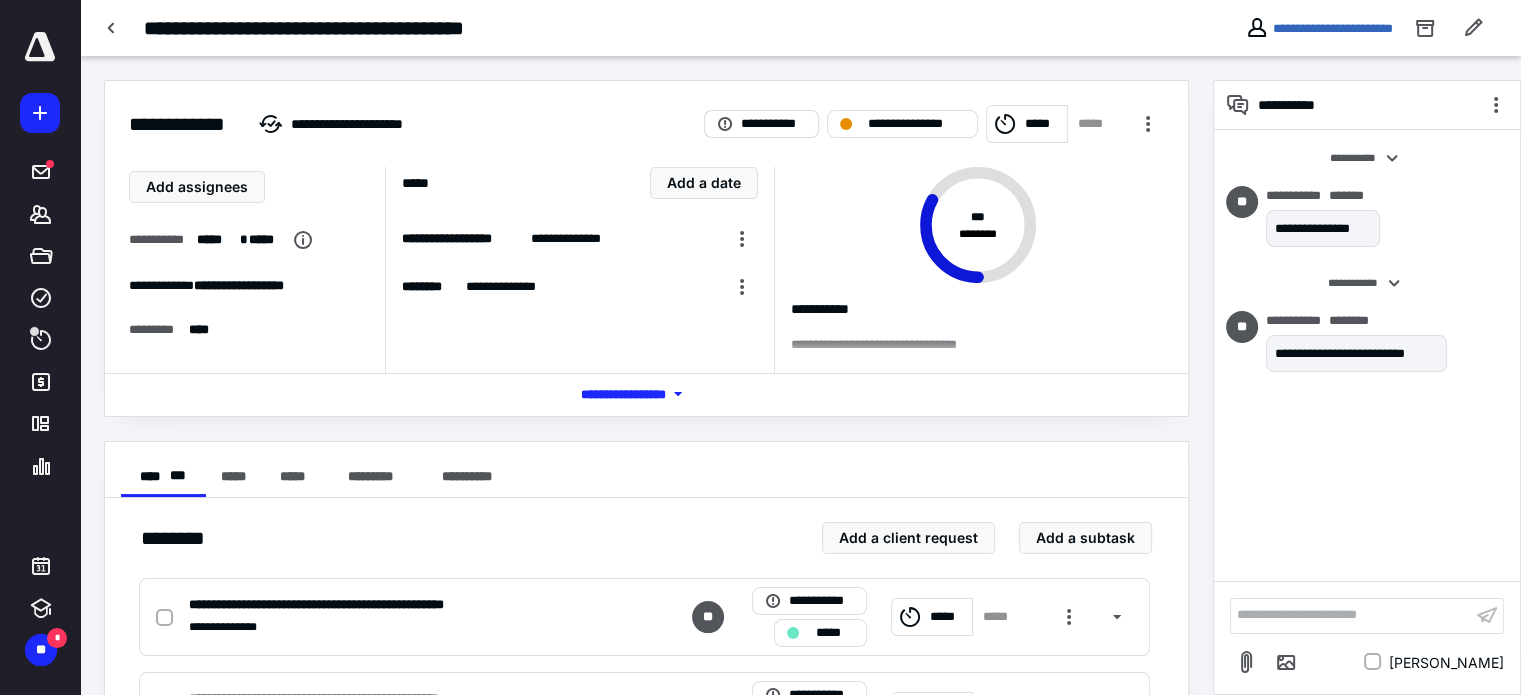 click on "**********" at bounding box center (761, 124) 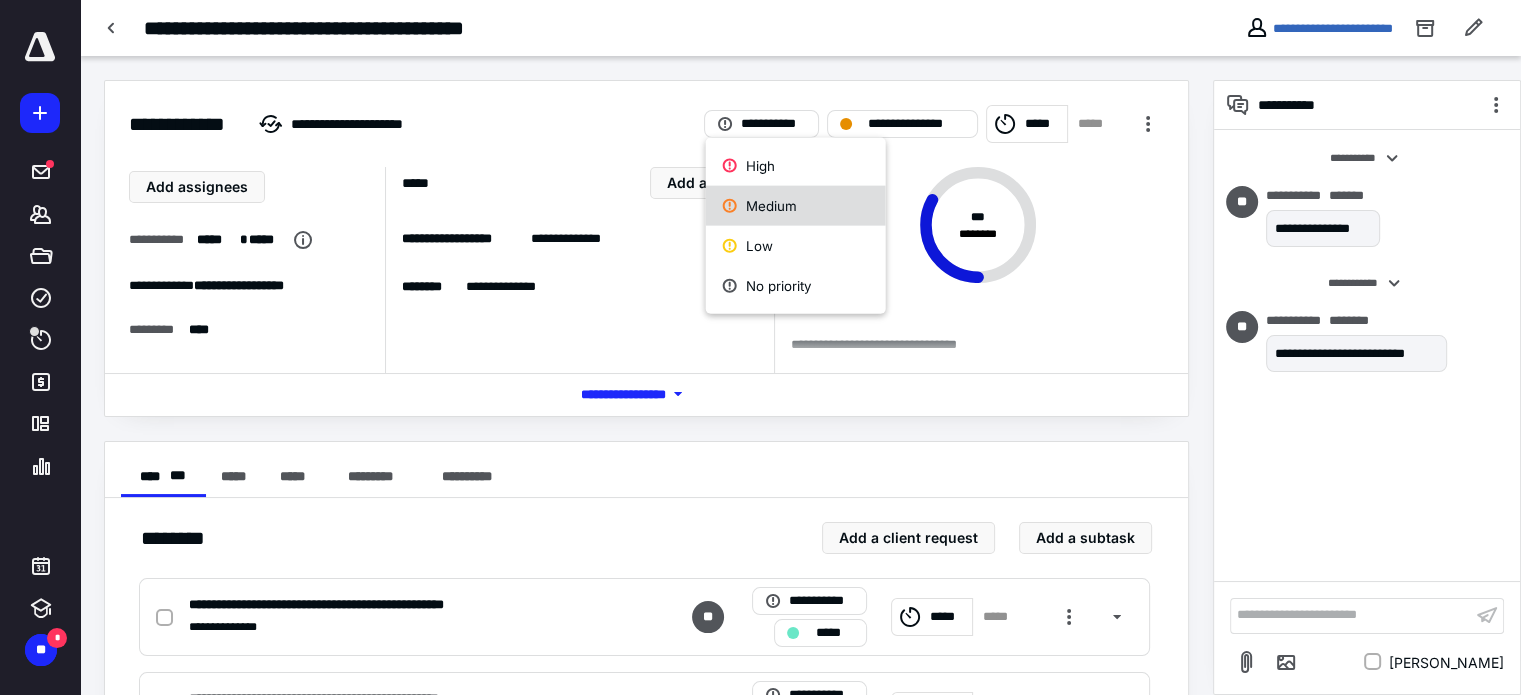 click on "Medium" at bounding box center (796, 206) 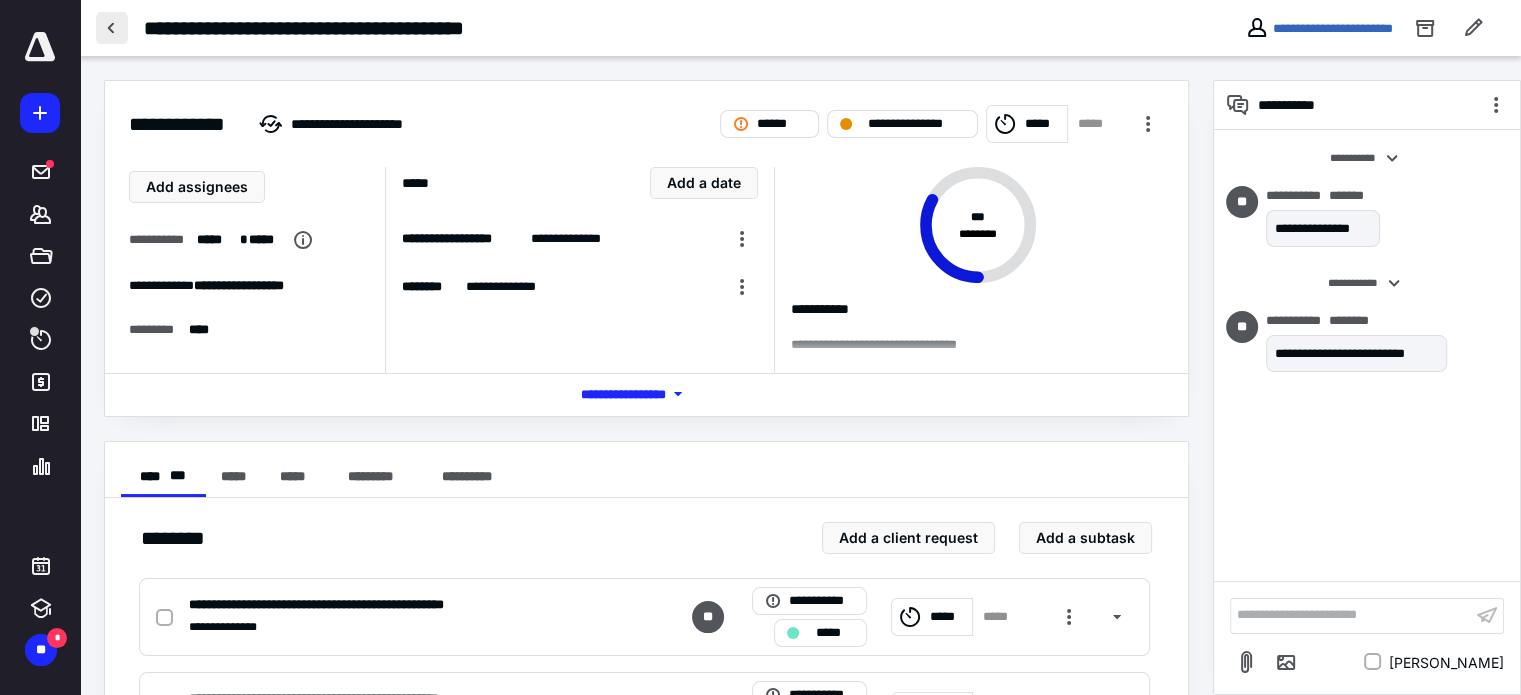 click at bounding box center [112, 28] 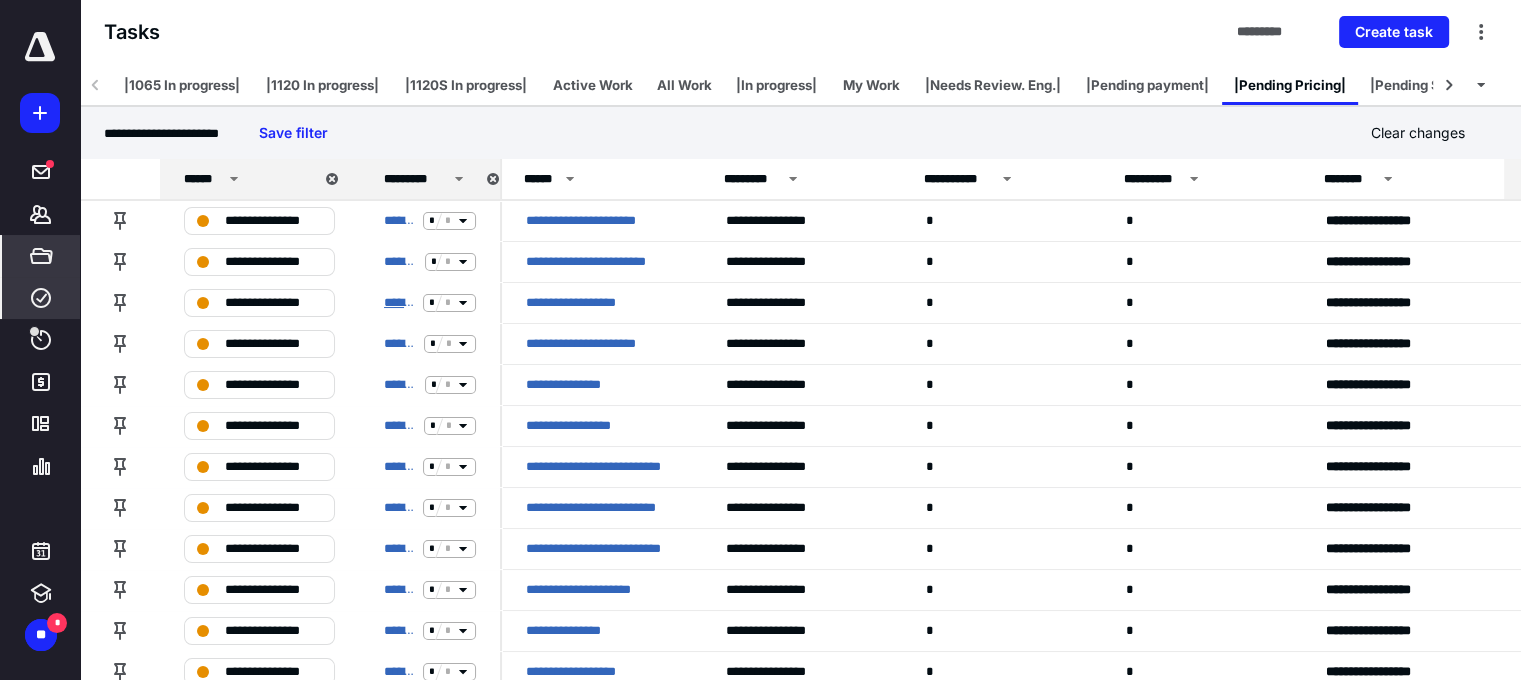 click on "**********" at bounding box center [399, 303] 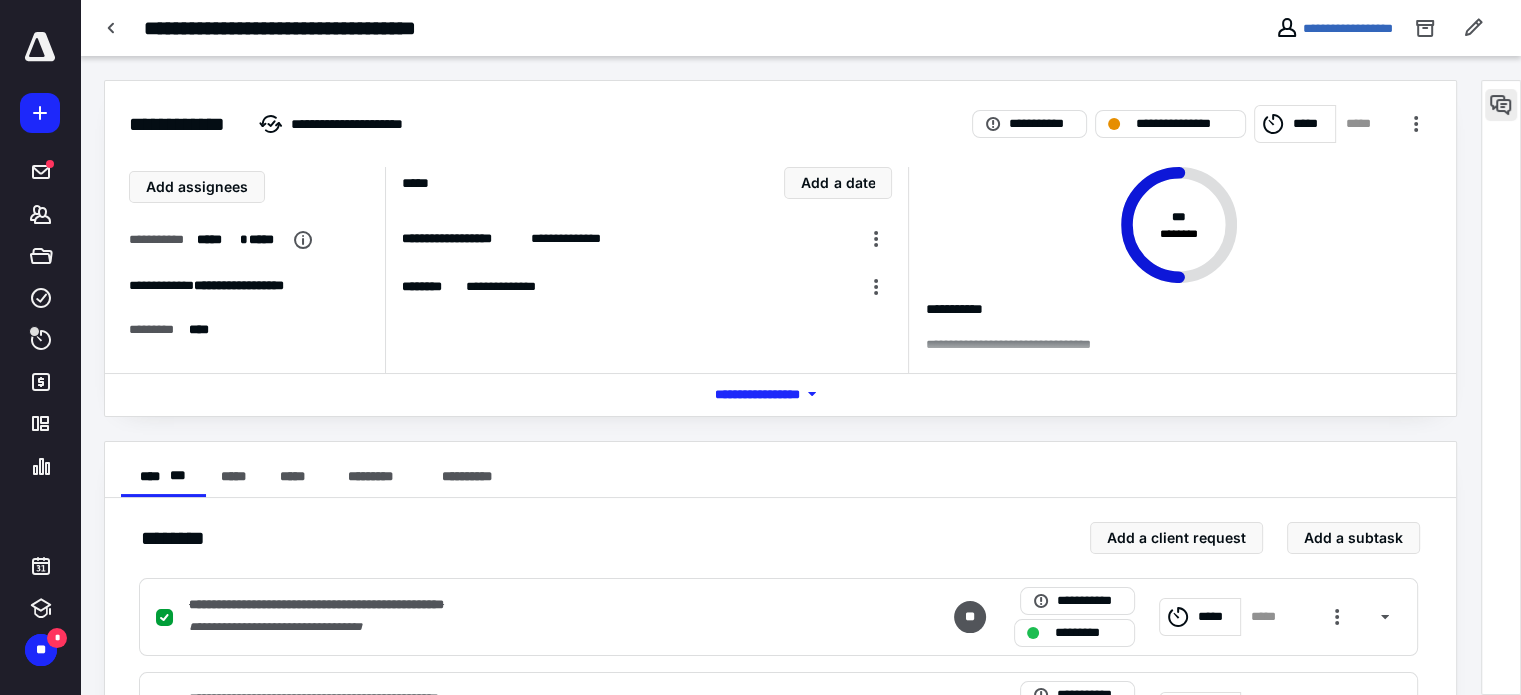 click at bounding box center (1501, 105) 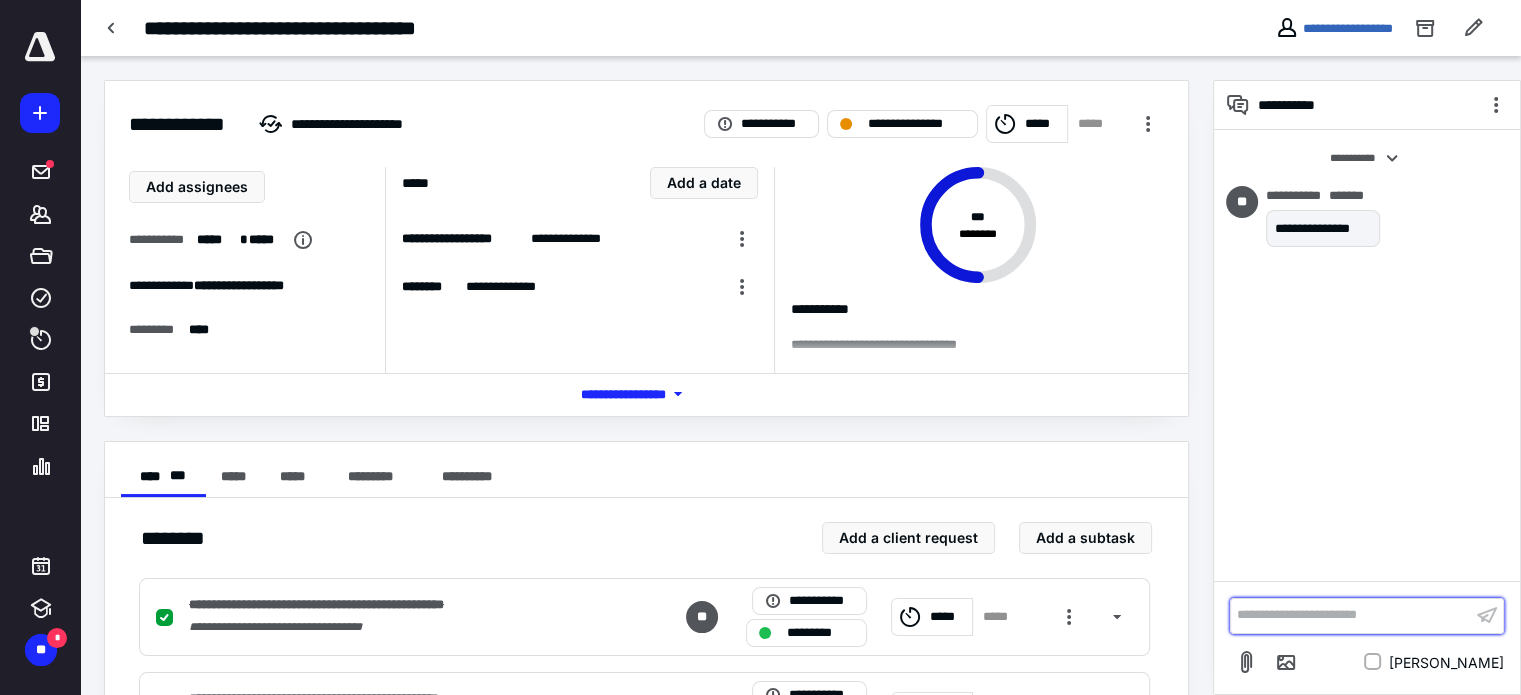 click on "**********" at bounding box center [1351, 615] 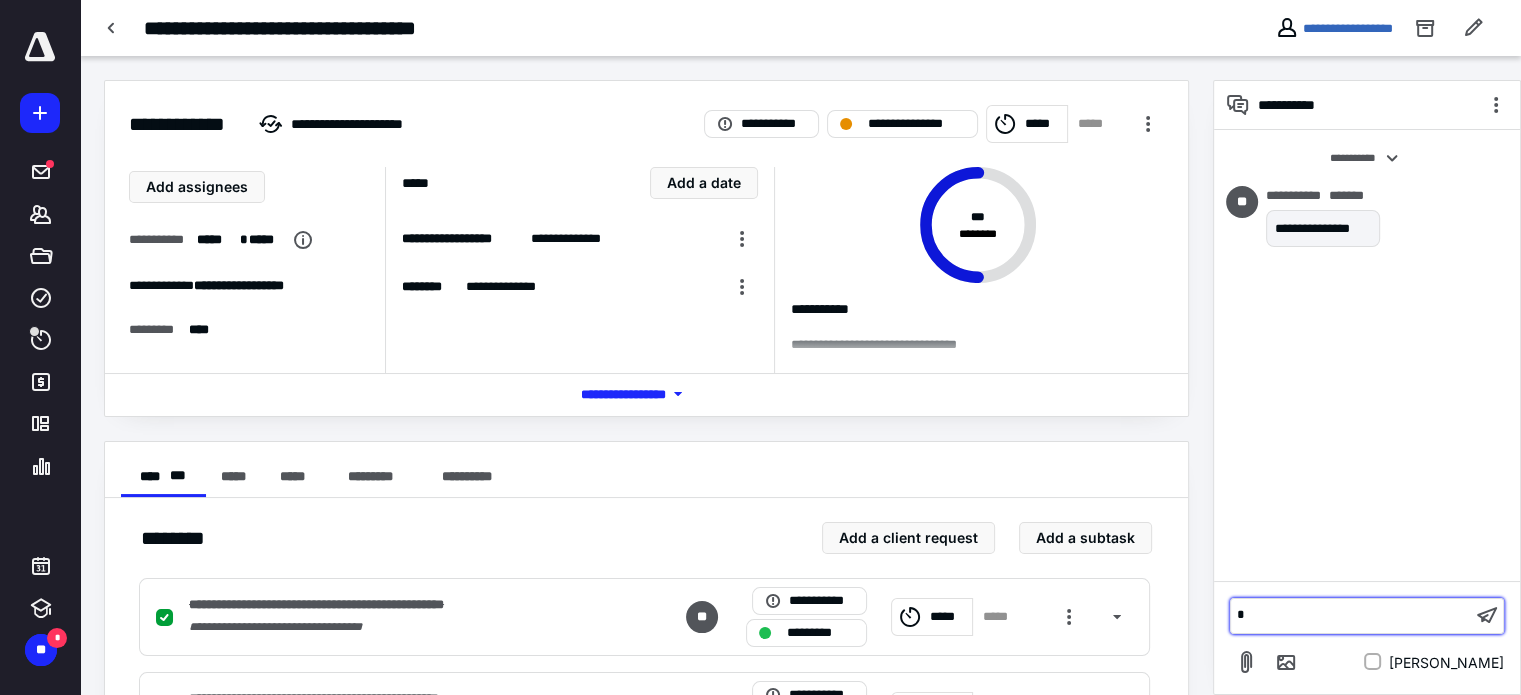 type 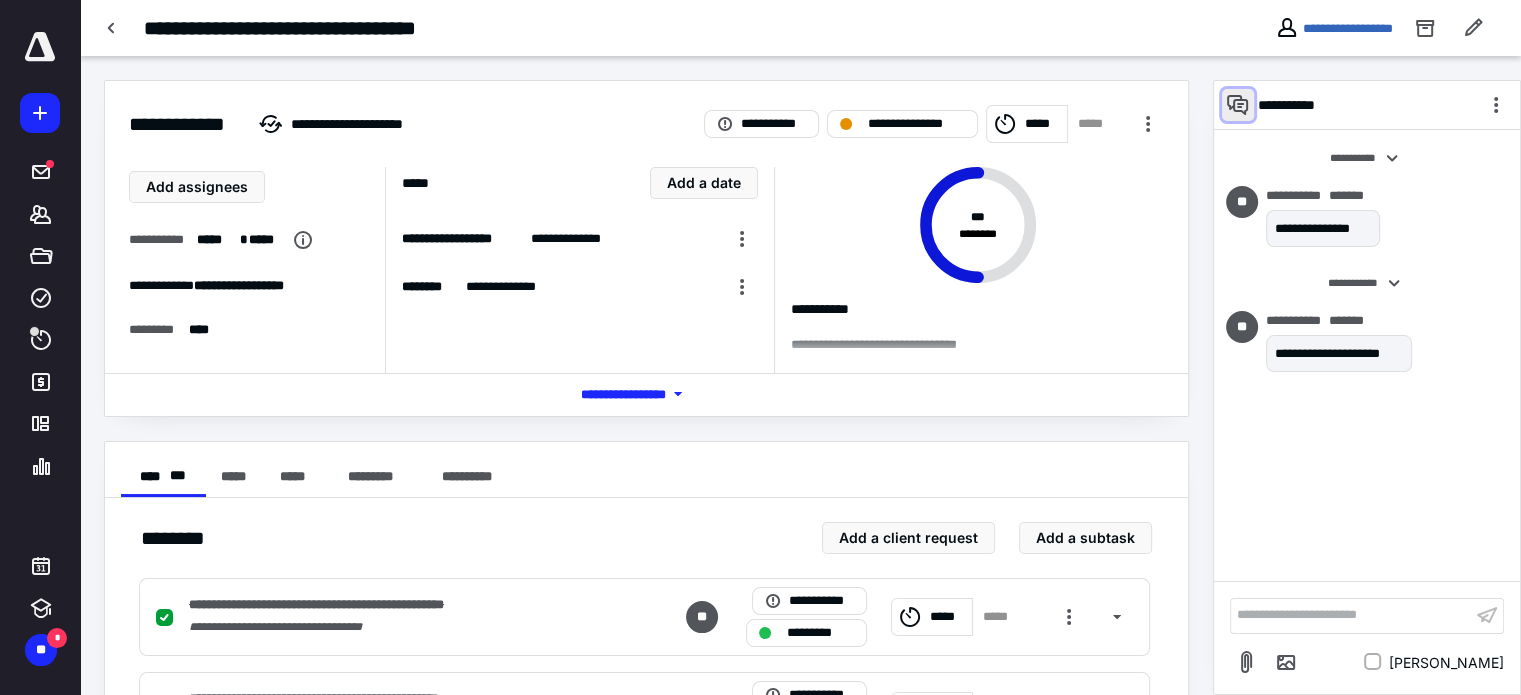 click at bounding box center [1238, 105] 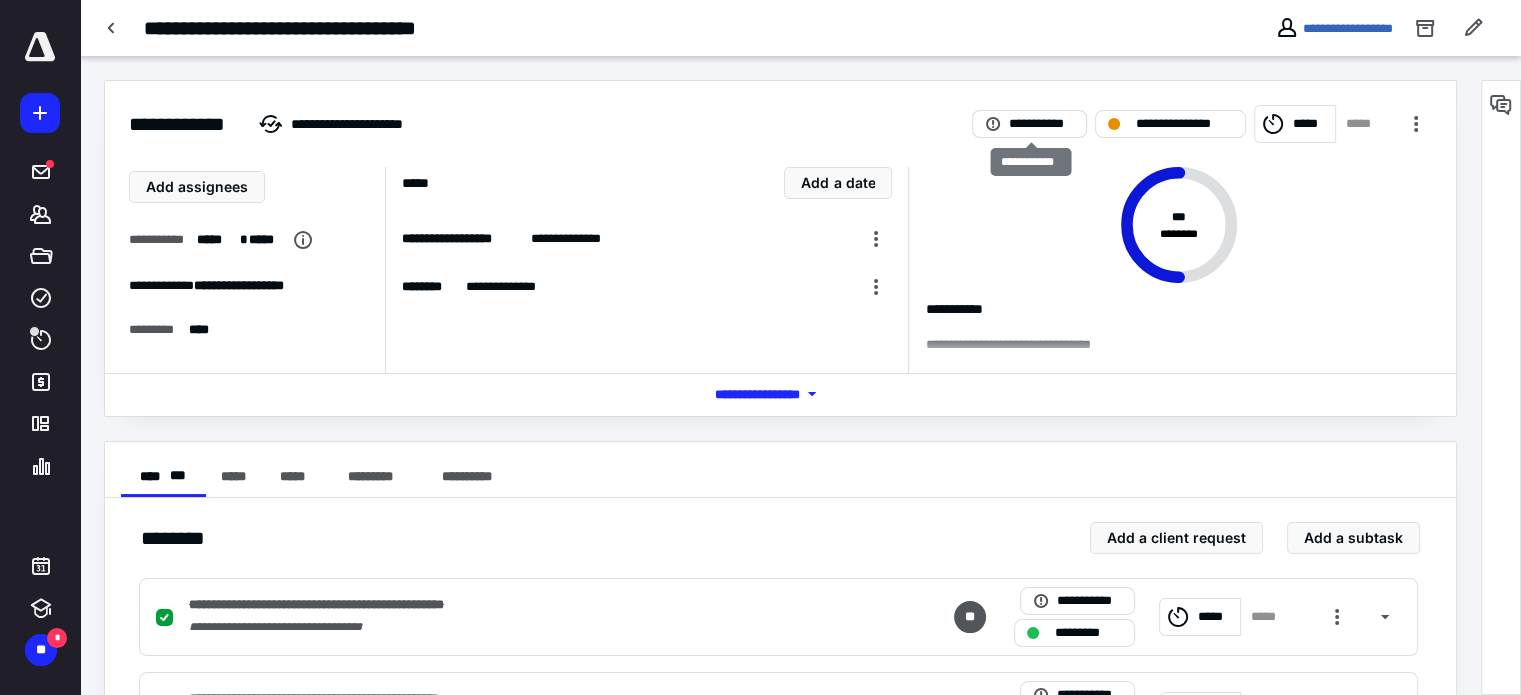 click on "**********" at bounding box center (1041, 124) 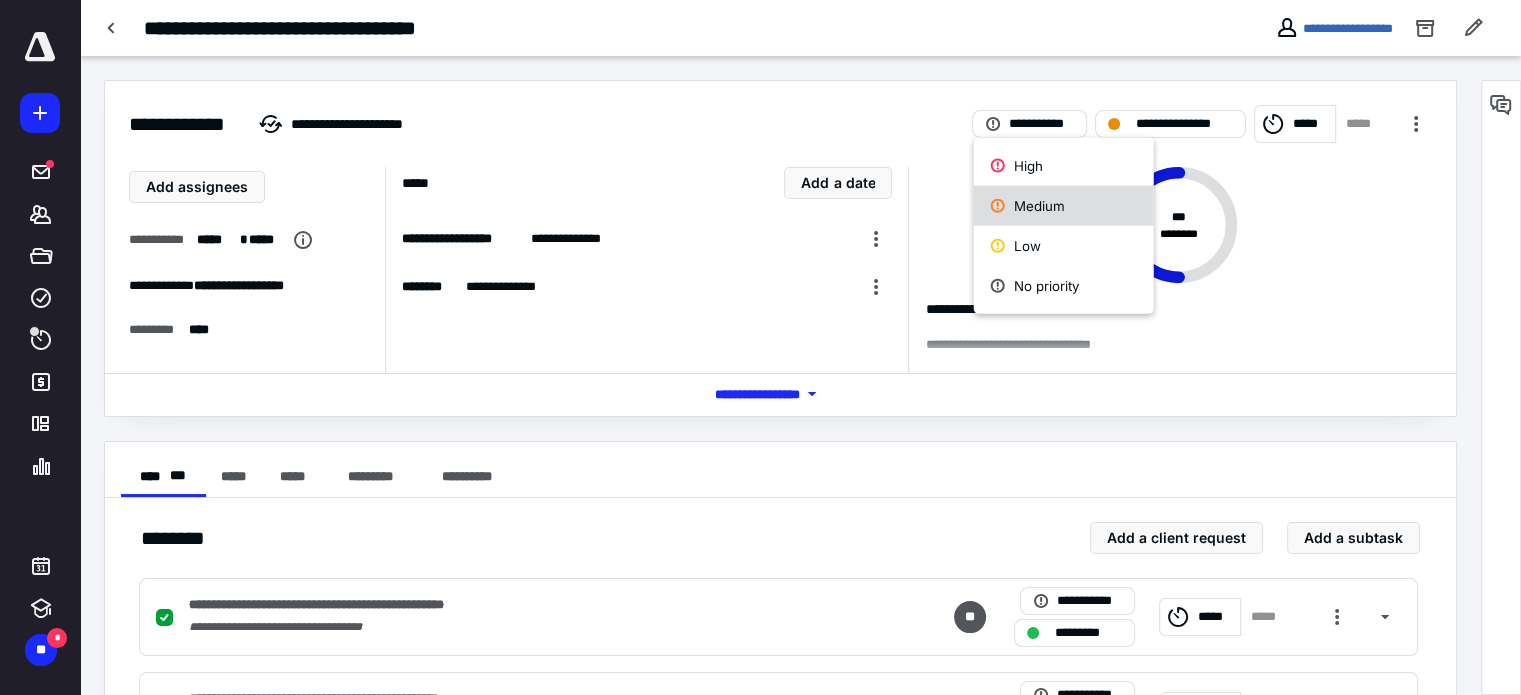 click on "Medium" at bounding box center [1064, 206] 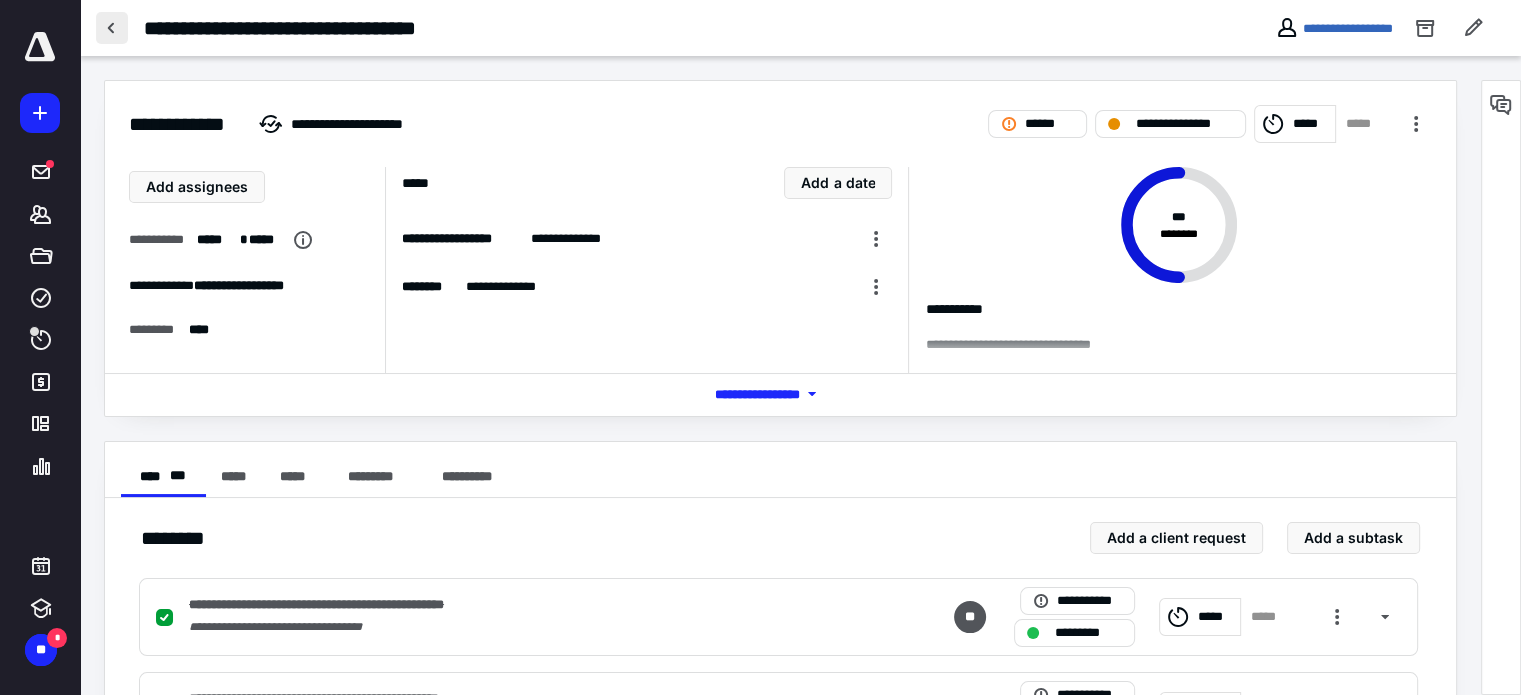 click at bounding box center (112, 28) 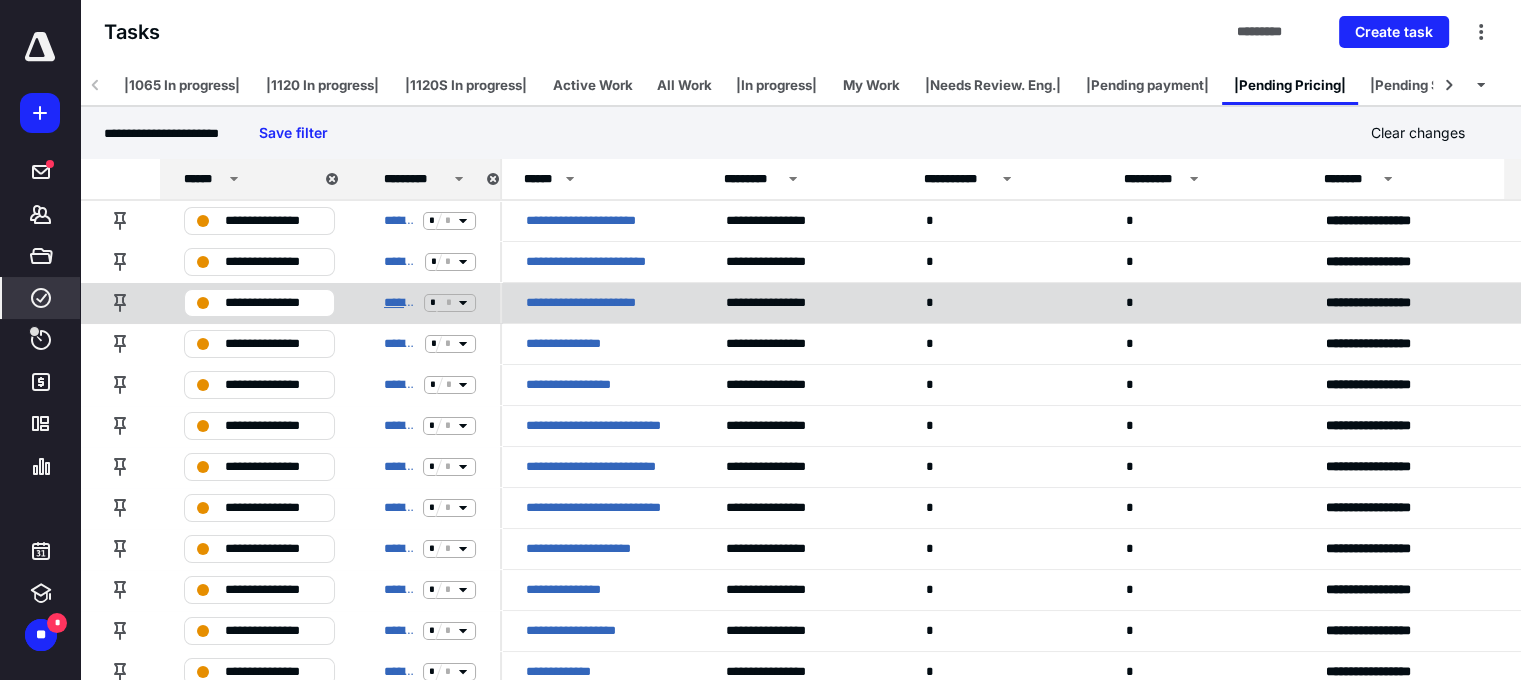 click on "**********" at bounding box center (400, 303) 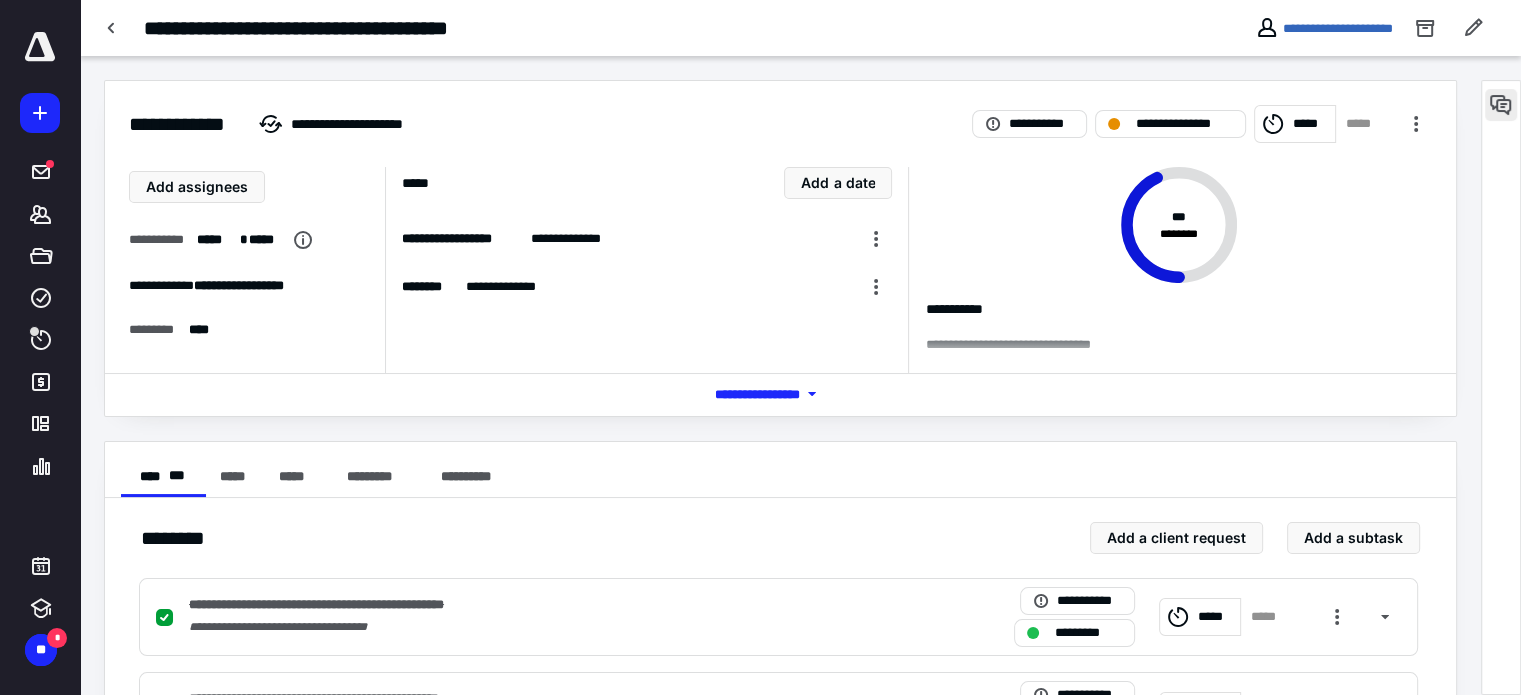 click at bounding box center (1501, 105) 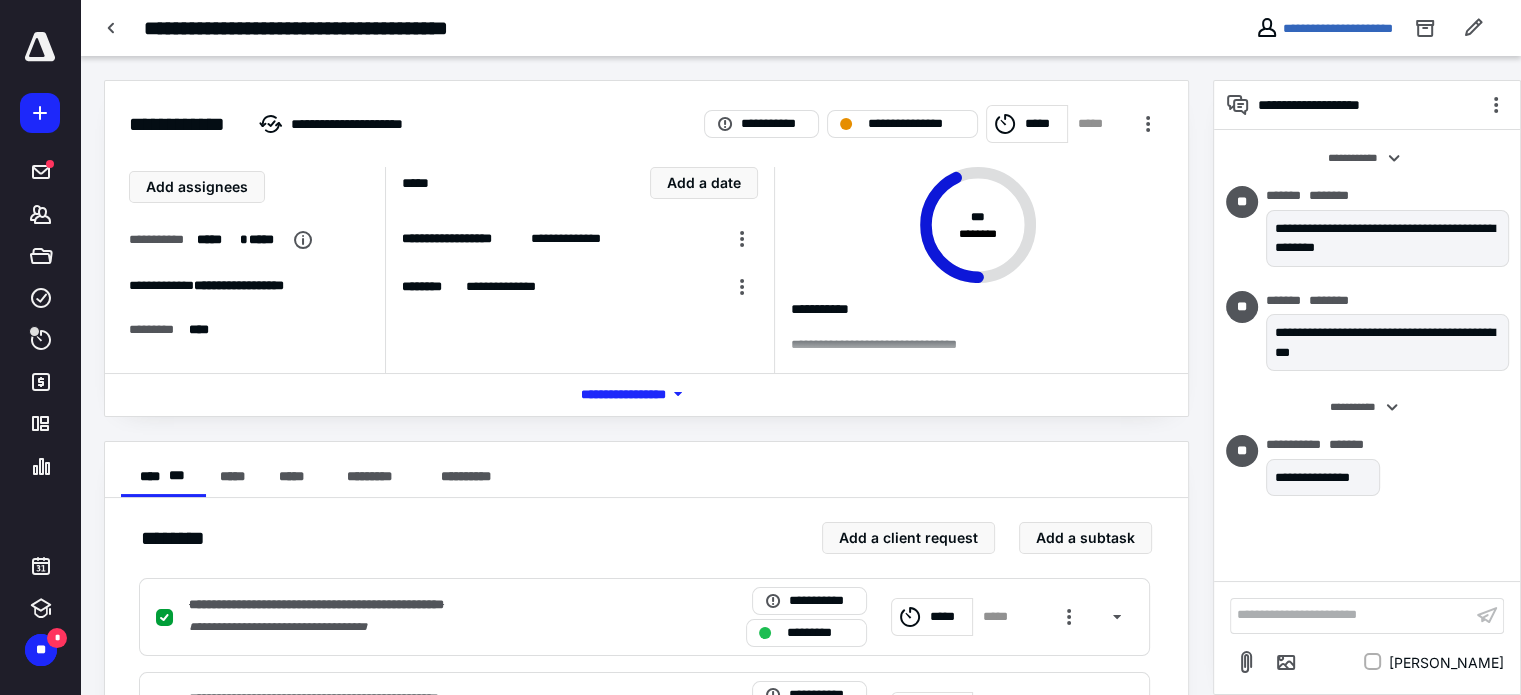 click on "**********" at bounding box center [1351, 615] 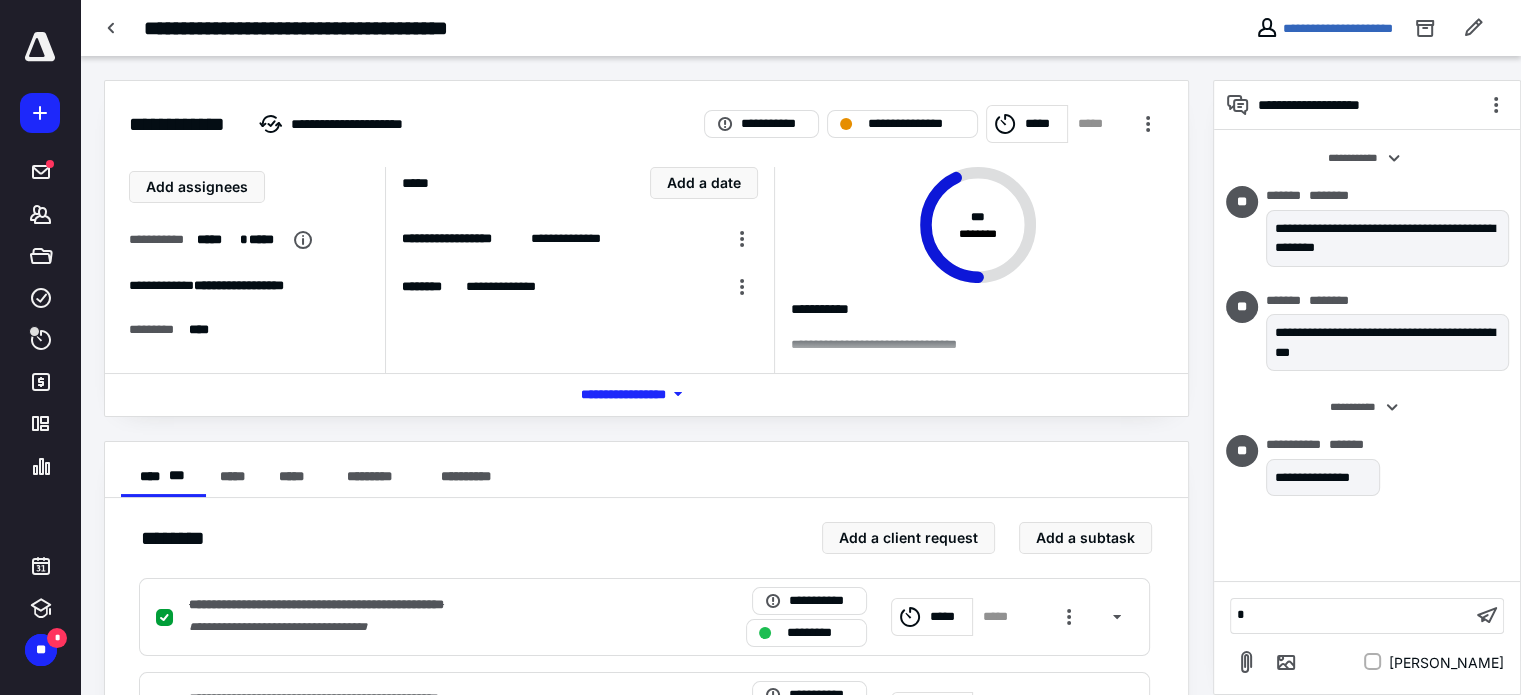 type 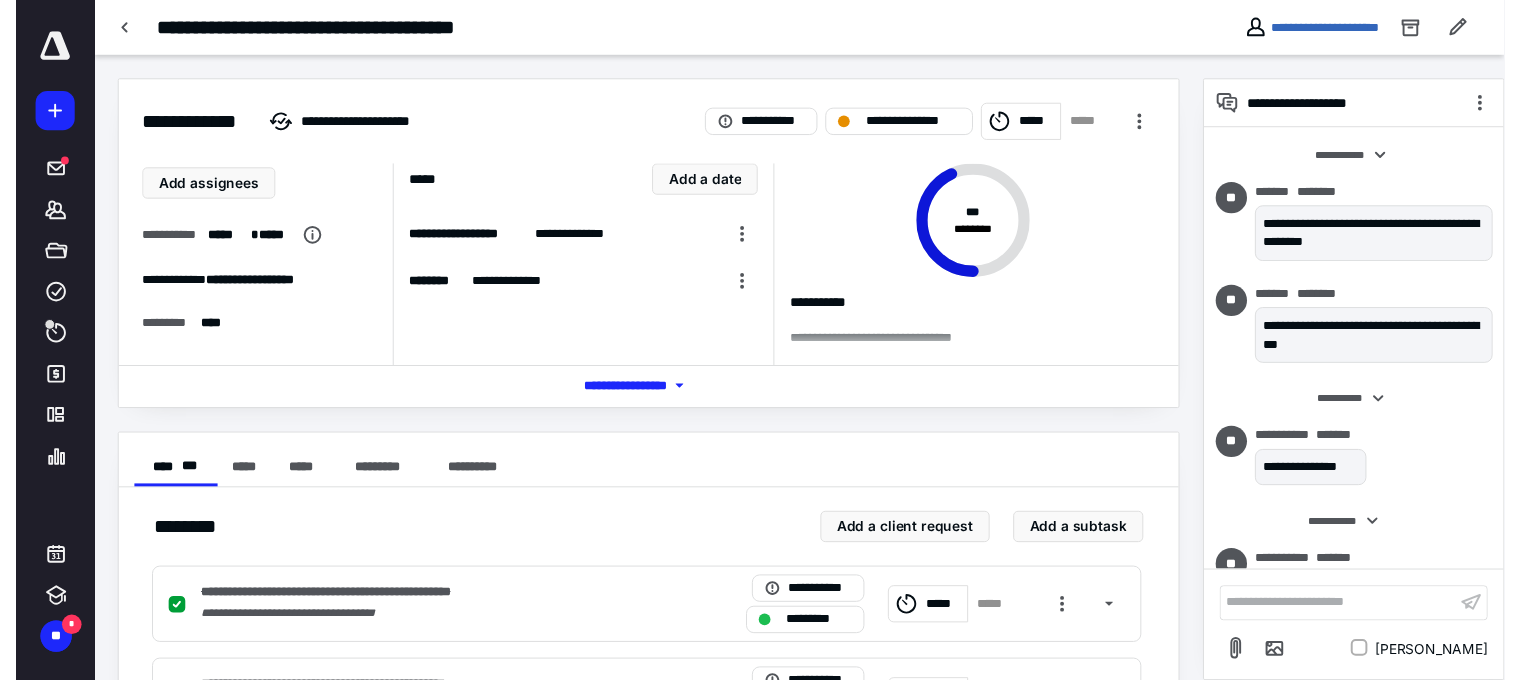 scroll, scrollTop: 56, scrollLeft: 0, axis: vertical 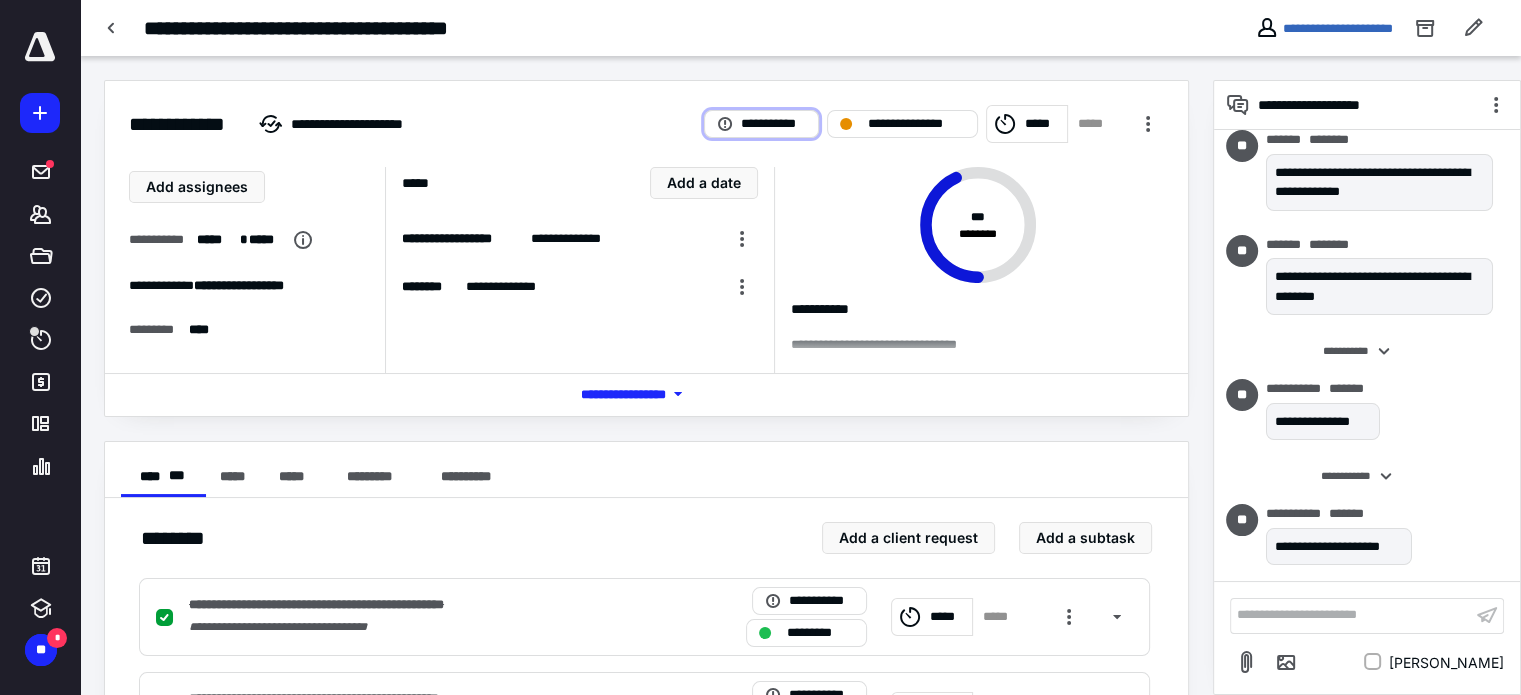 click on "**********" at bounding box center [773, 124] 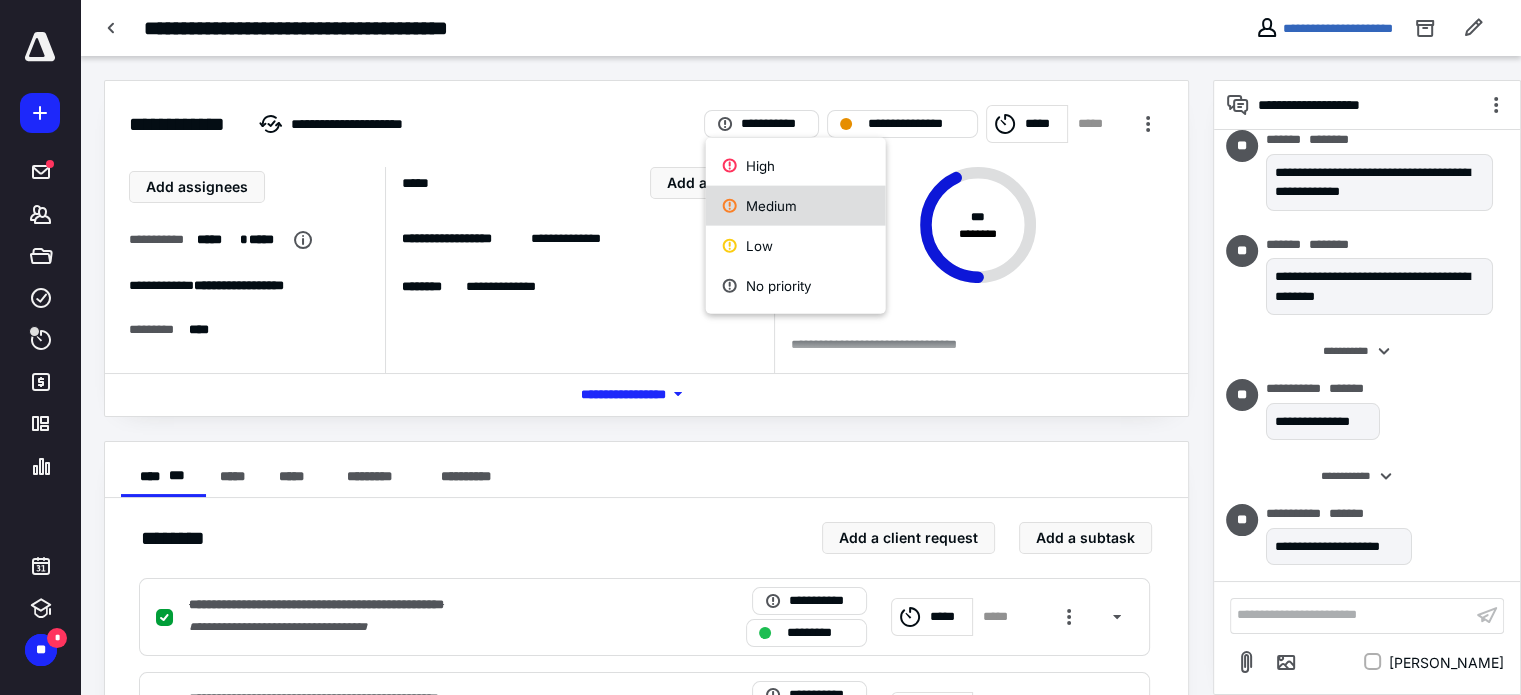 click on "Medium" at bounding box center [796, 206] 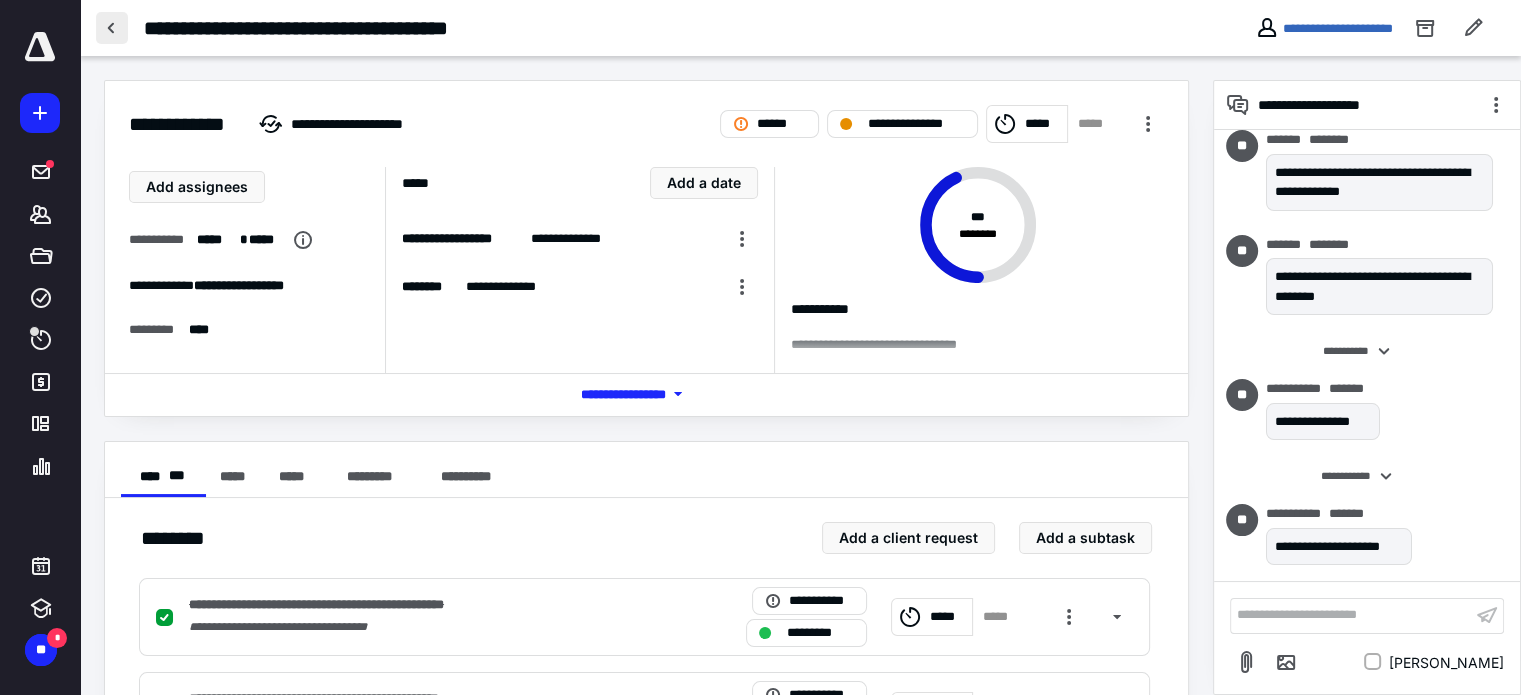 click at bounding box center (112, 28) 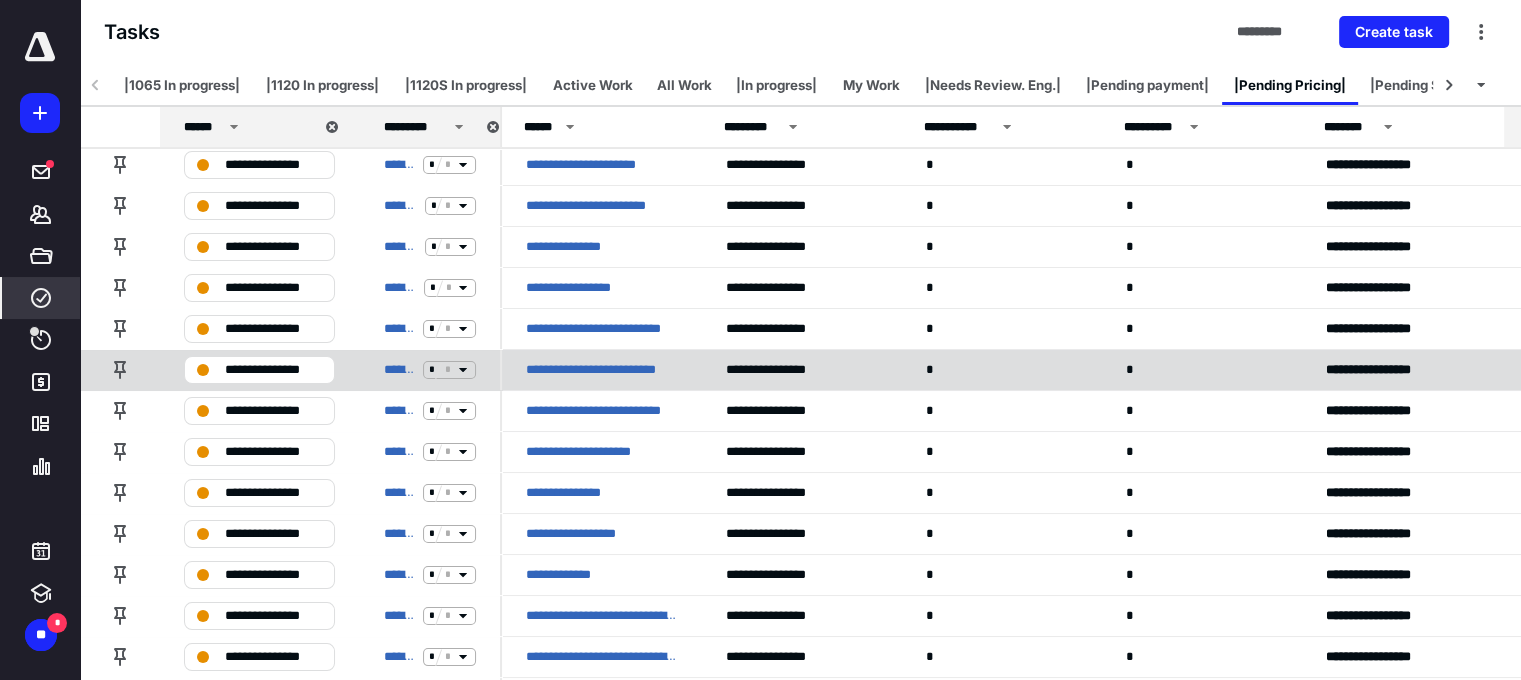 scroll, scrollTop: 0, scrollLeft: 0, axis: both 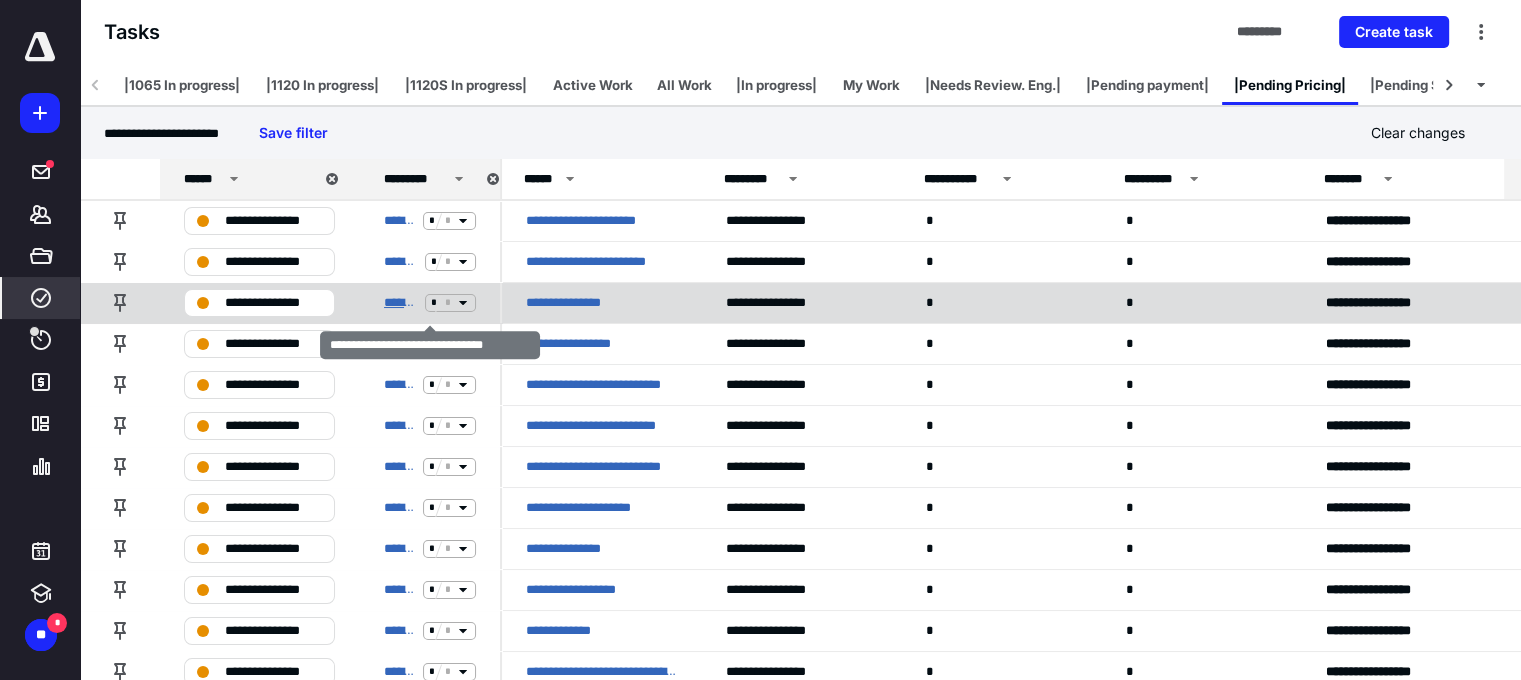 click on "**********" at bounding box center [400, 303] 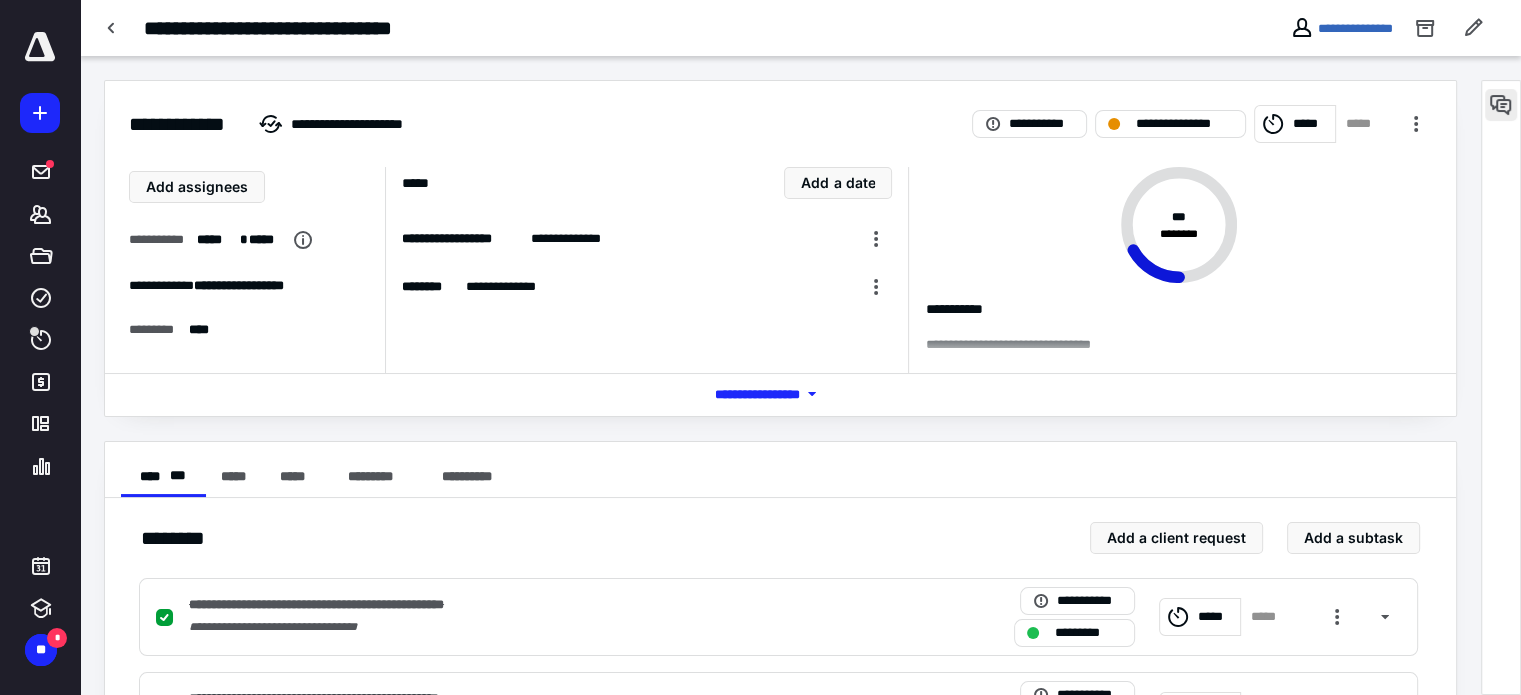 click at bounding box center (1501, 105) 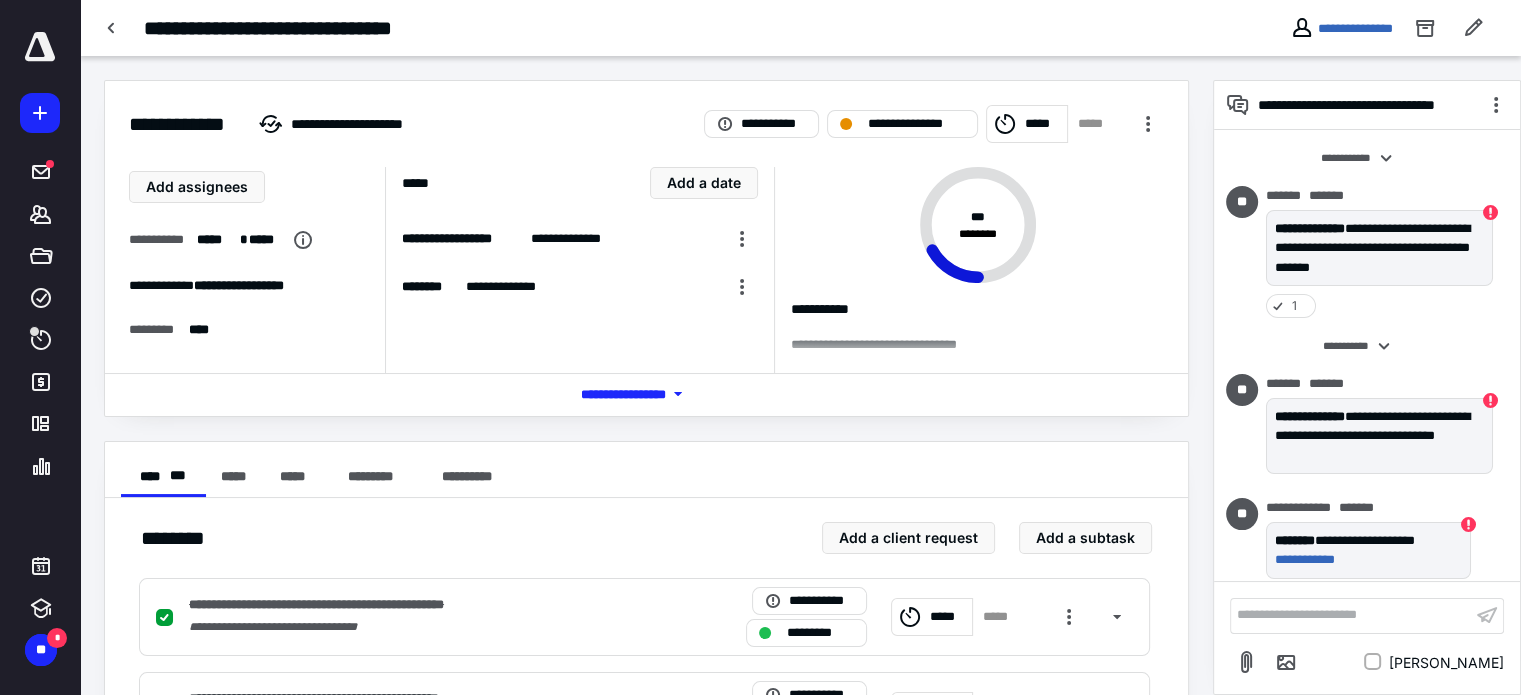 scroll, scrollTop: 838, scrollLeft: 0, axis: vertical 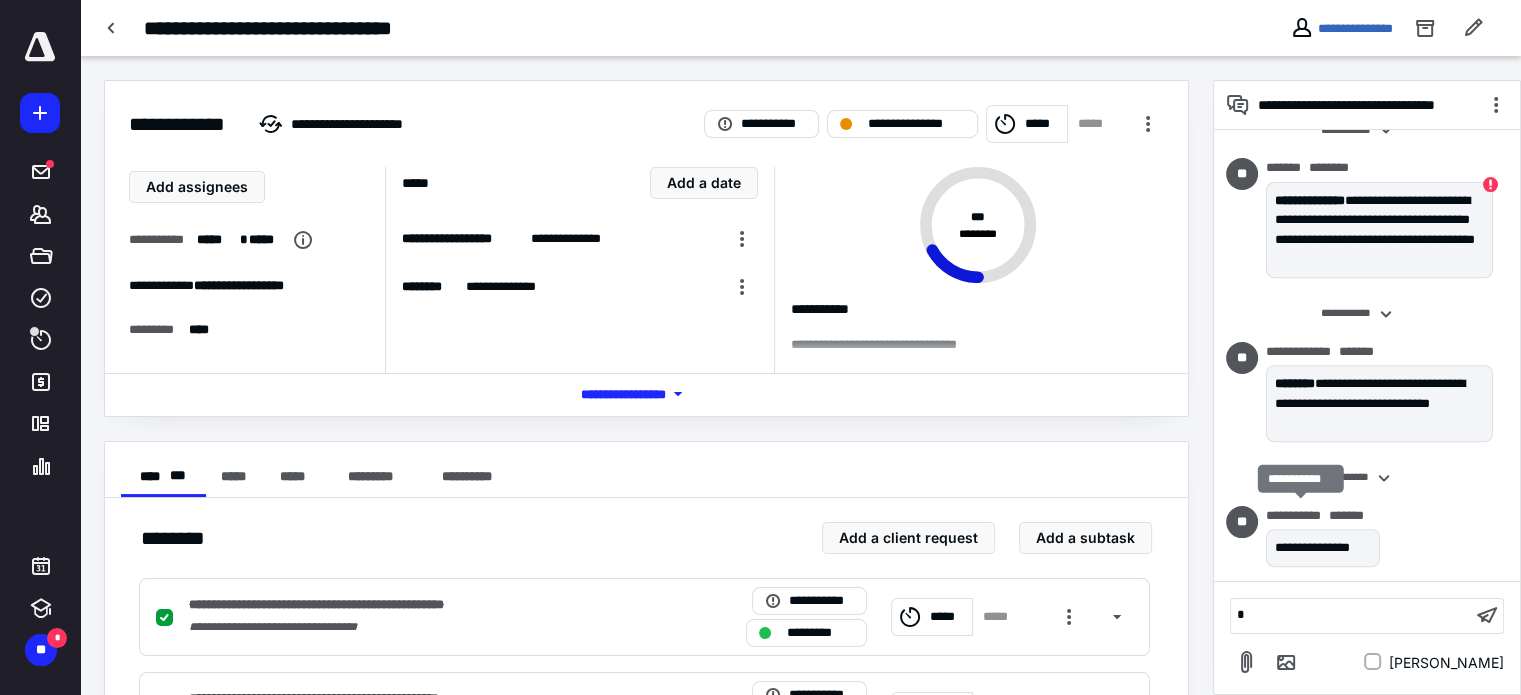 type 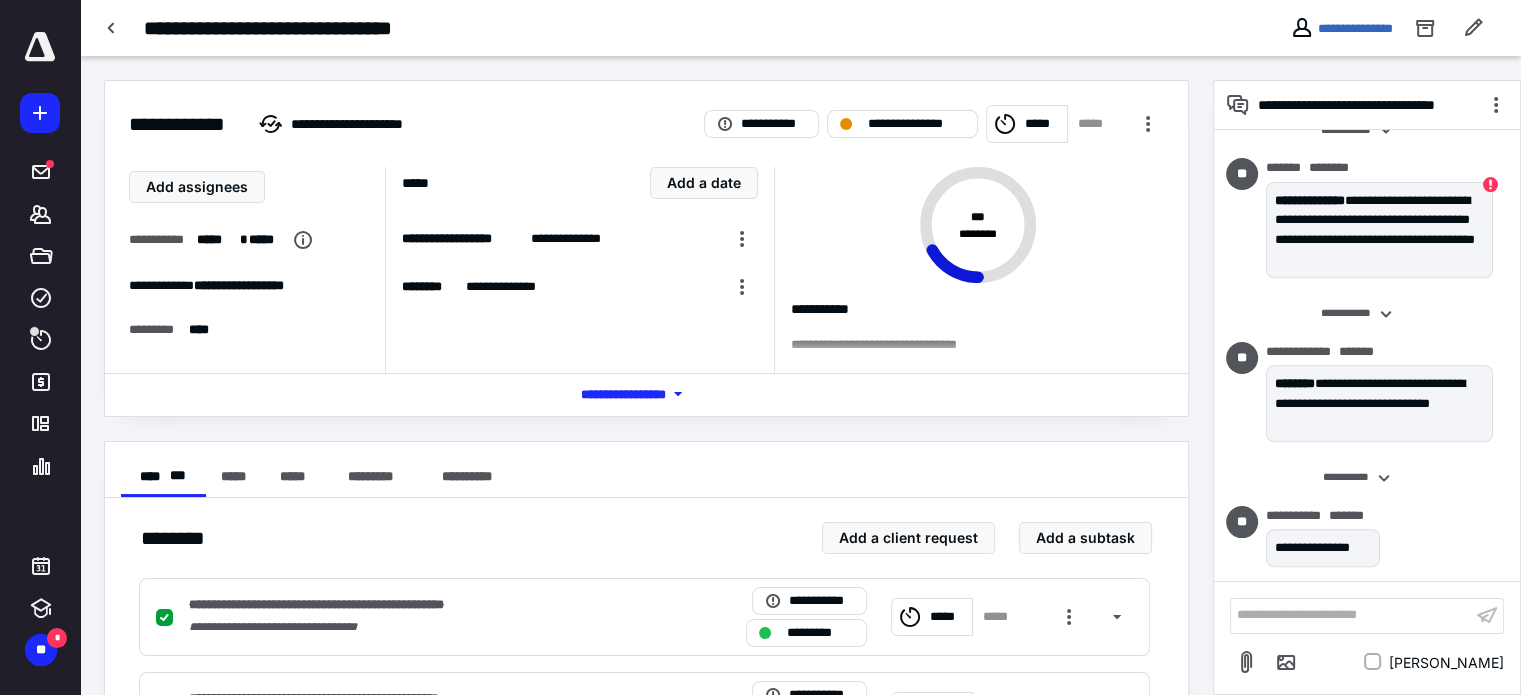 scroll, scrollTop: 962, scrollLeft: 0, axis: vertical 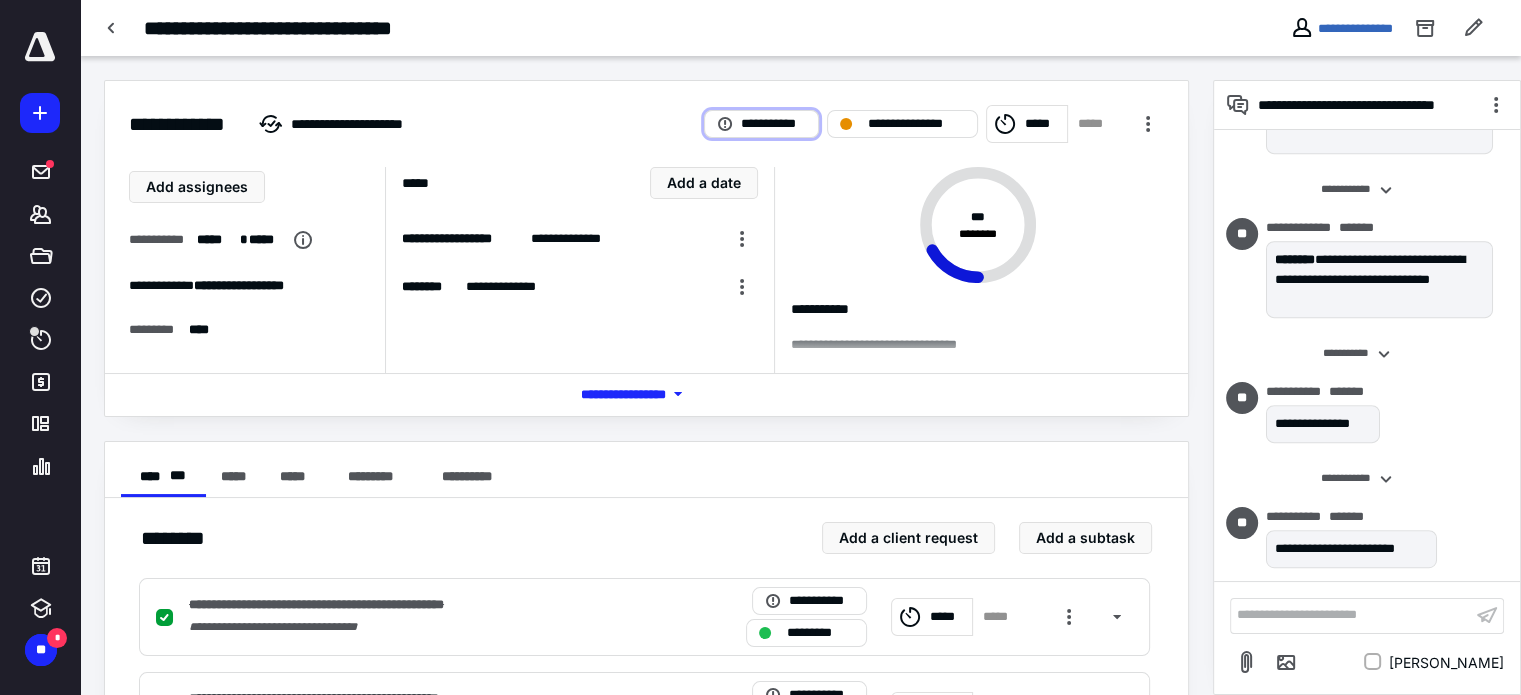 click 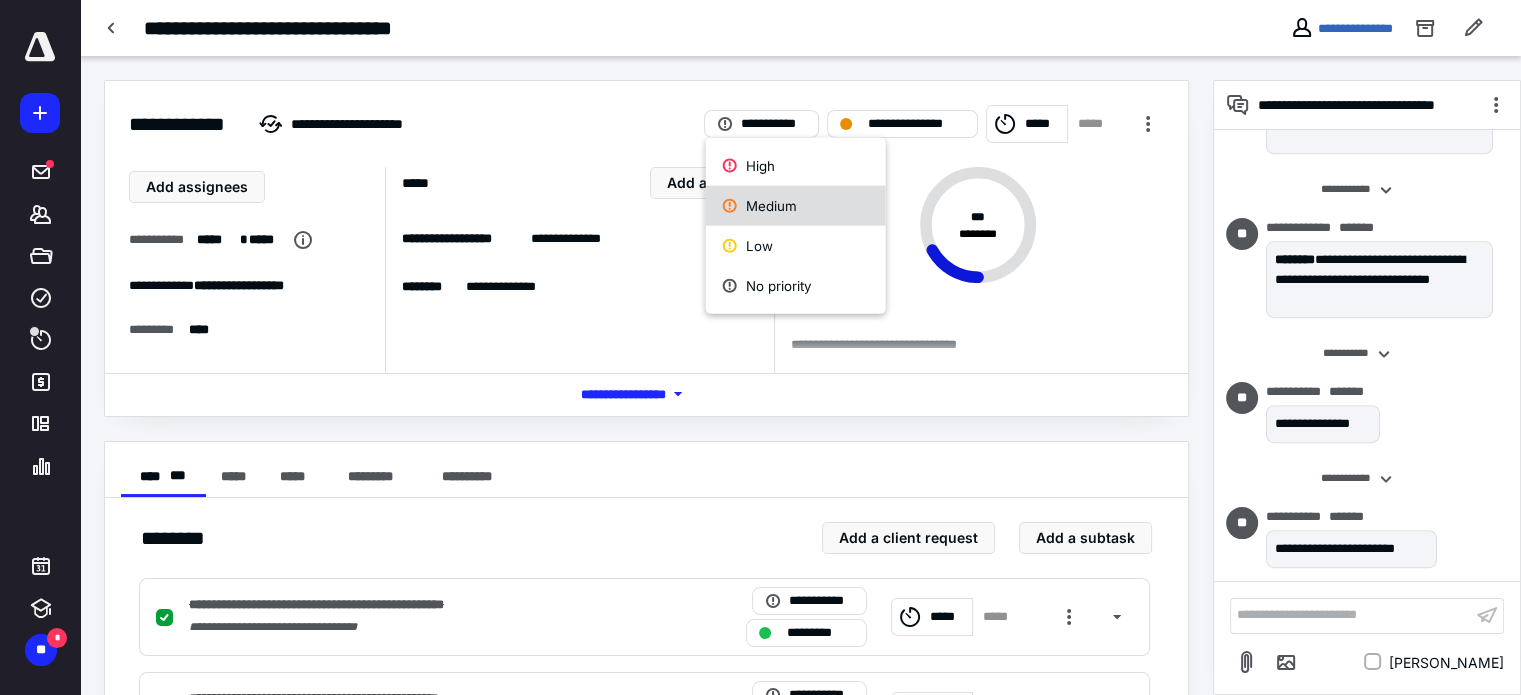 click 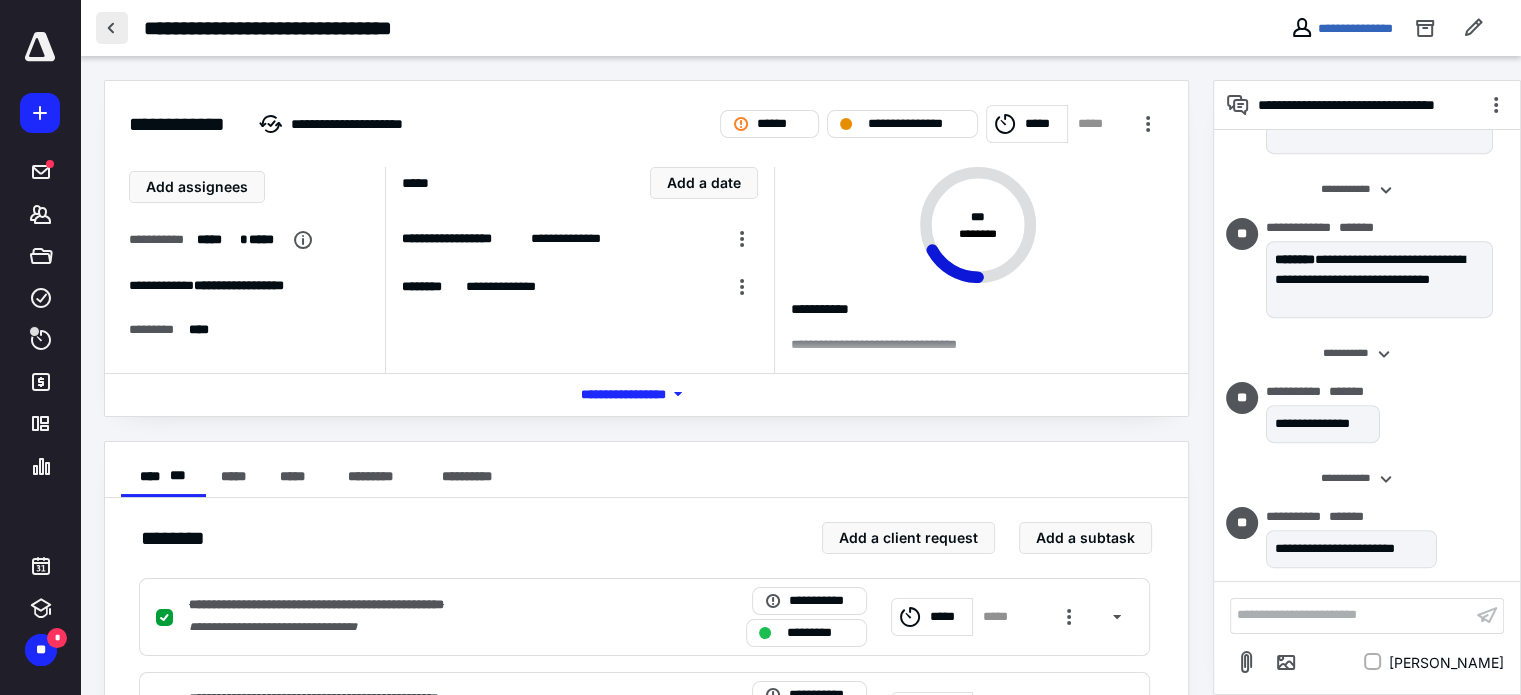 click at bounding box center [112, 28] 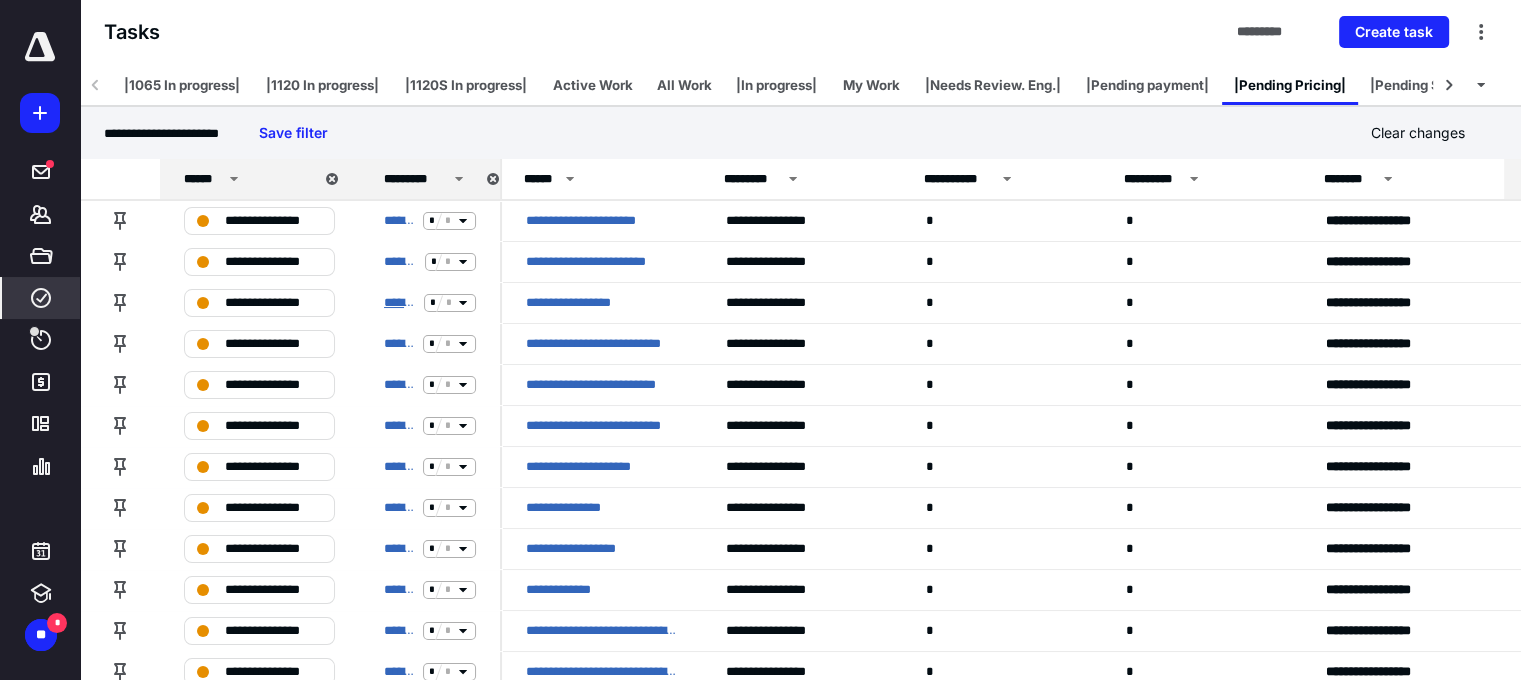 click on "**********" at bounding box center [400, 303] 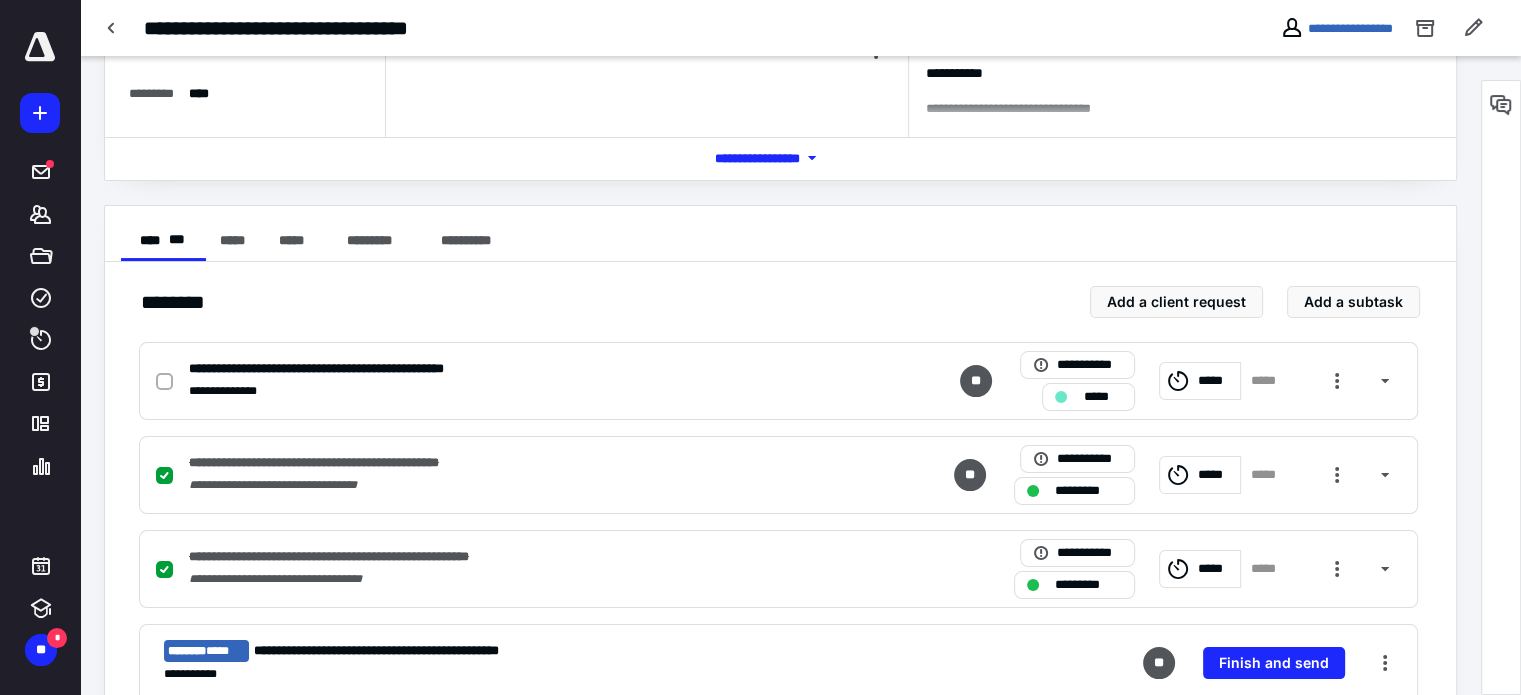 scroll, scrollTop: 0, scrollLeft: 0, axis: both 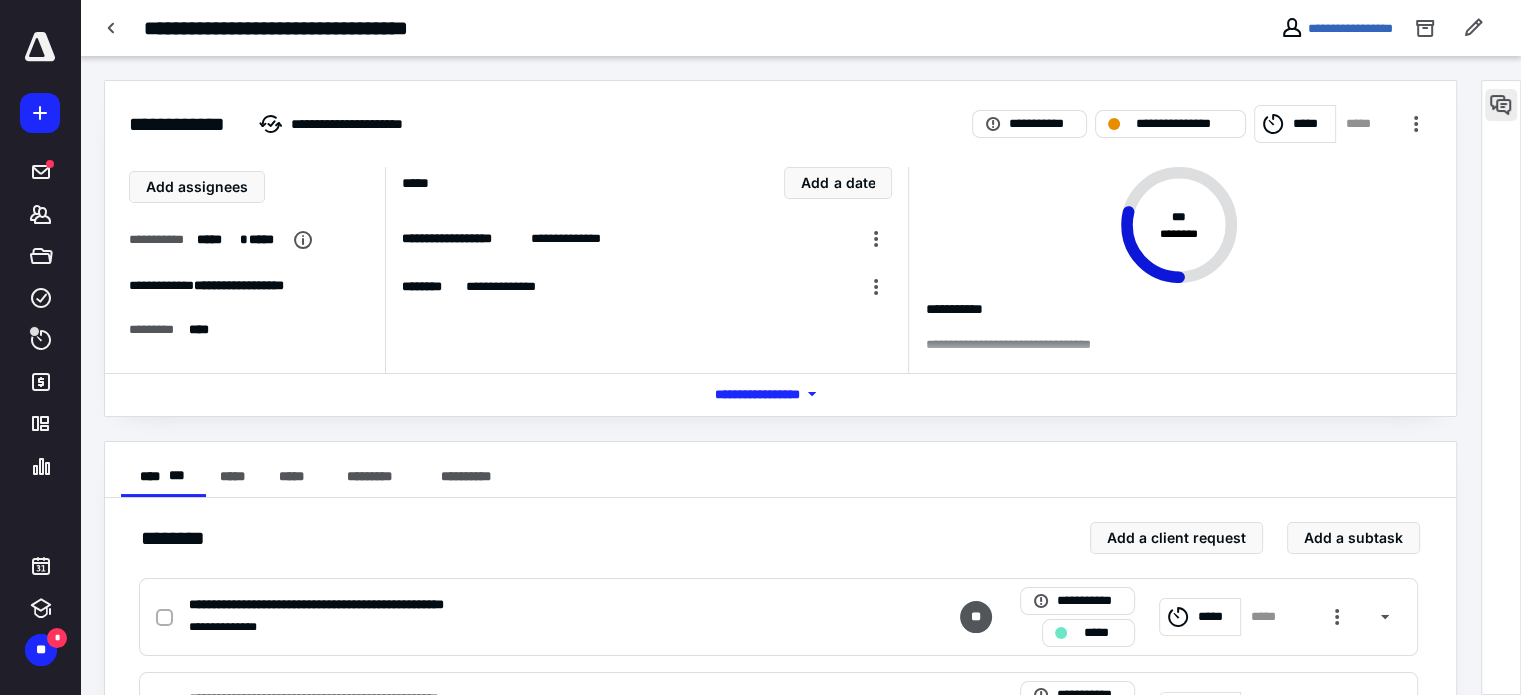 click at bounding box center (1501, 105) 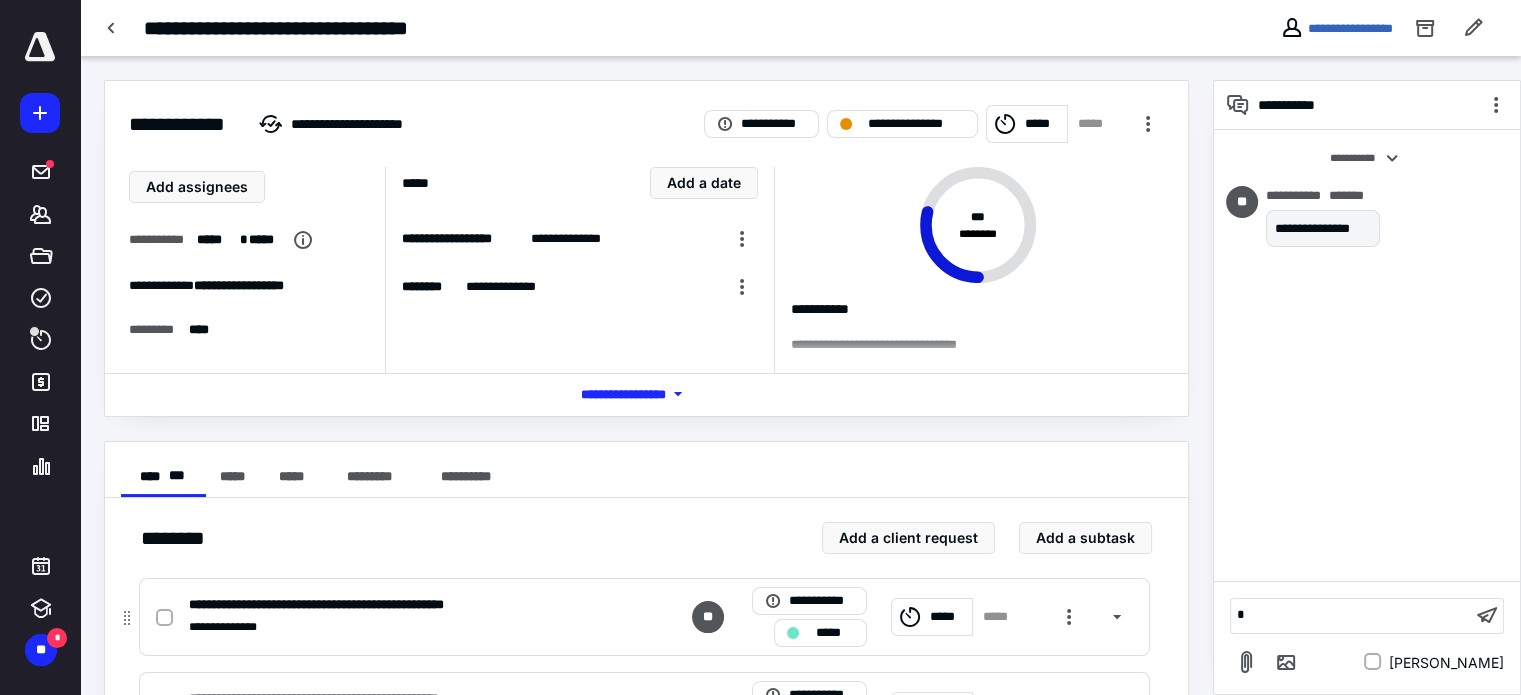 type 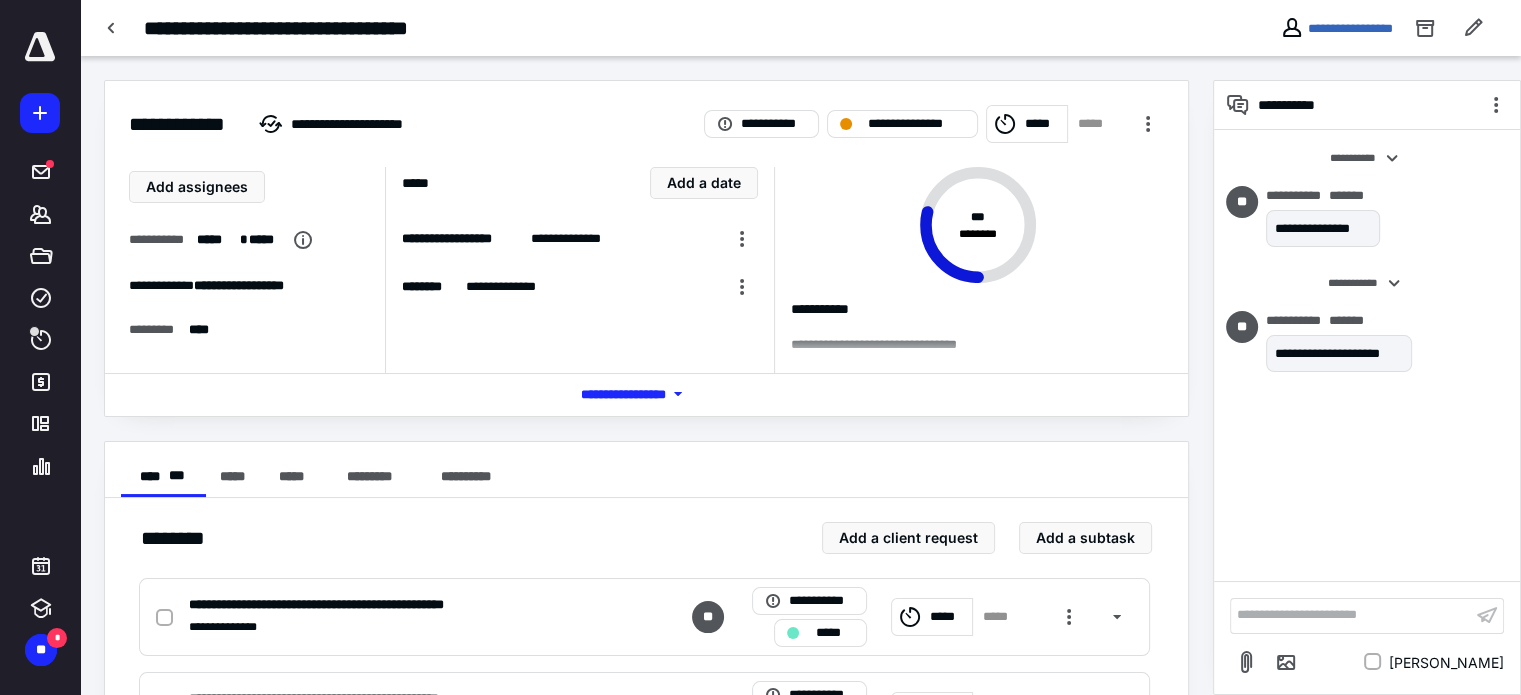 click on "**********" at bounding box center [934, 124] 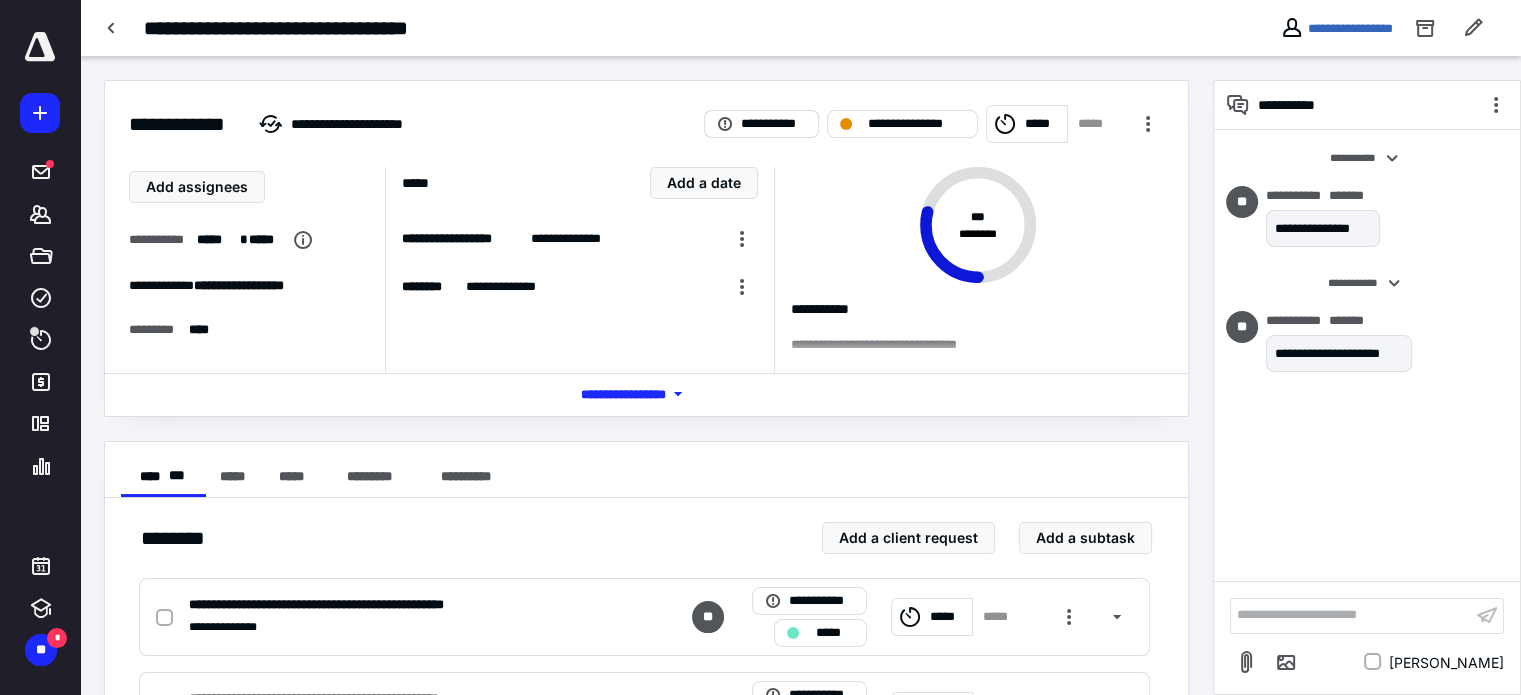 click on "**********" at bounding box center [773, 124] 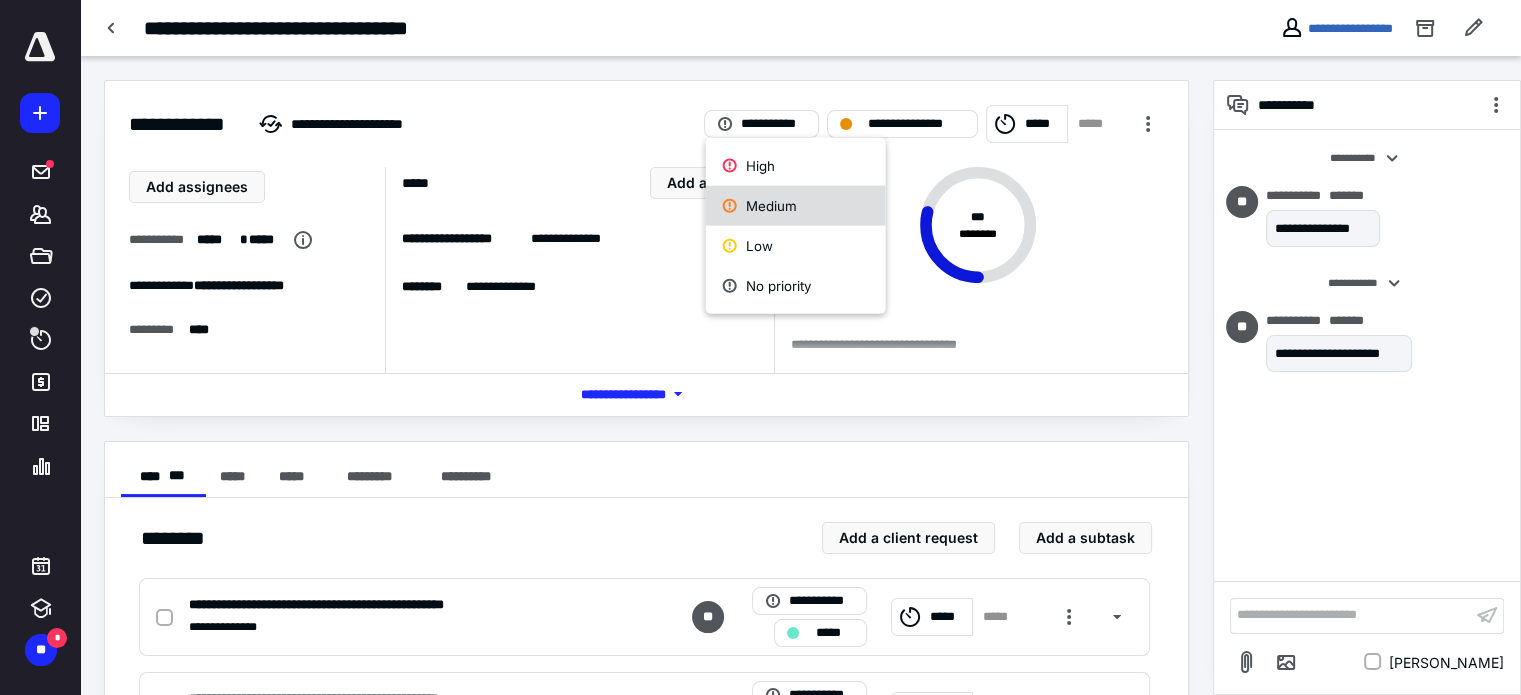 click on "Medium" at bounding box center [796, 206] 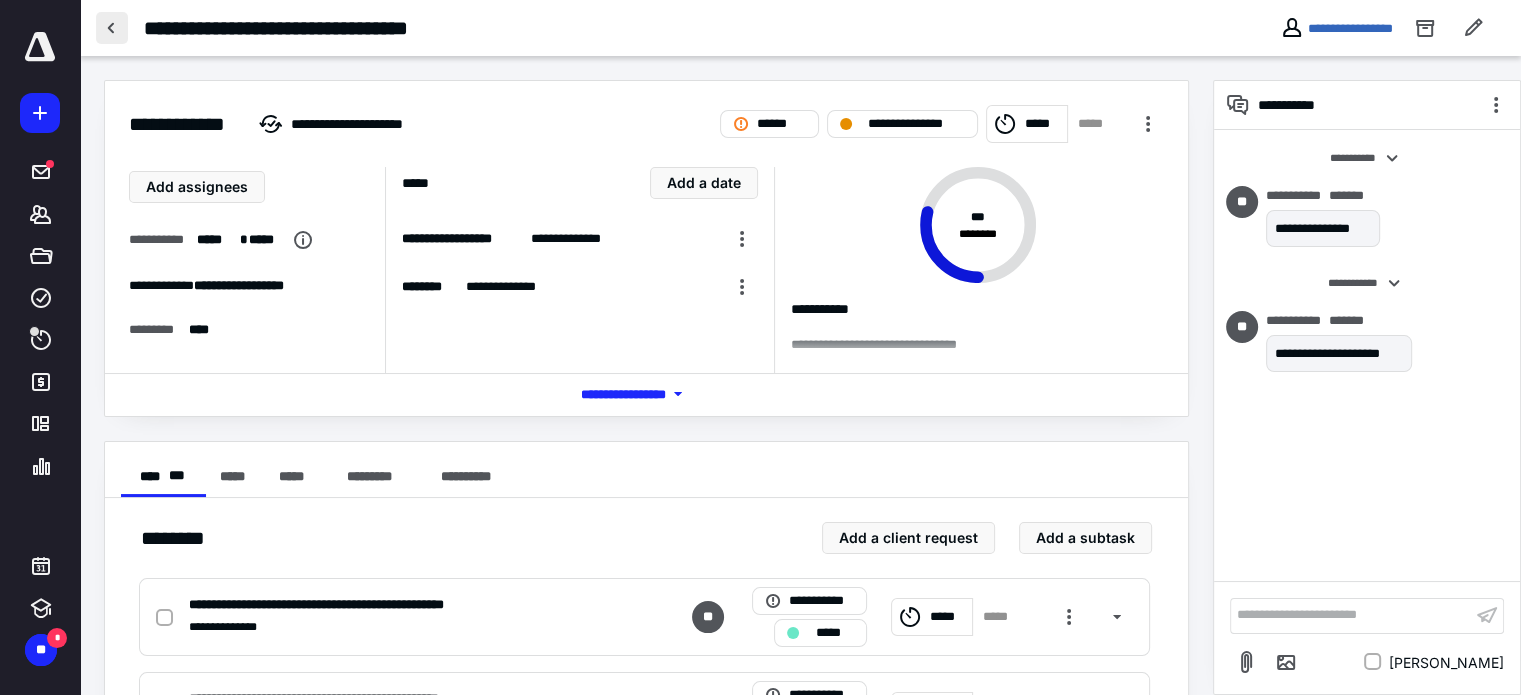 click at bounding box center (112, 28) 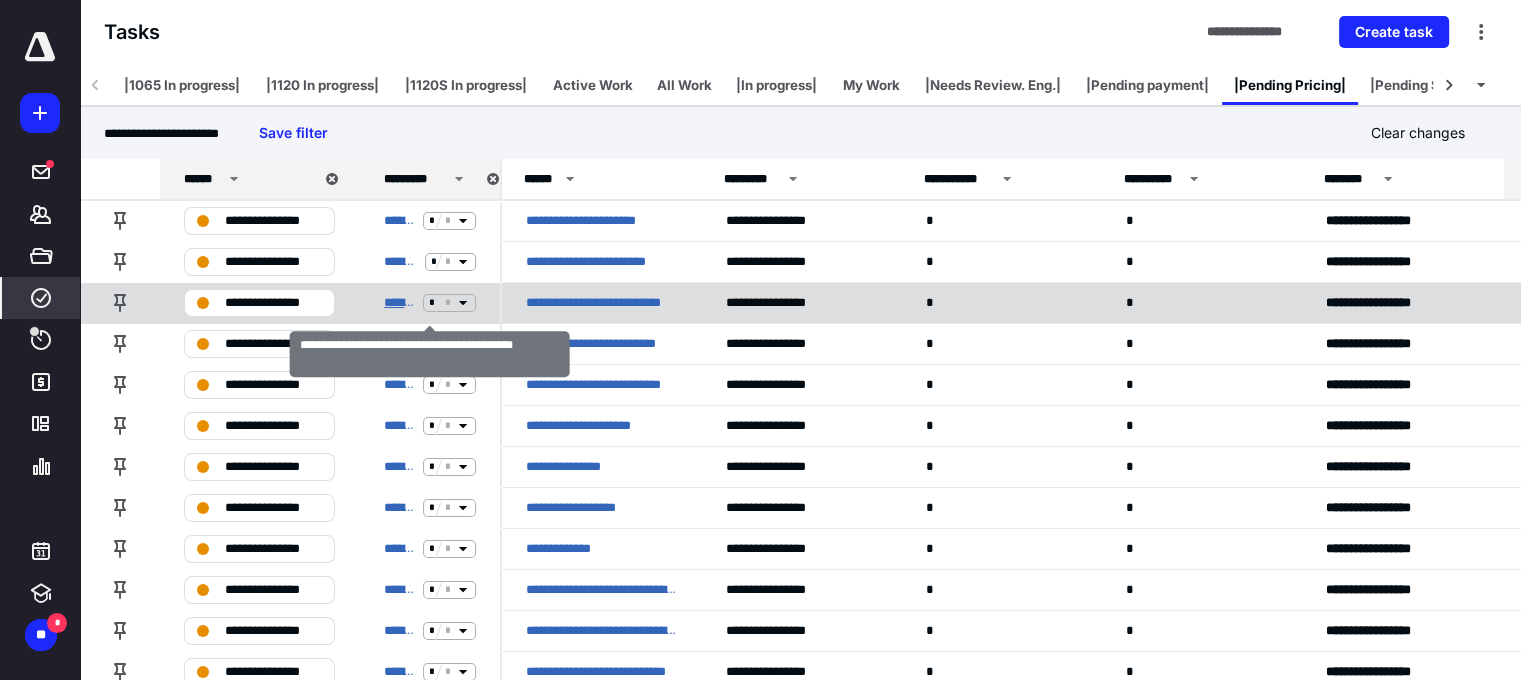click on "**********" at bounding box center [399, 303] 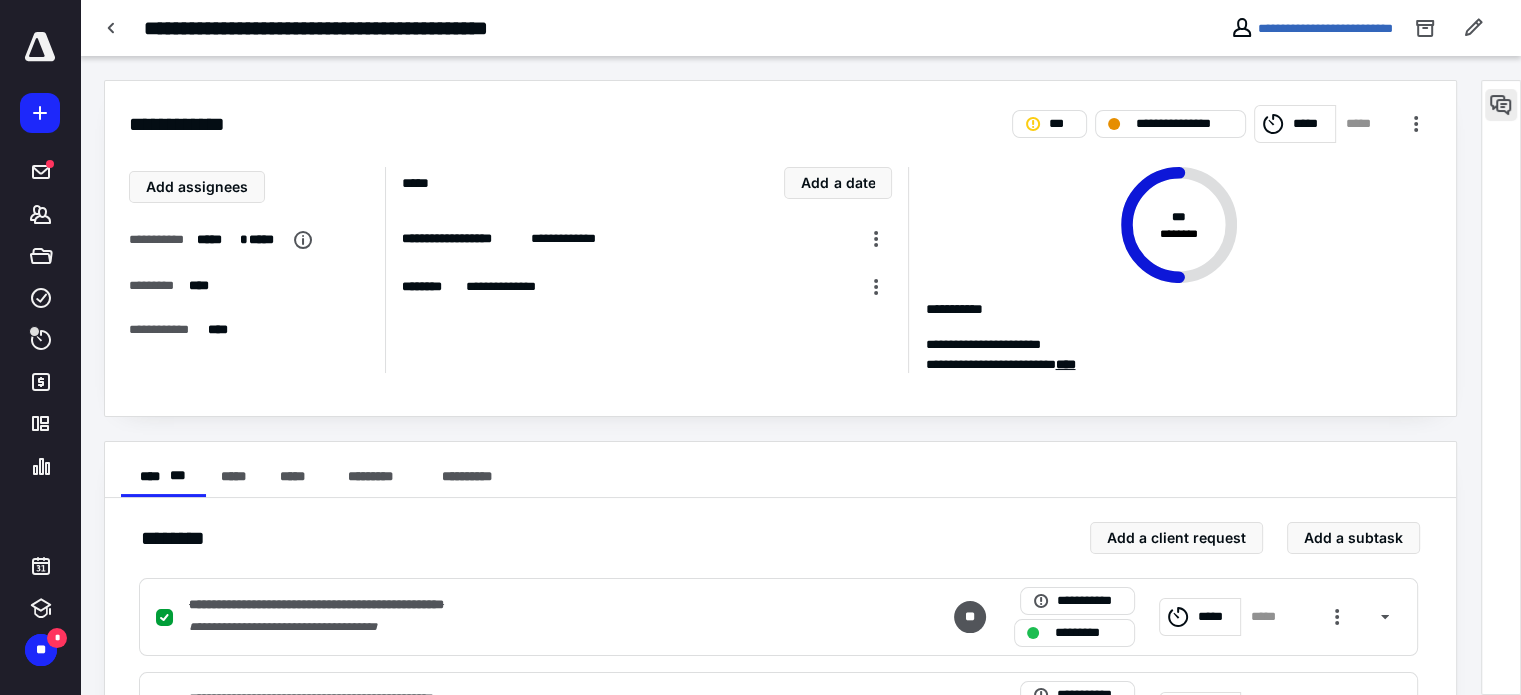 click at bounding box center (1501, 105) 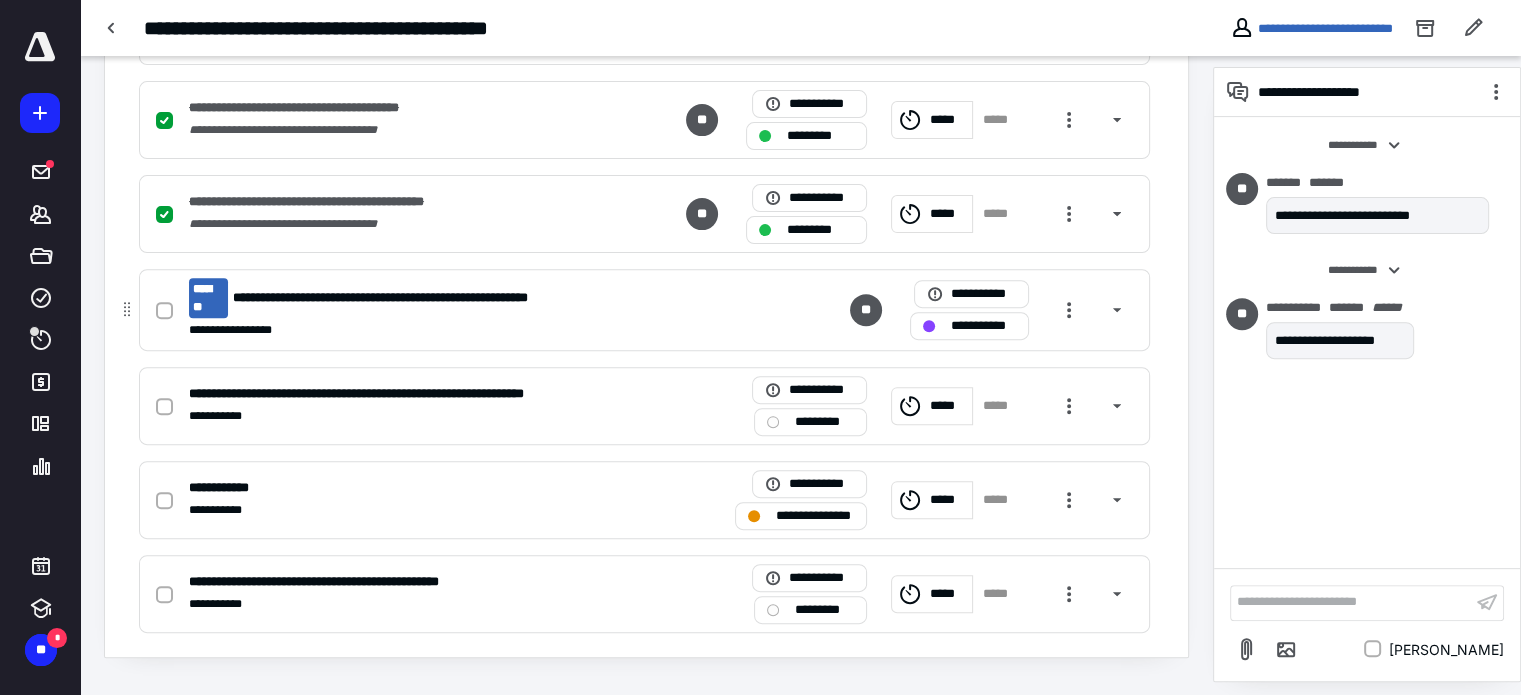 scroll, scrollTop: 706, scrollLeft: 0, axis: vertical 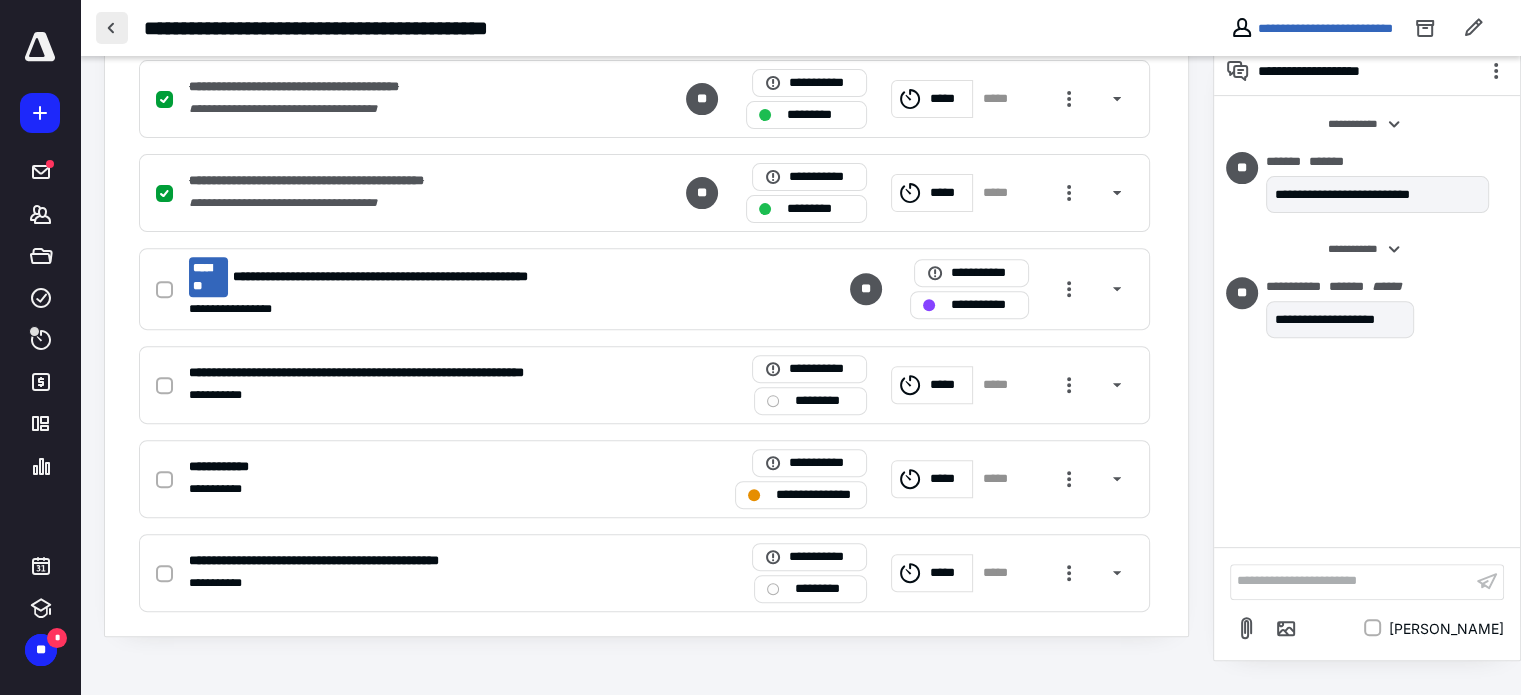 click at bounding box center [112, 28] 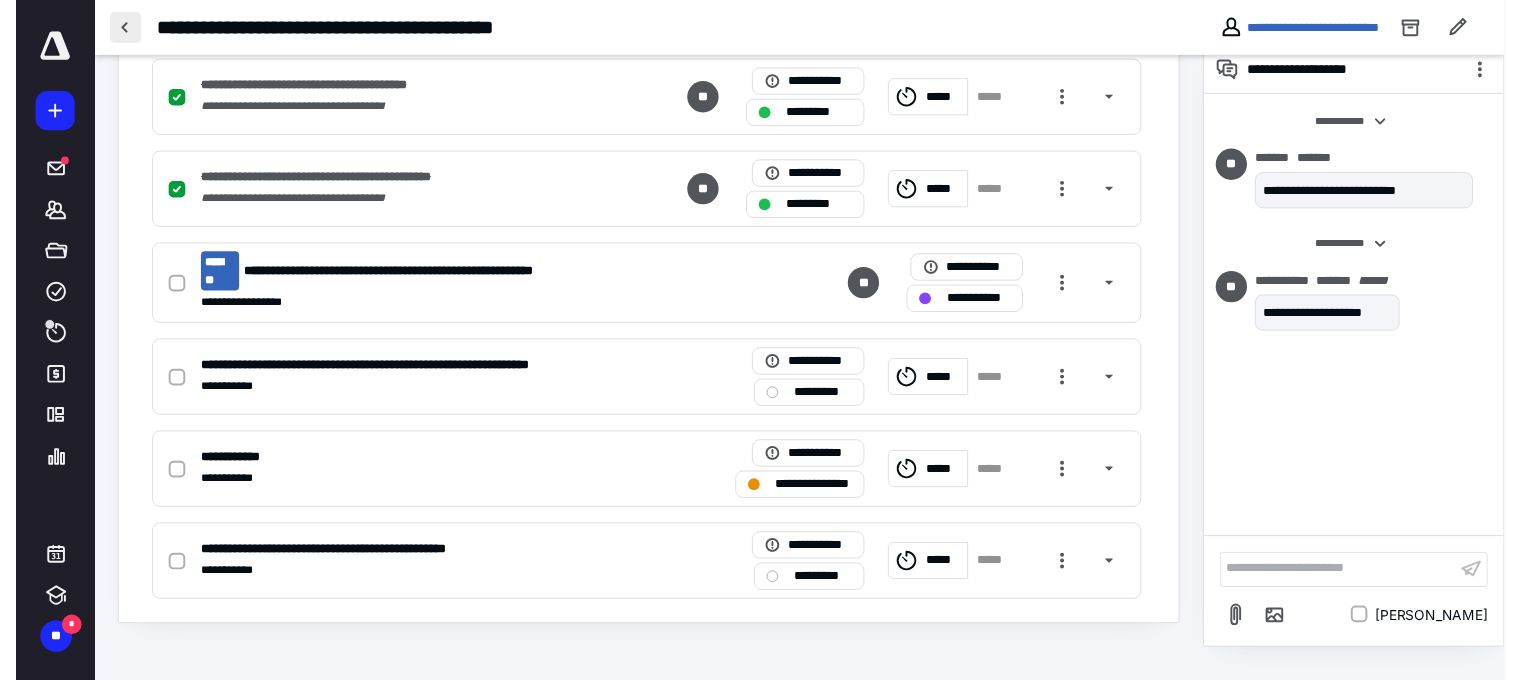 scroll, scrollTop: 0, scrollLeft: 0, axis: both 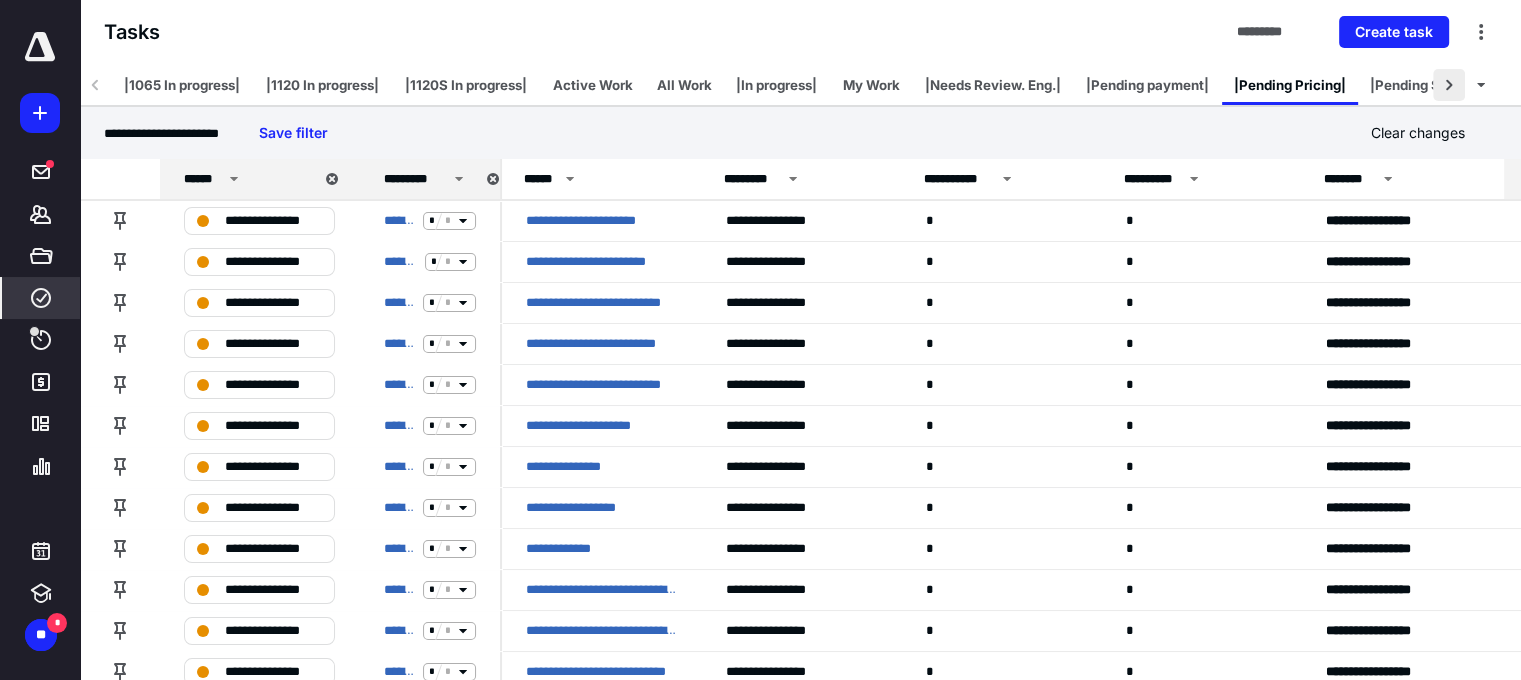 click at bounding box center (1449, 85) 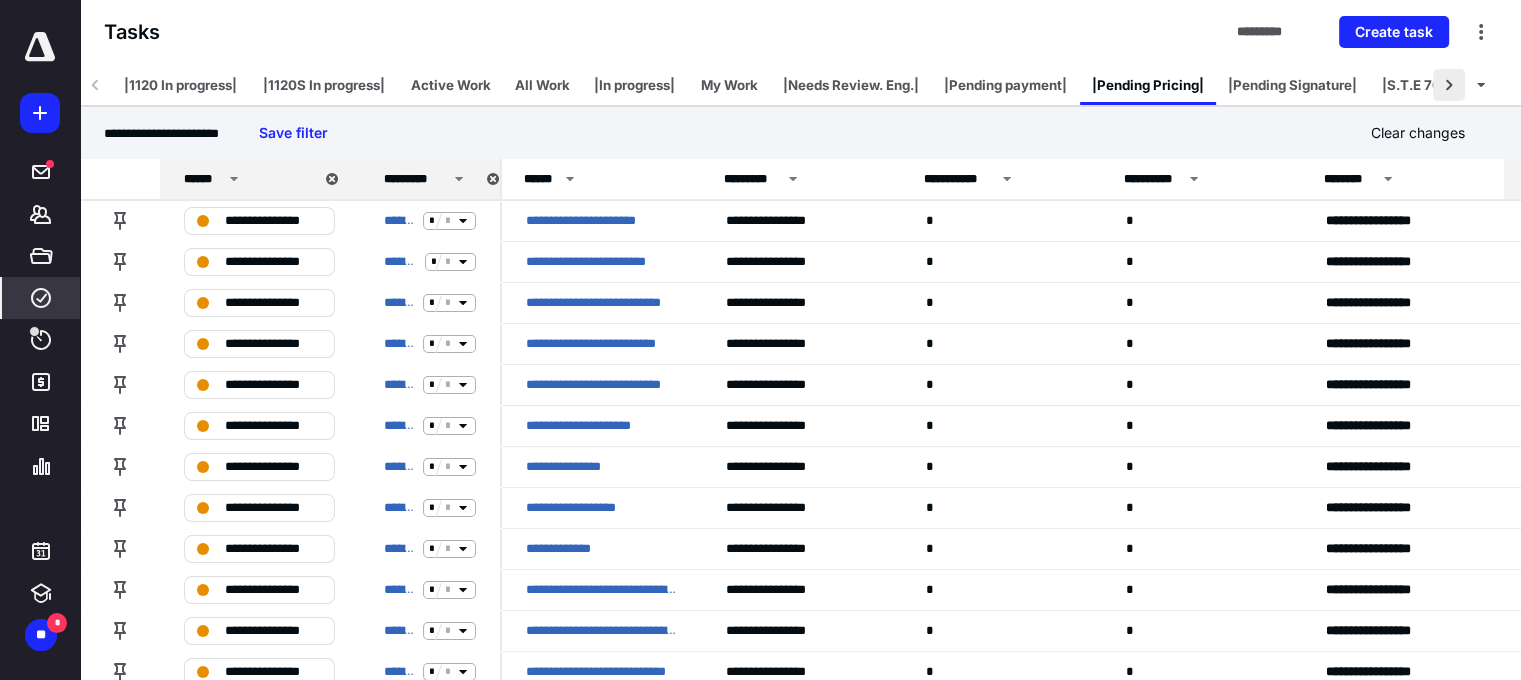 click at bounding box center [1449, 85] 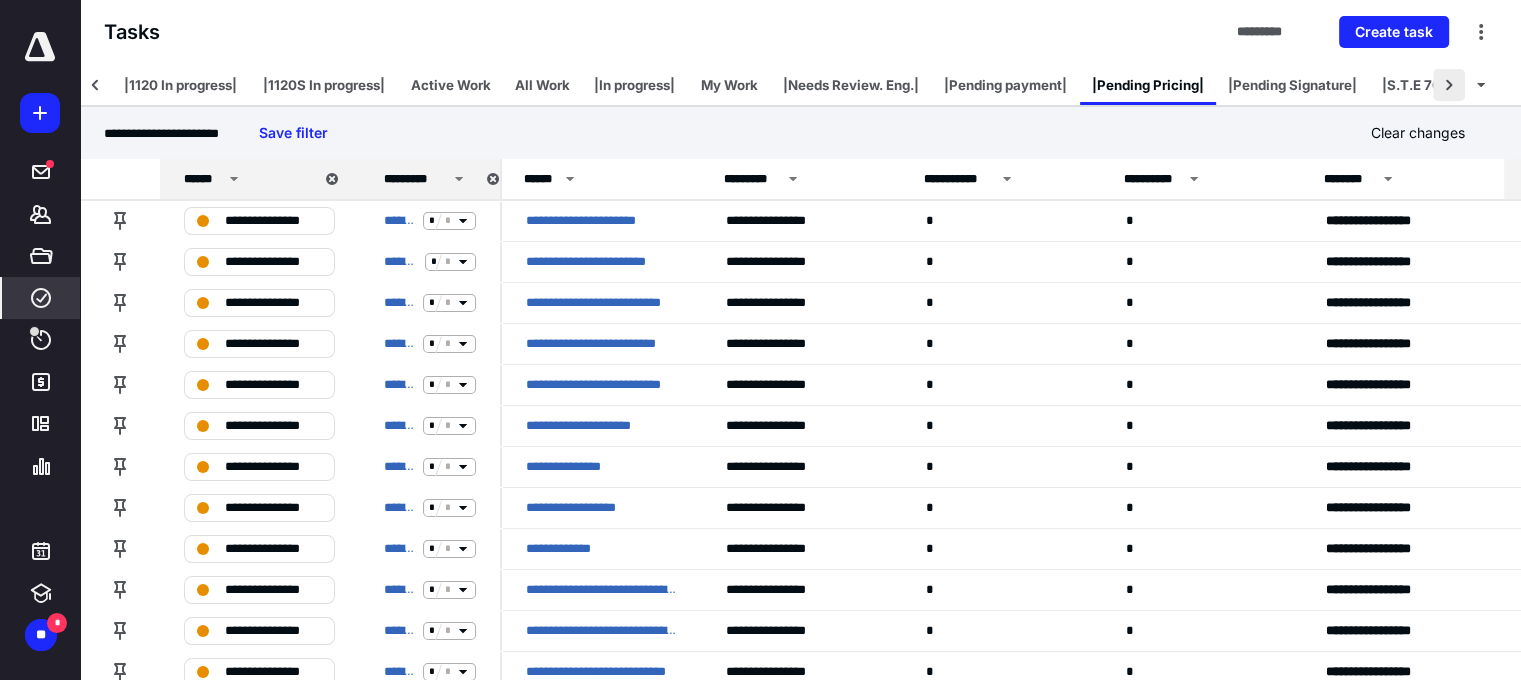 click at bounding box center (1449, 85) 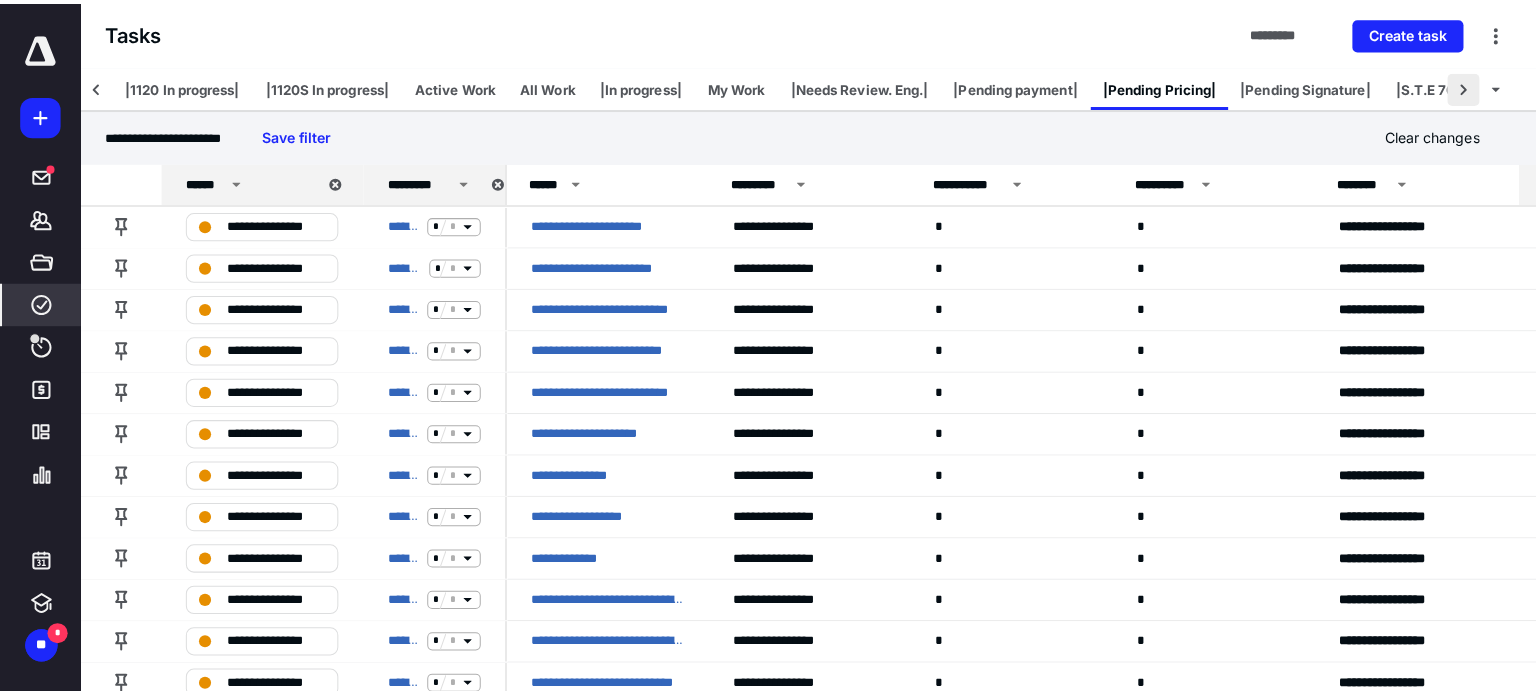scroll, scrollTop: 0, scrollLeft: 280, axis: horizontal 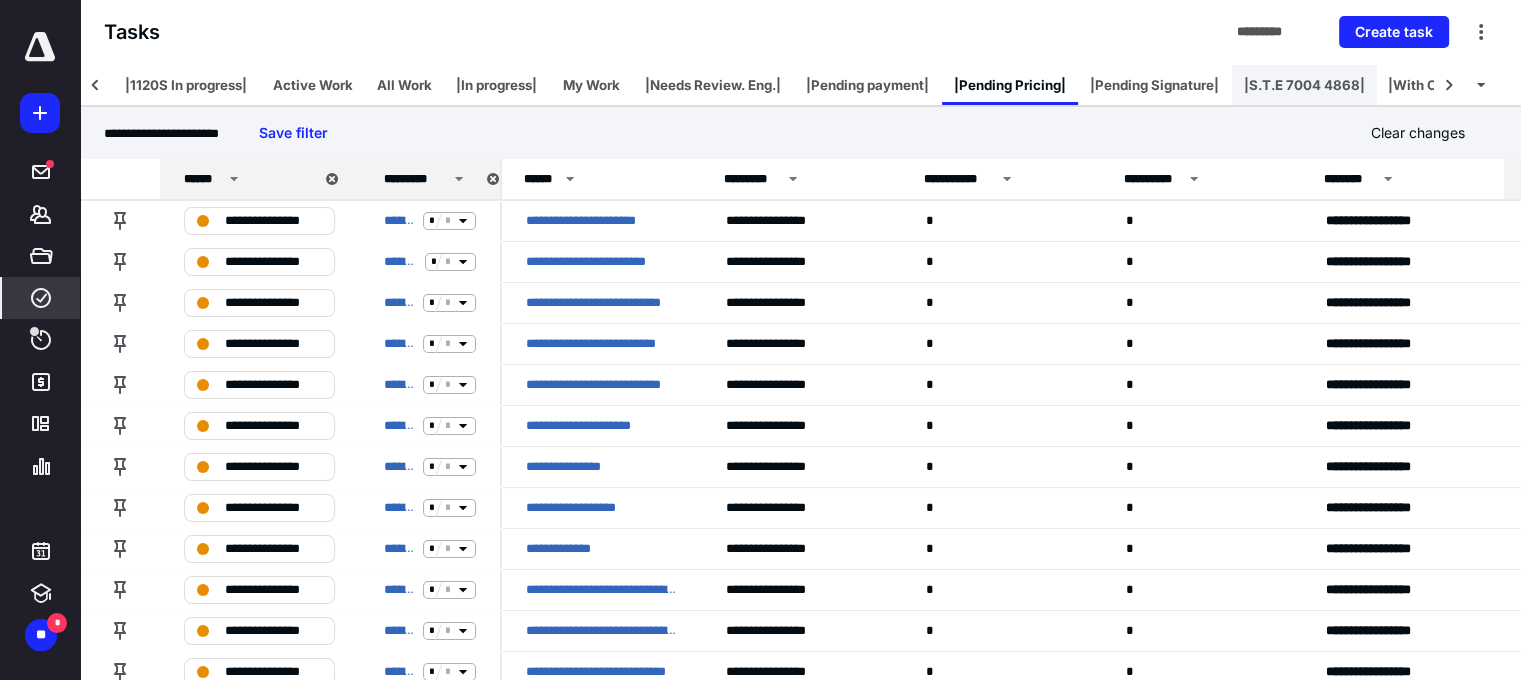 click on "|S.T.E 7004 4868|" at bounding box center [1304, 85] 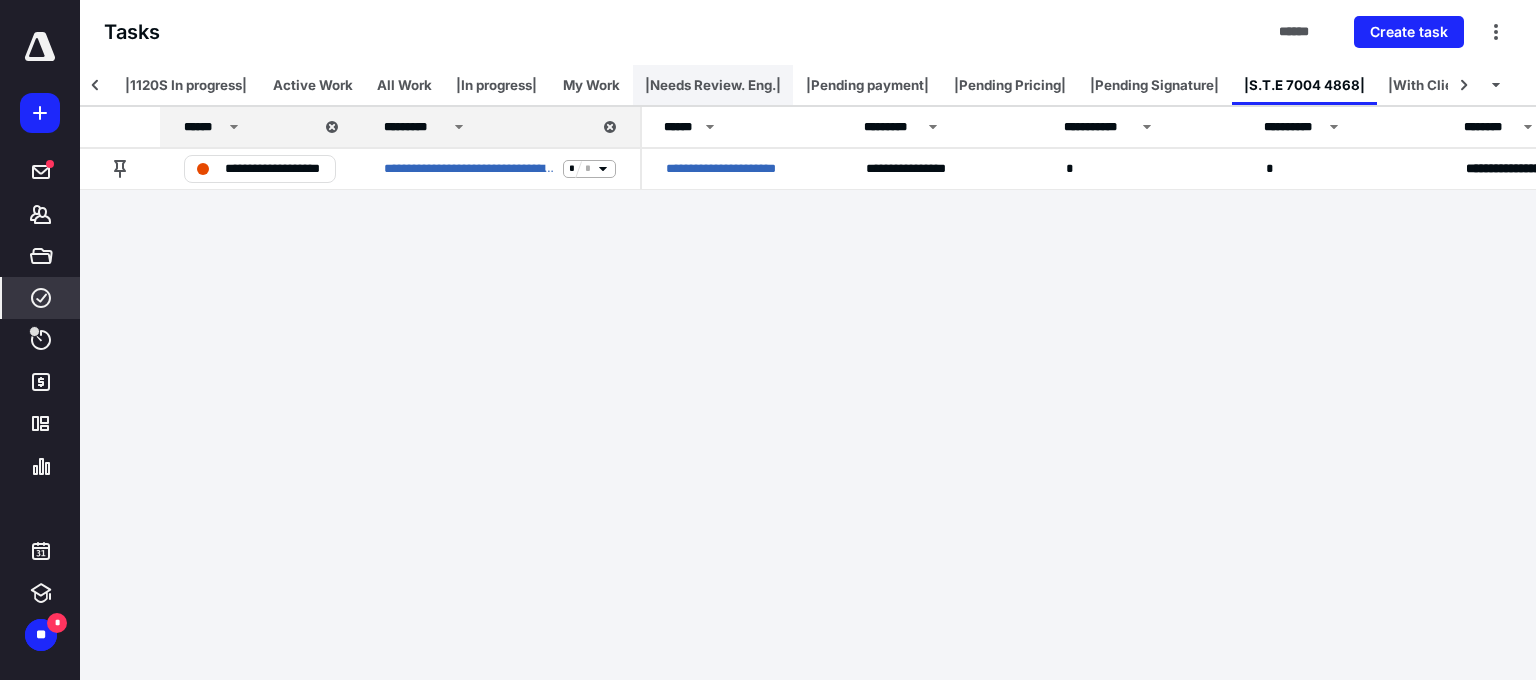 click on "|Needs Review. Eng.|" at bounding box center (713, 85) 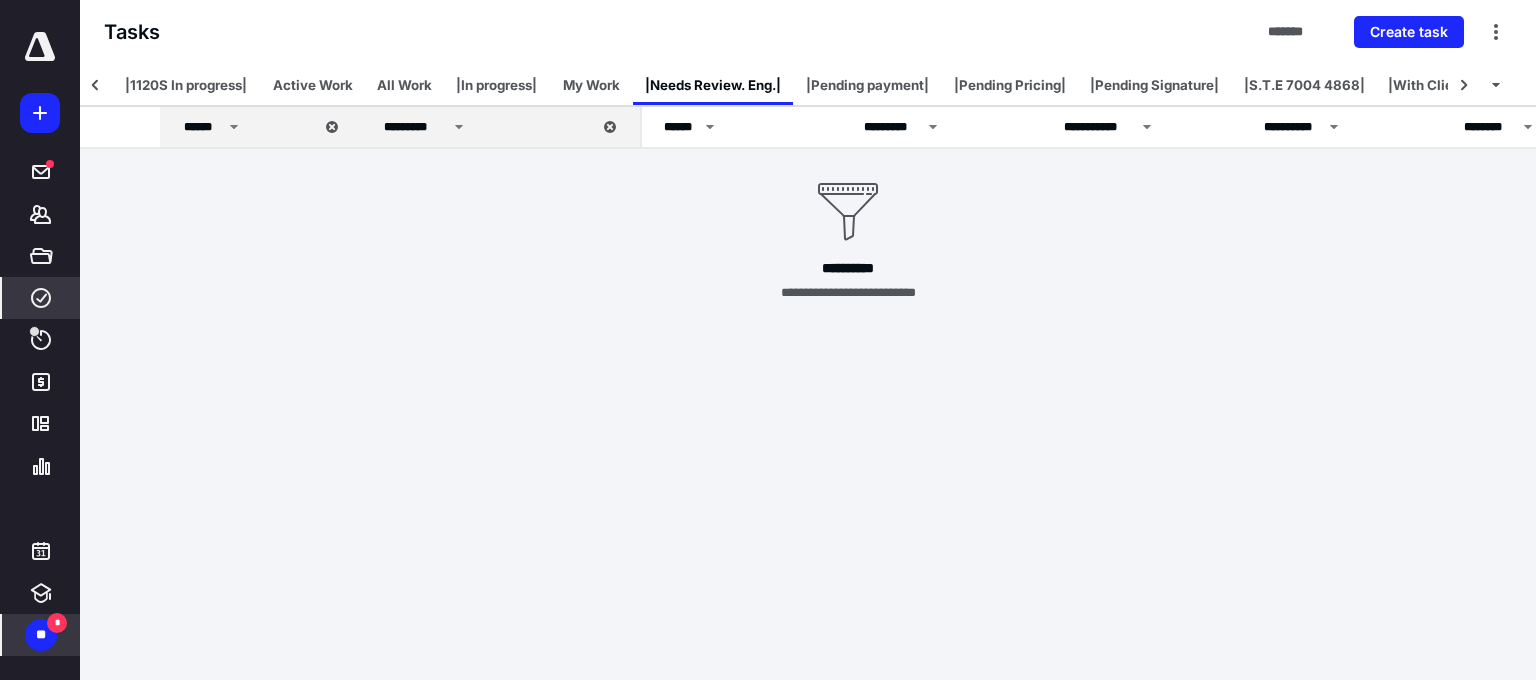 click on "**" at bounding box center [41, 635] 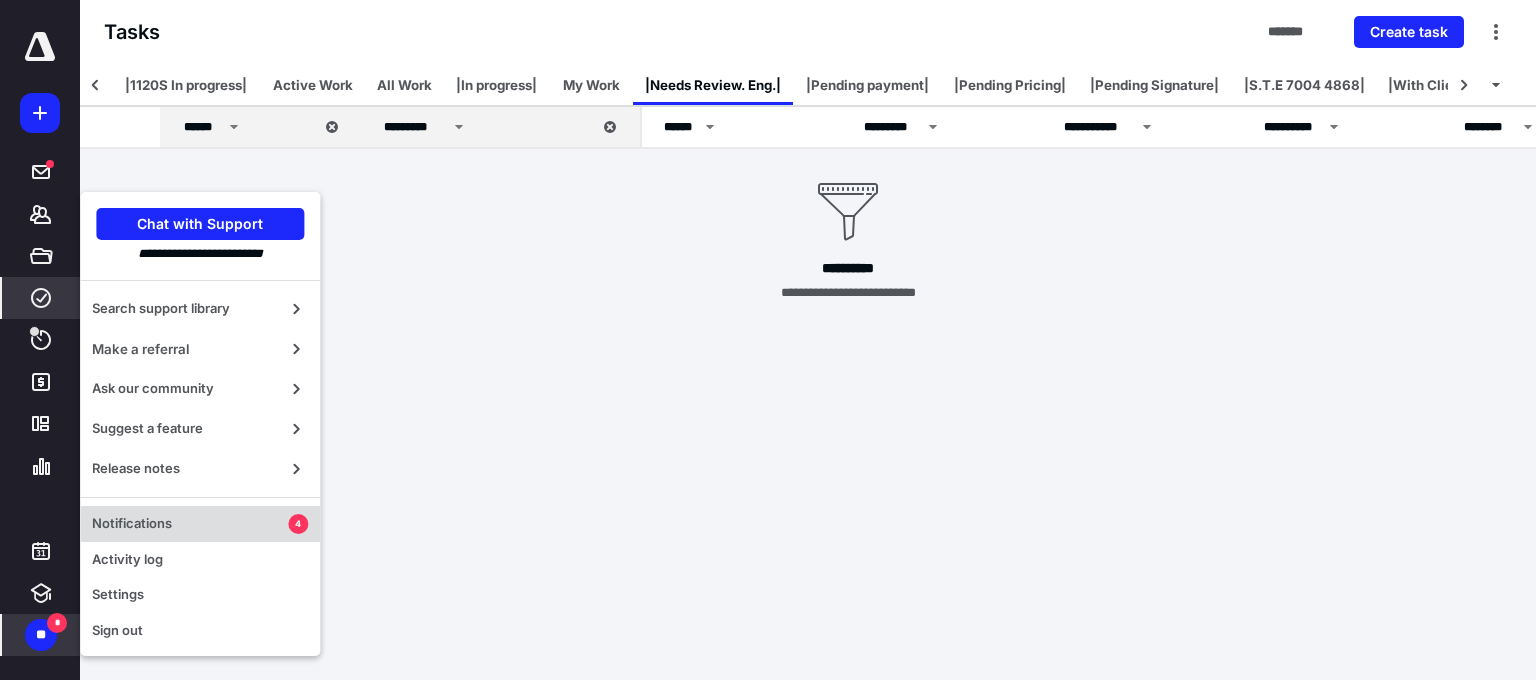 click on "Notifications" at bounding box center (190, 524) 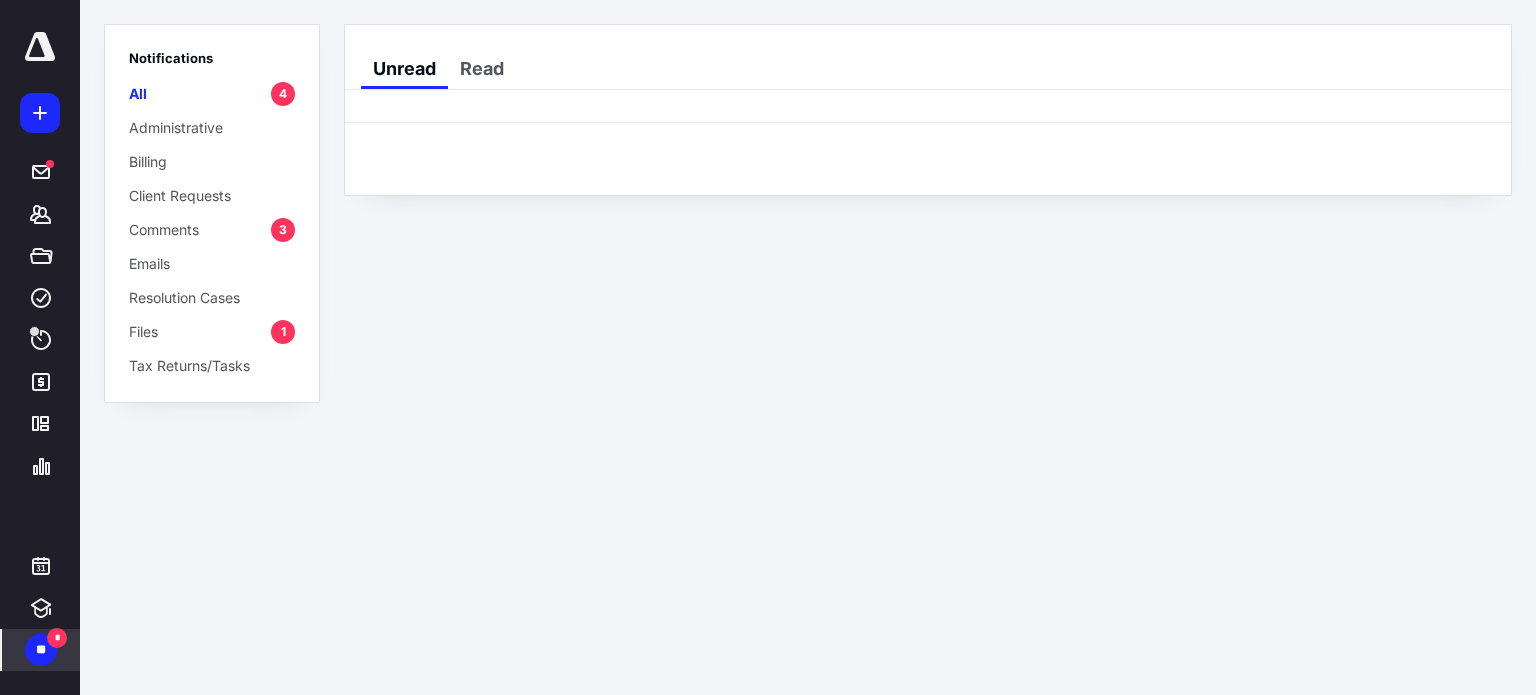 click on "Files 1" at bounding box center (212, 331) 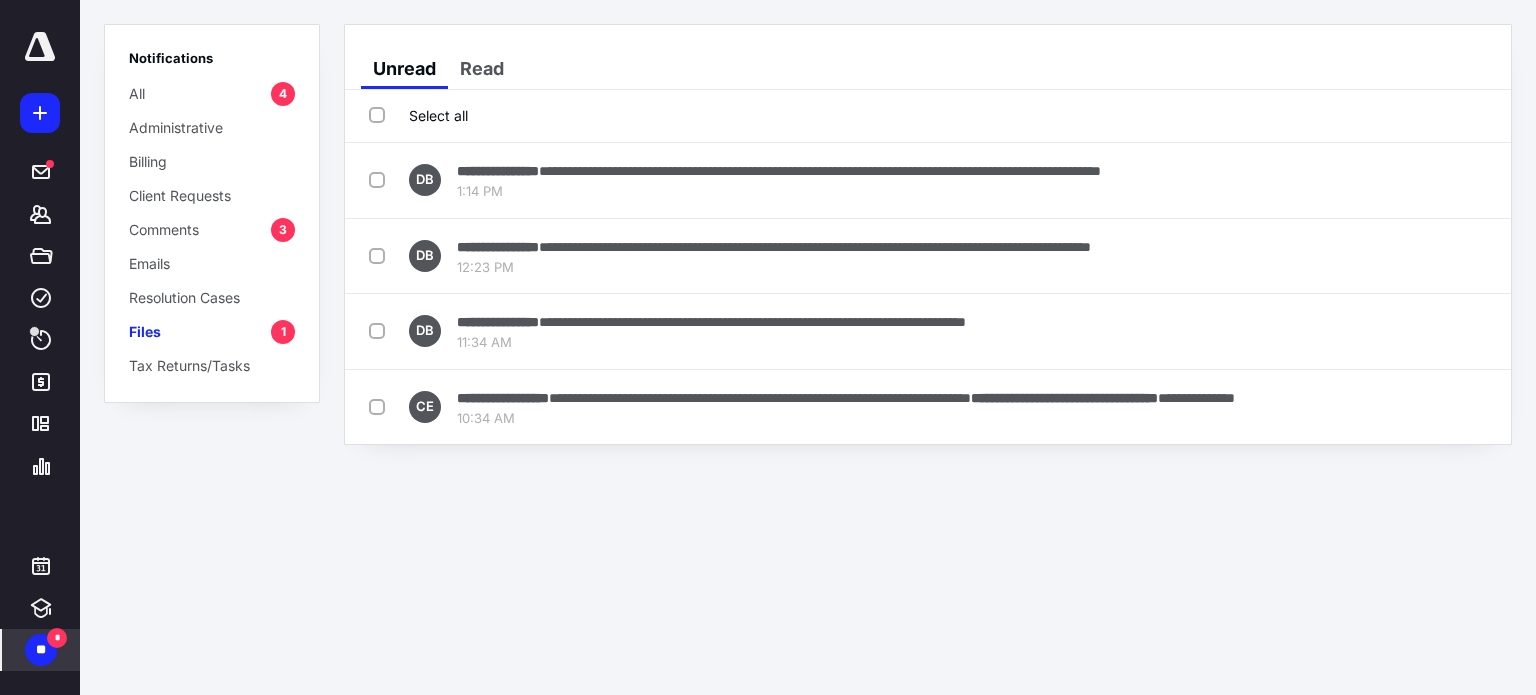 click on "Comments 3" at bounding box center (212, 229) 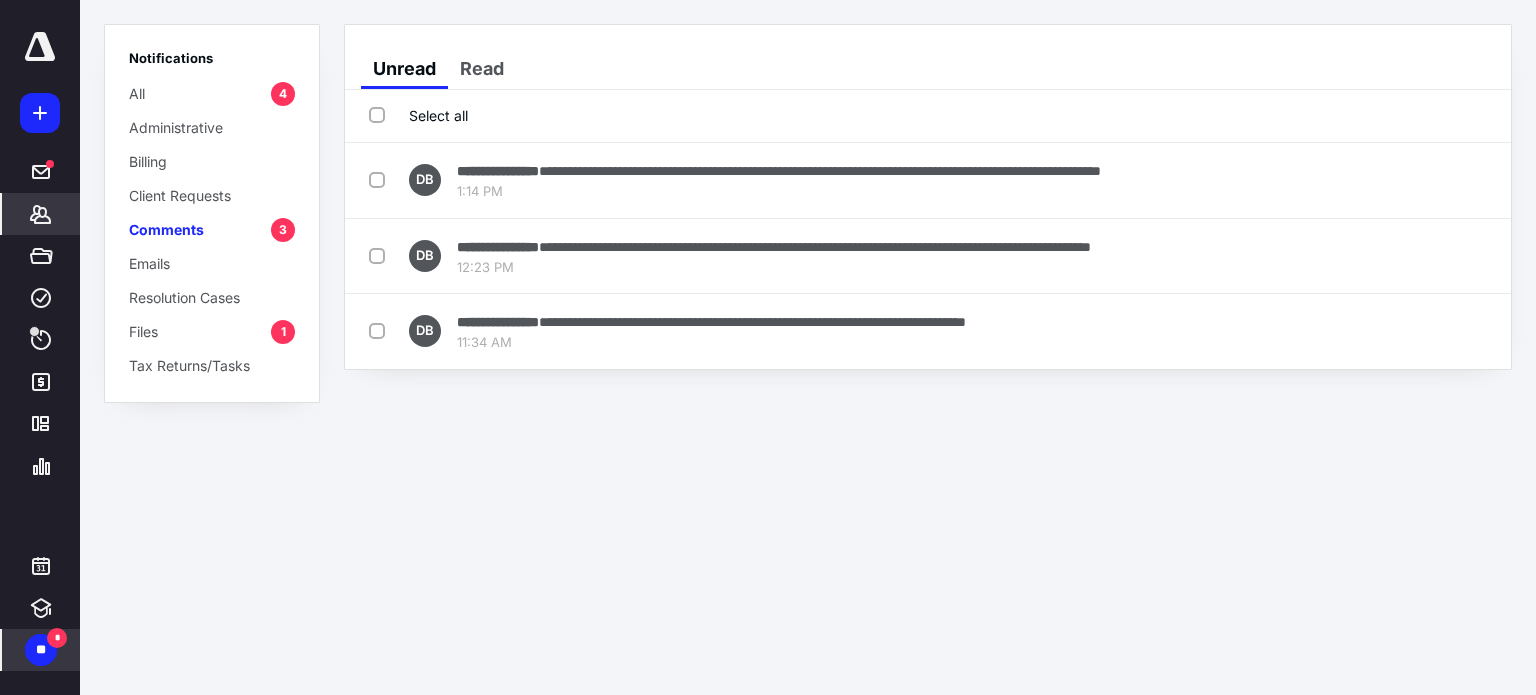 click on "*******" at bounding box center (41, 214) 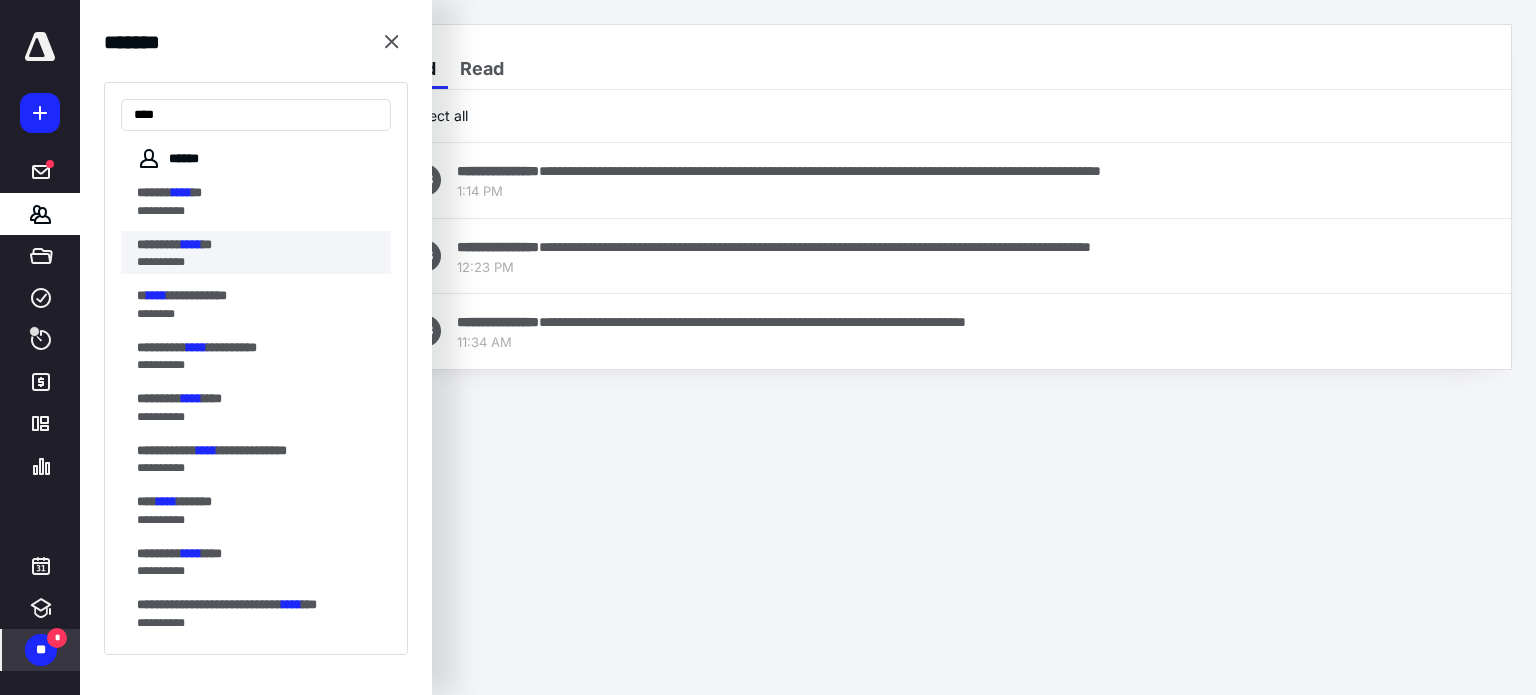 type on "****" 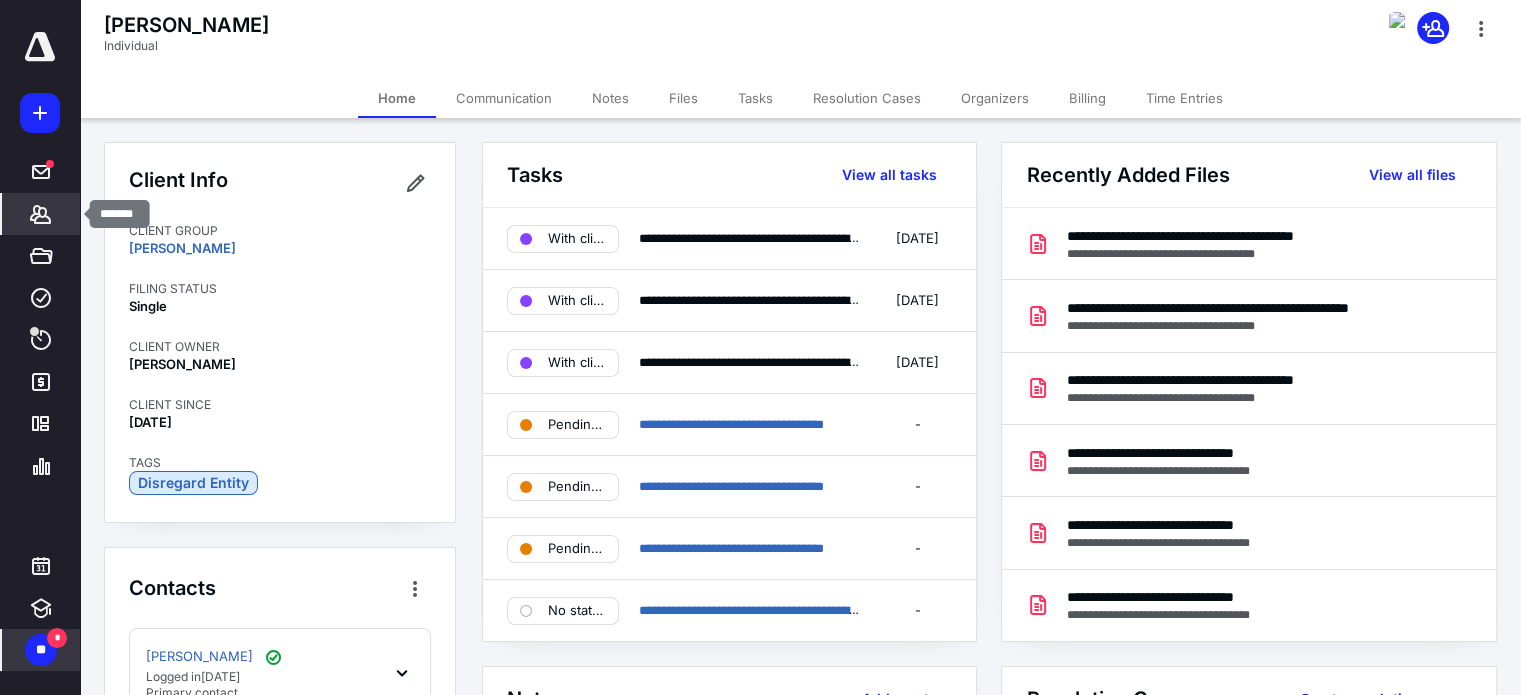 click on "*******" at bounding box center [41, 214] 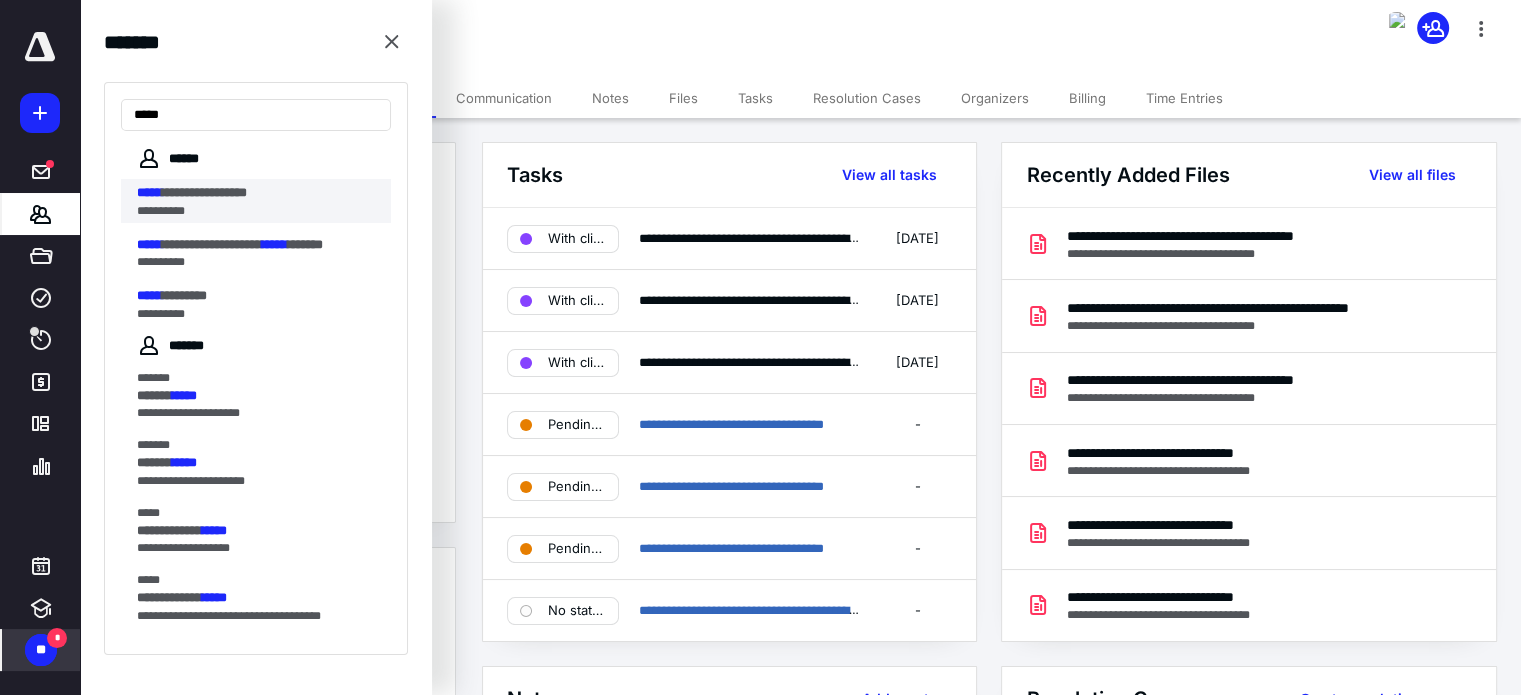 type on "*****" 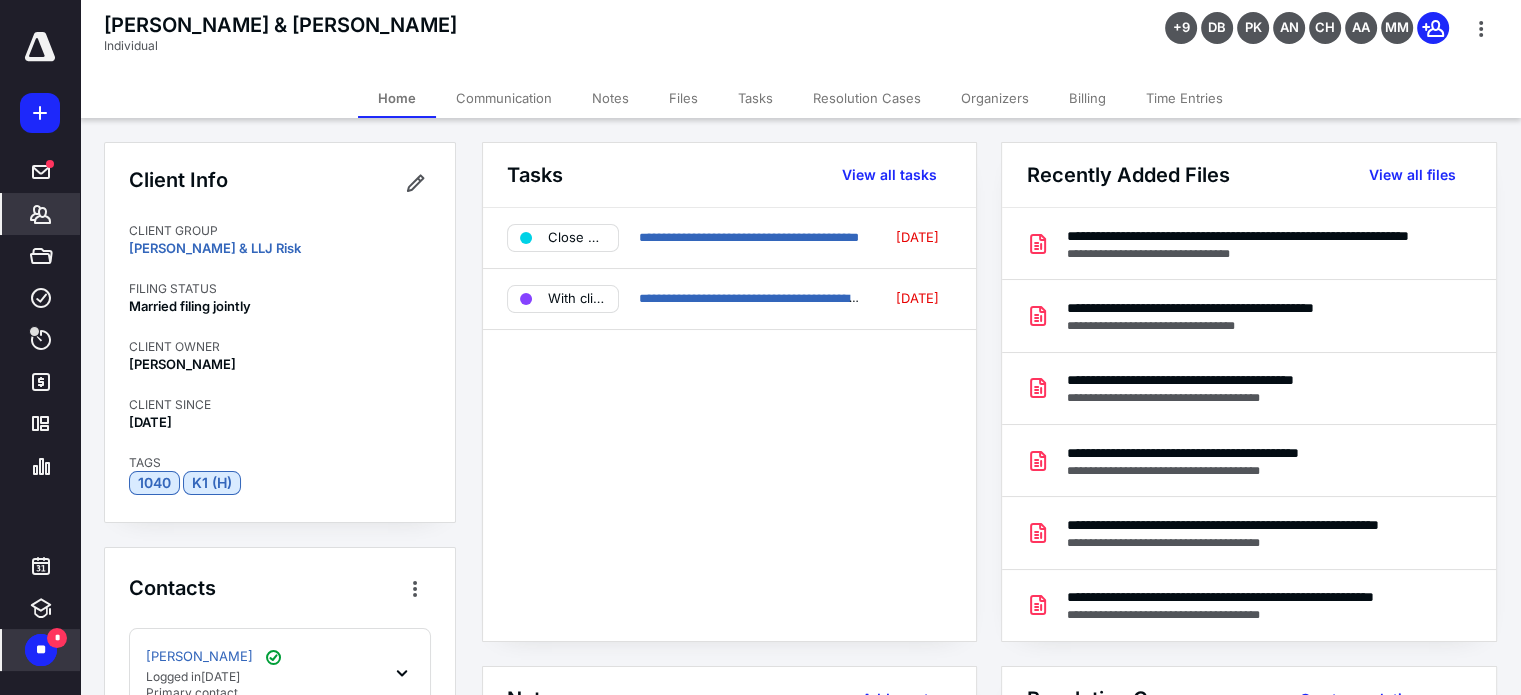 click on "Tasks" at bounding box center (755, 98) 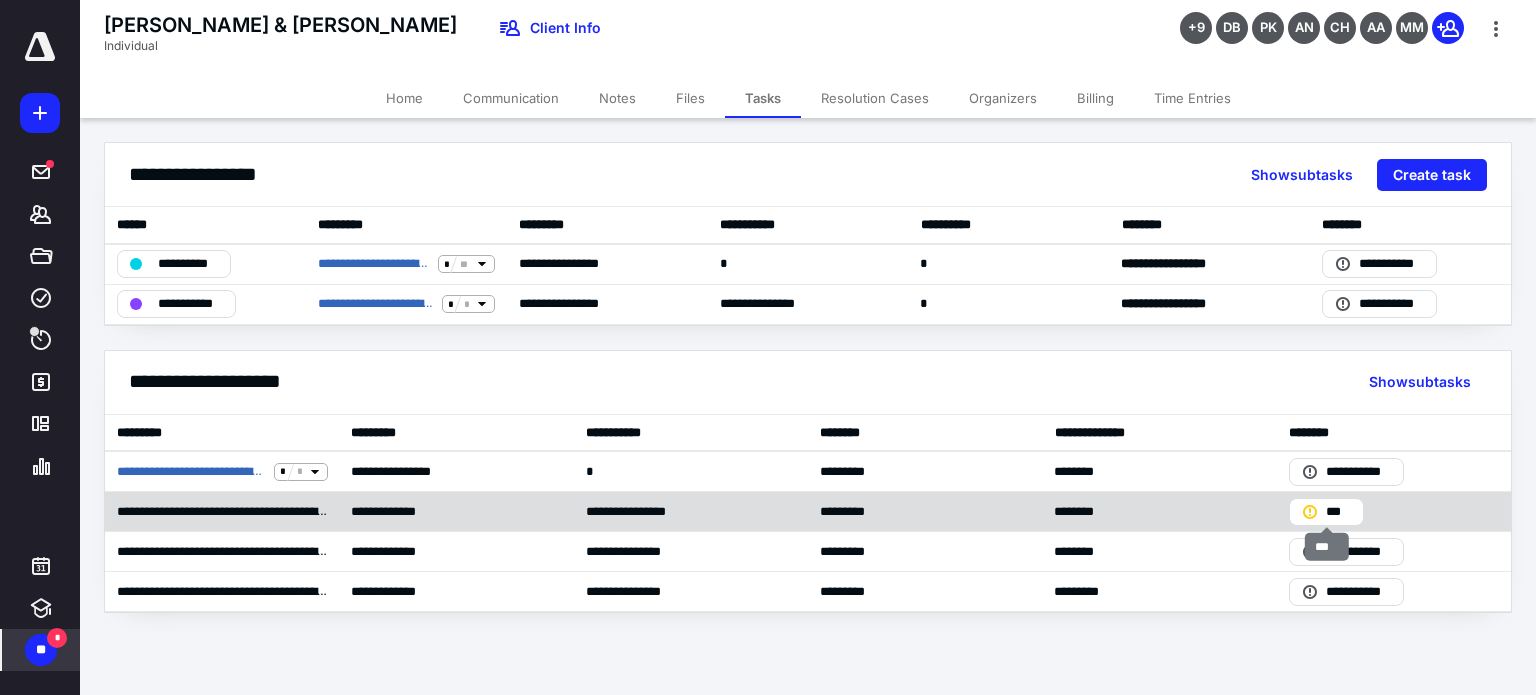 click 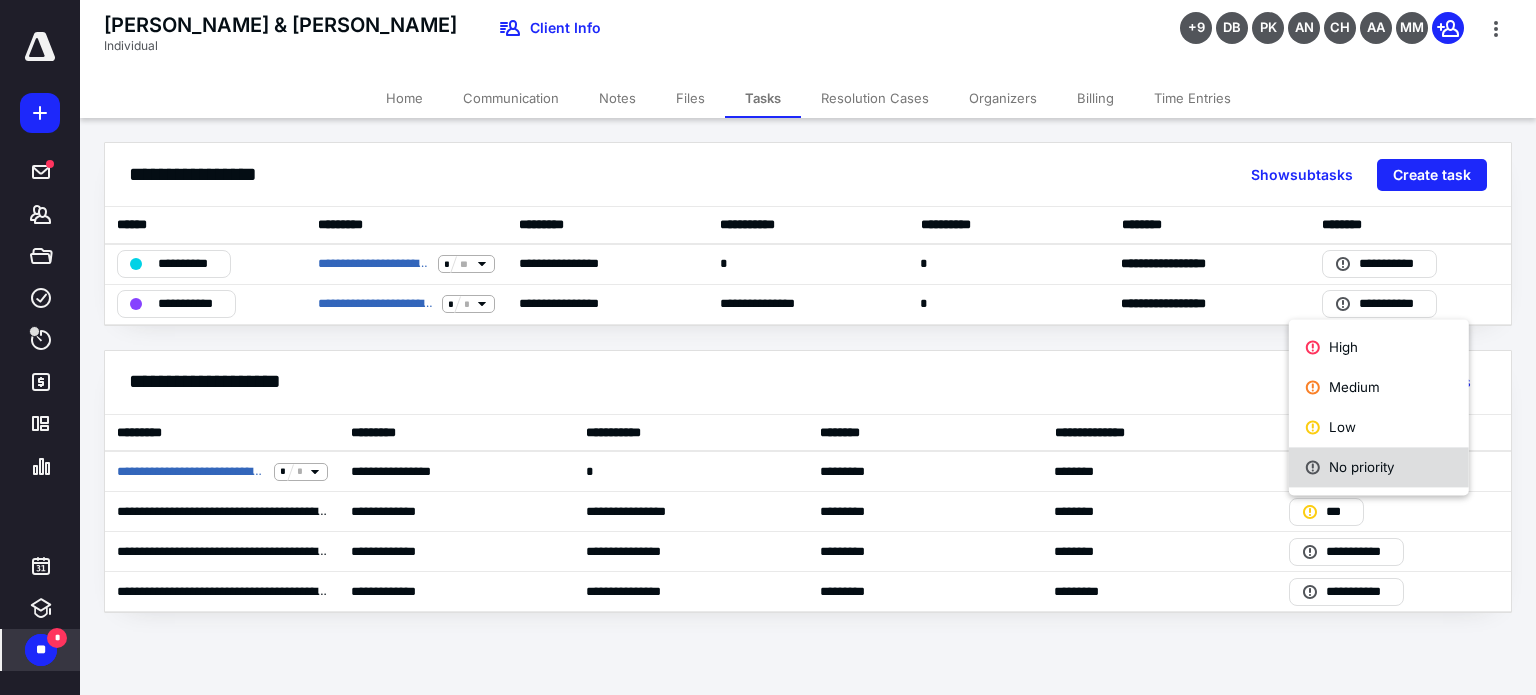 click on "No priority" at bounding box center (1379, 467) 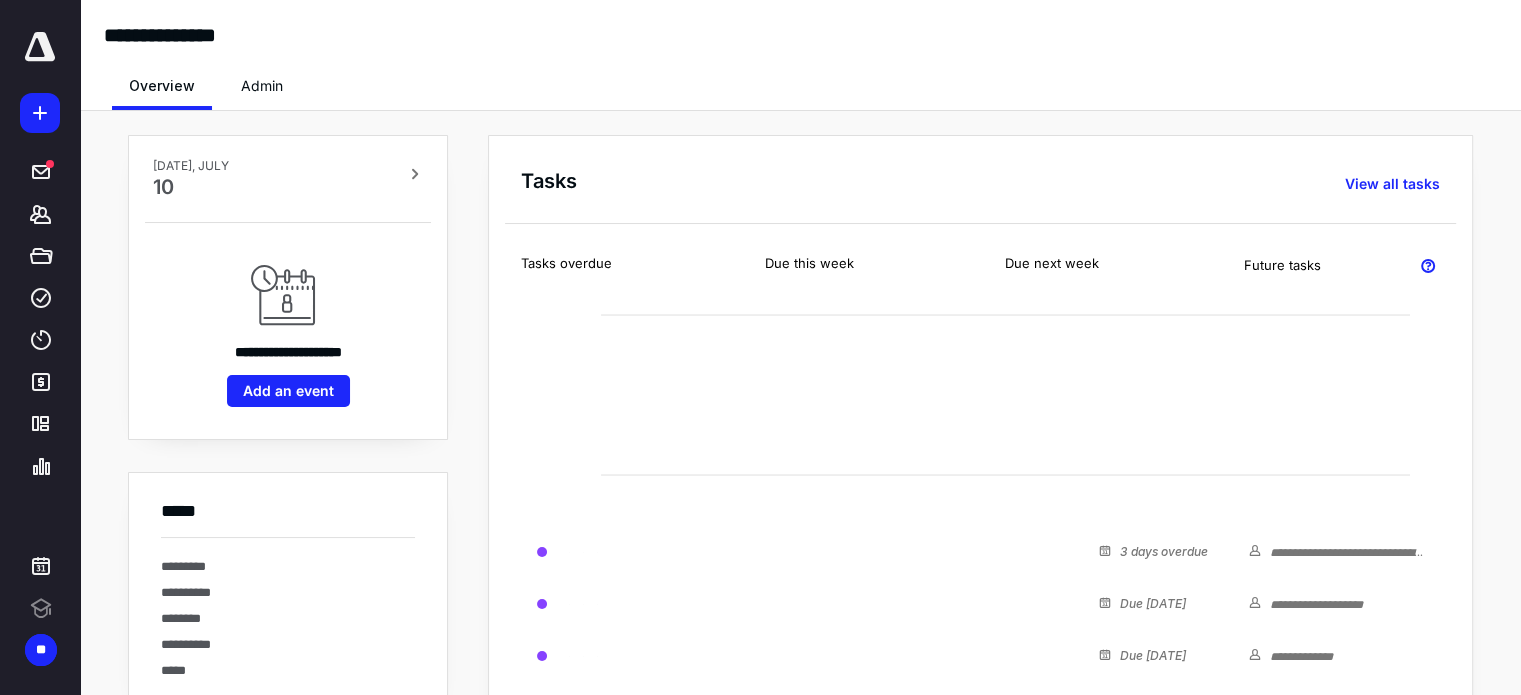 scroll, scrollTop: 0, scrollLeft: 0, axis: both 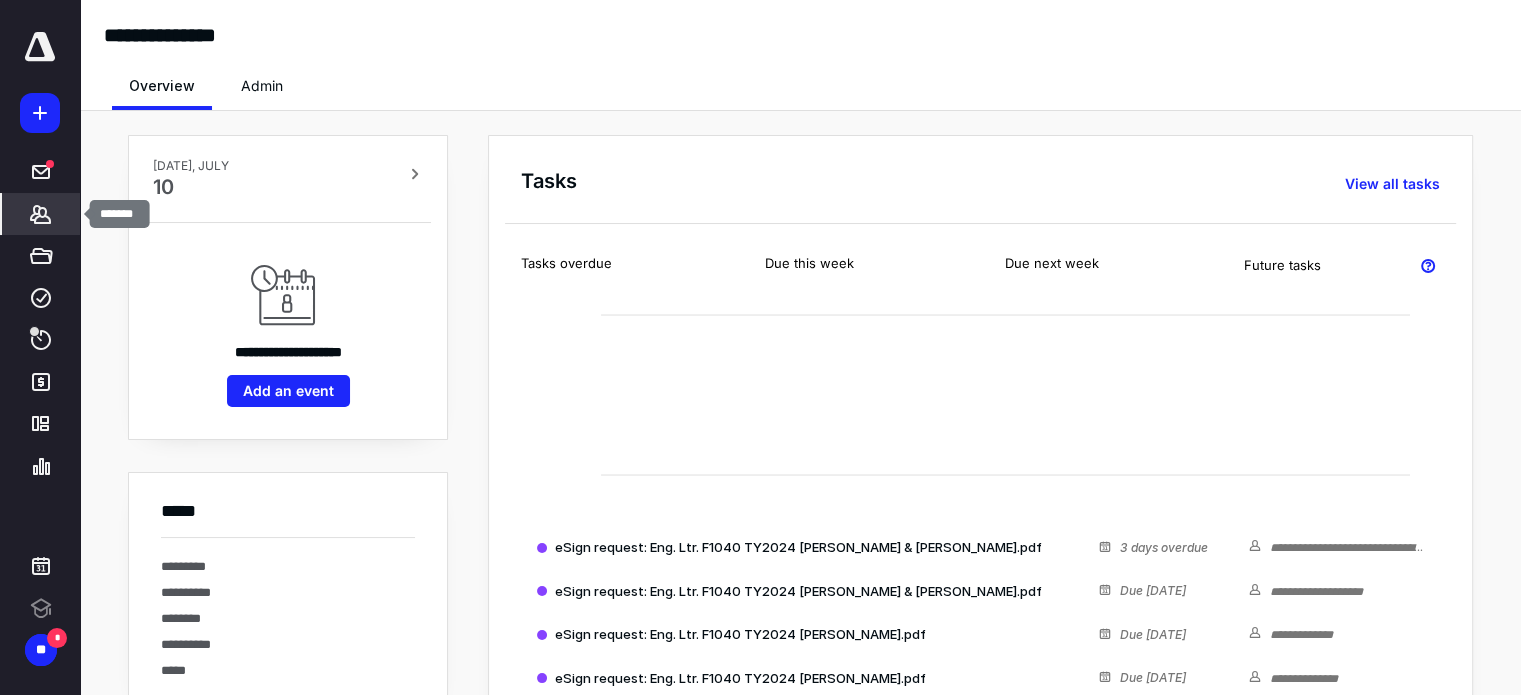 click 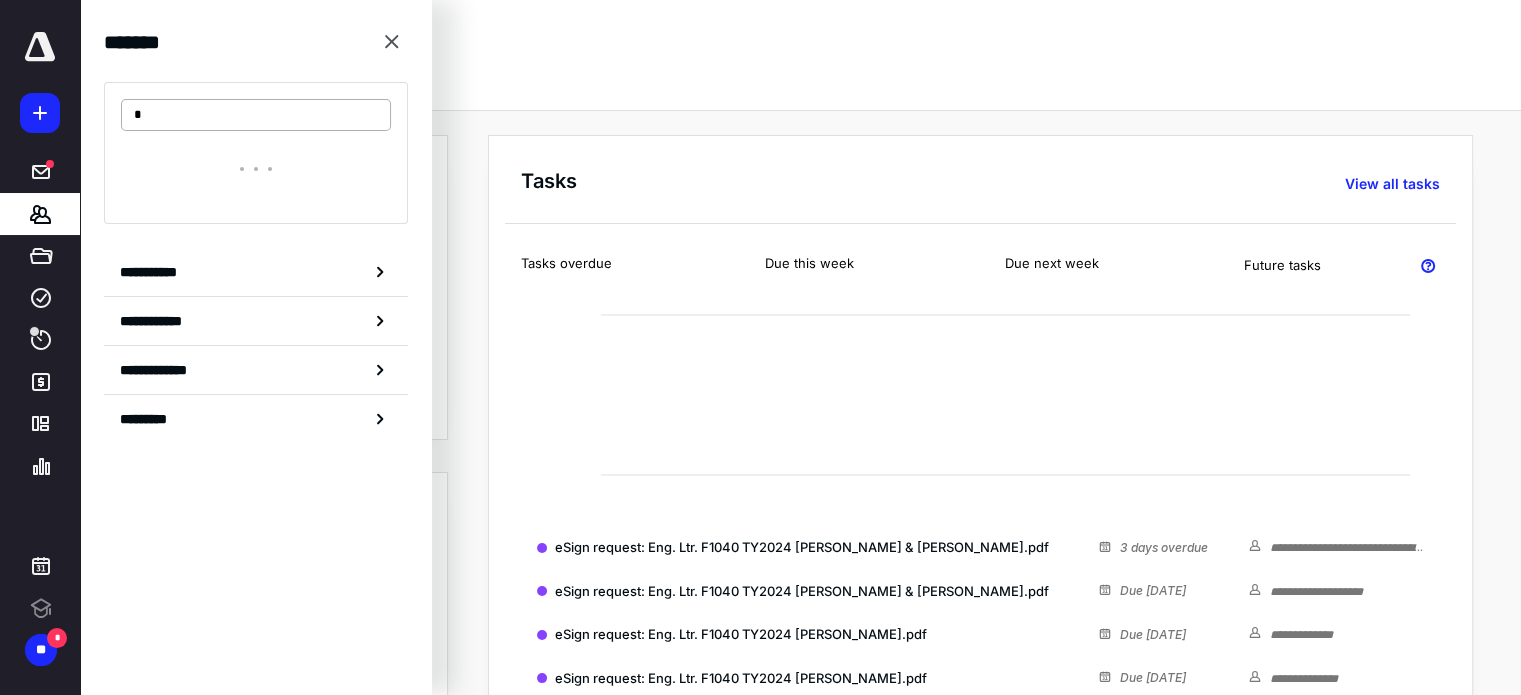 scroll, scrollTop: 0, scrollLeft: 0, axis: both 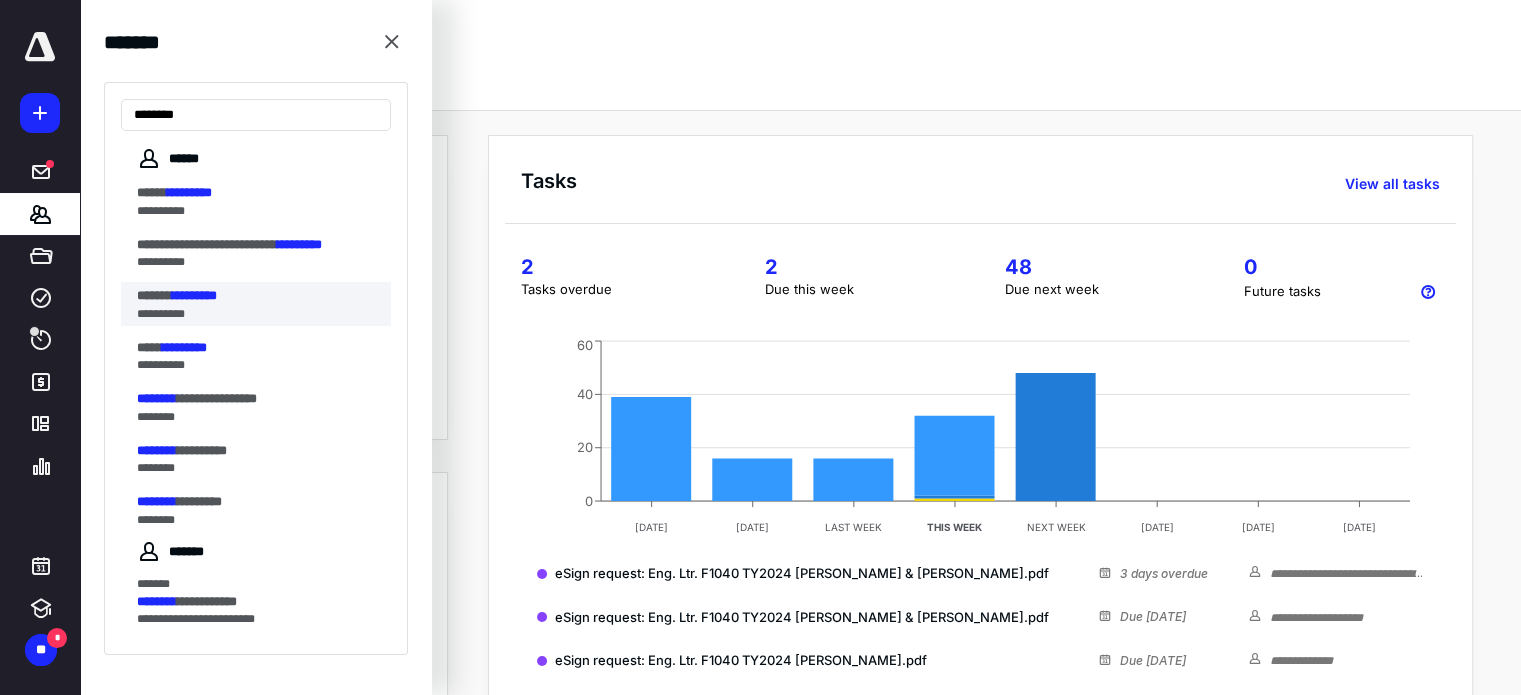 type on "********" 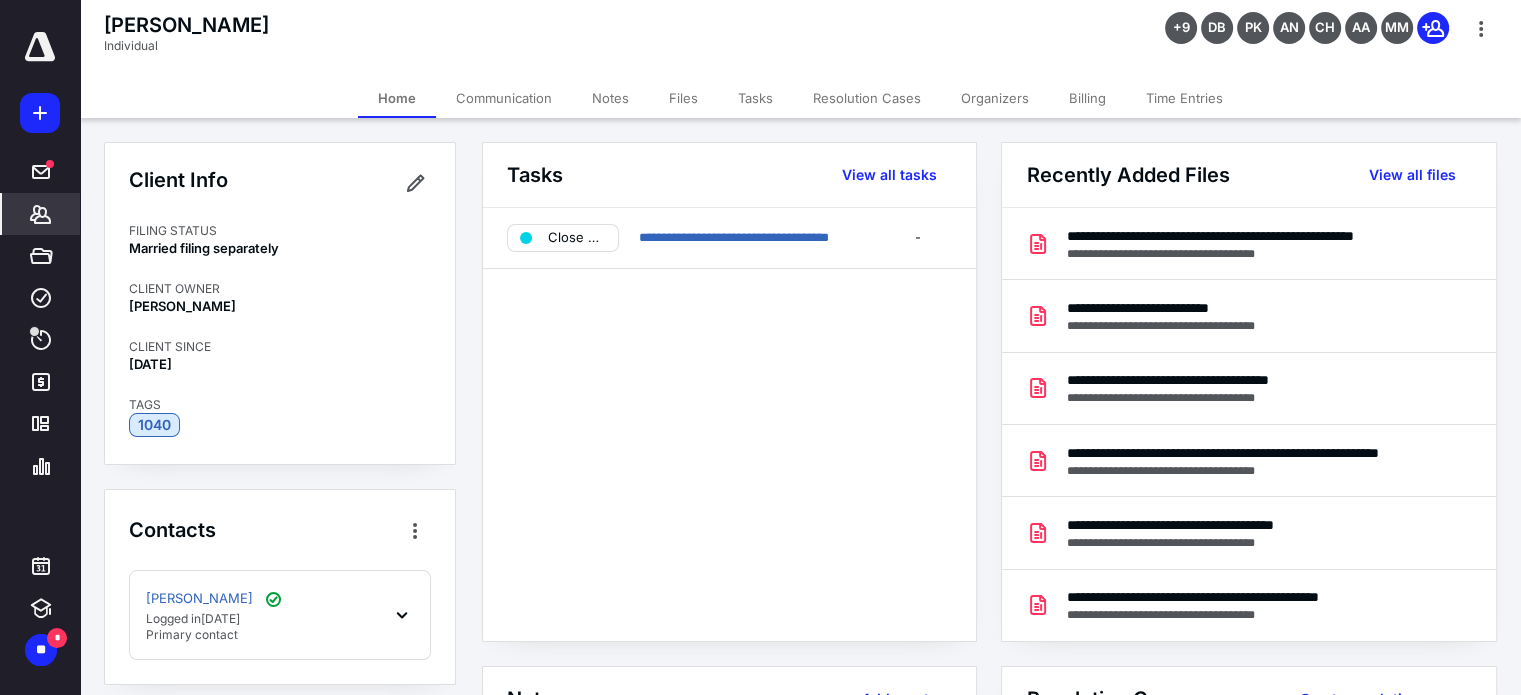 click on "Billing" at bounding box center (1087, 98) 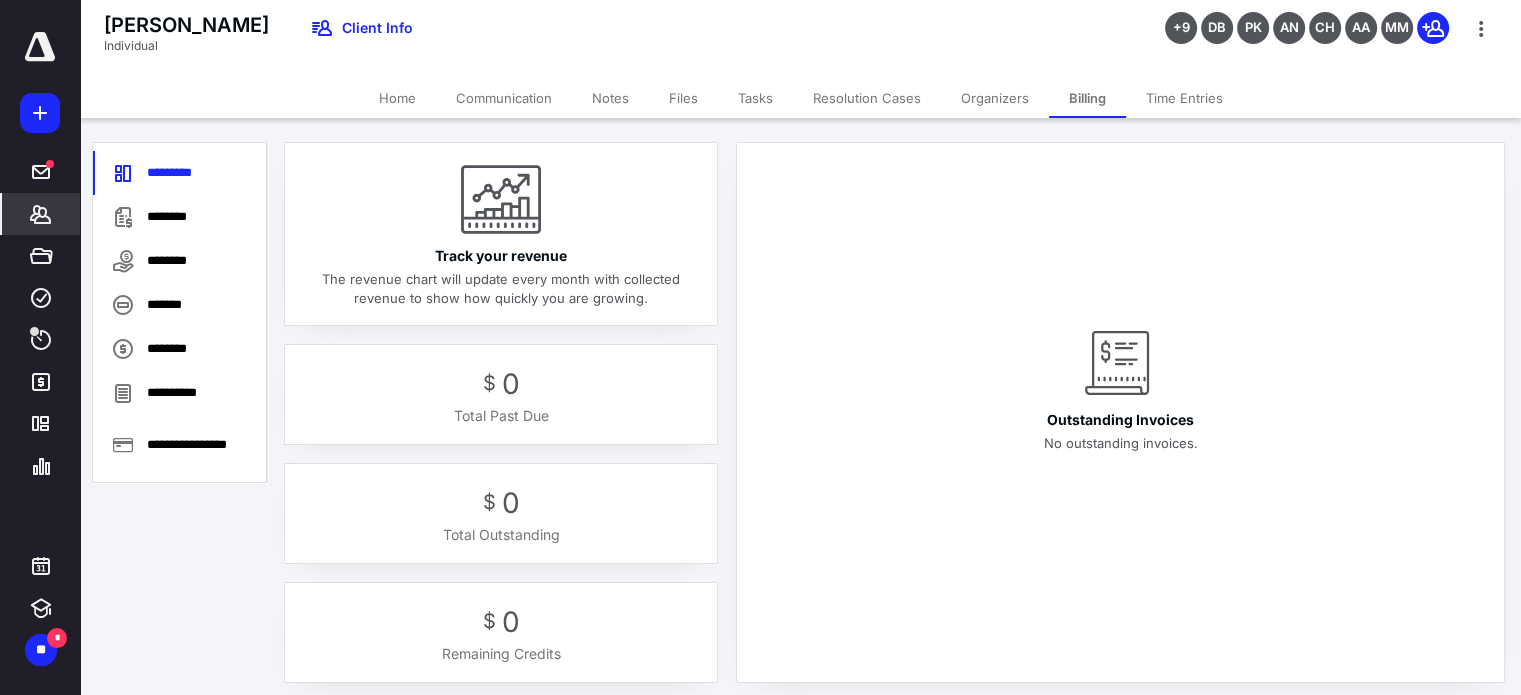 click on "**********" at bounding box center [180, 444] 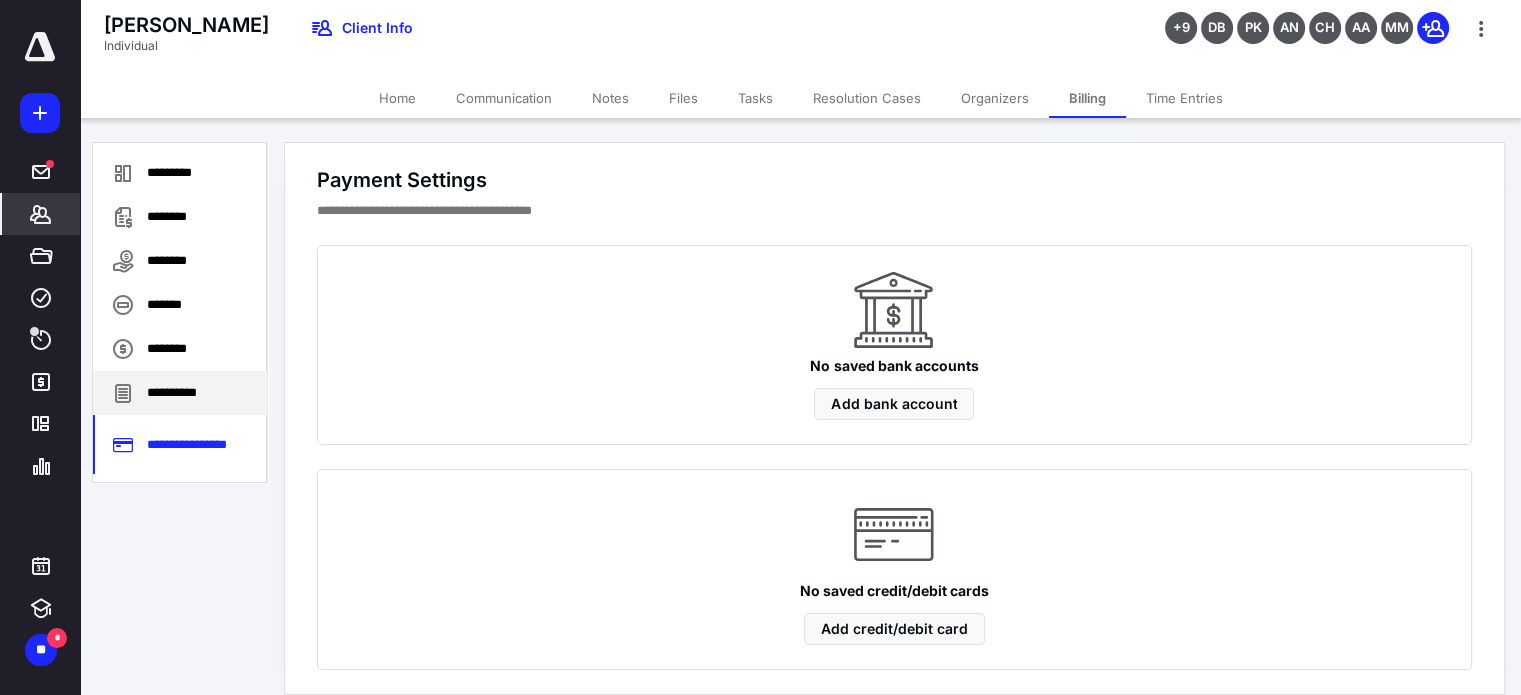 click on "**********" at bounding box center (180, 393) 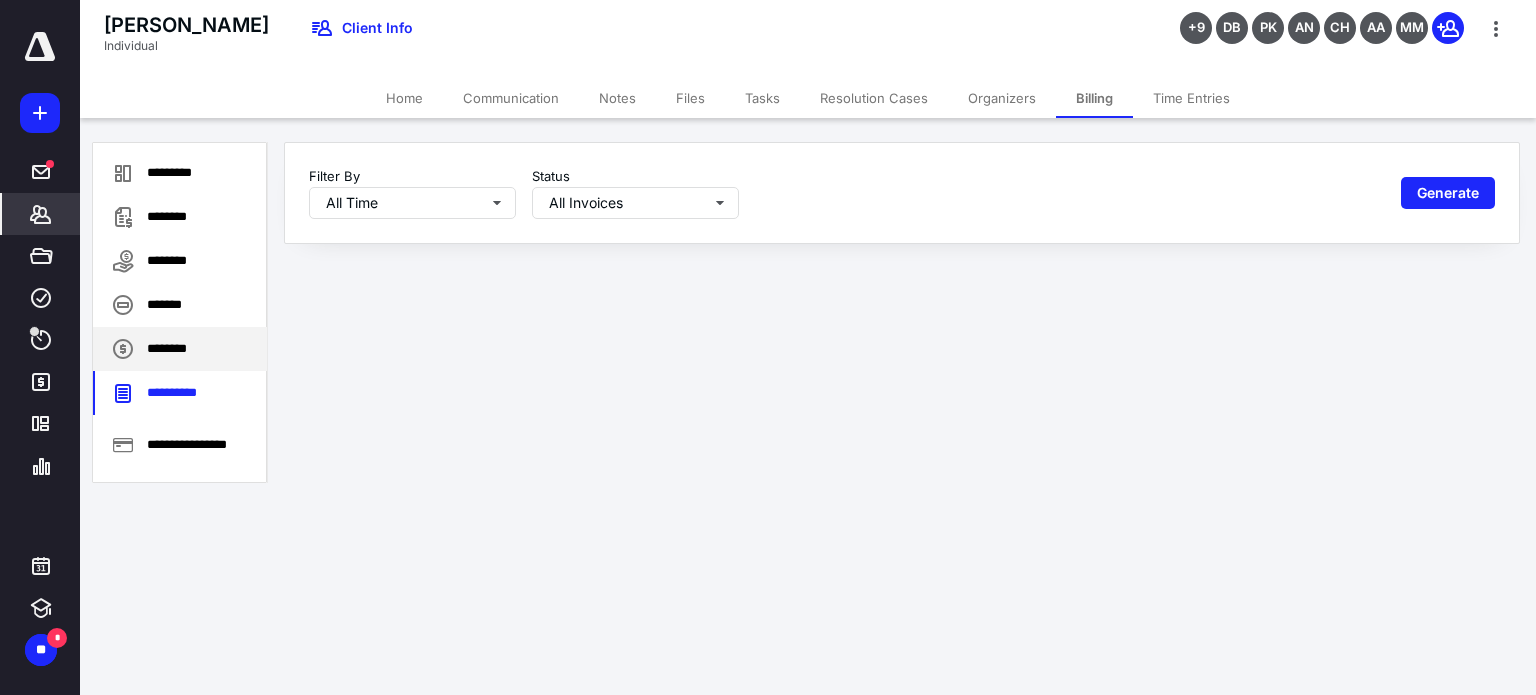 click on "********" at bounding box center (180, 349) 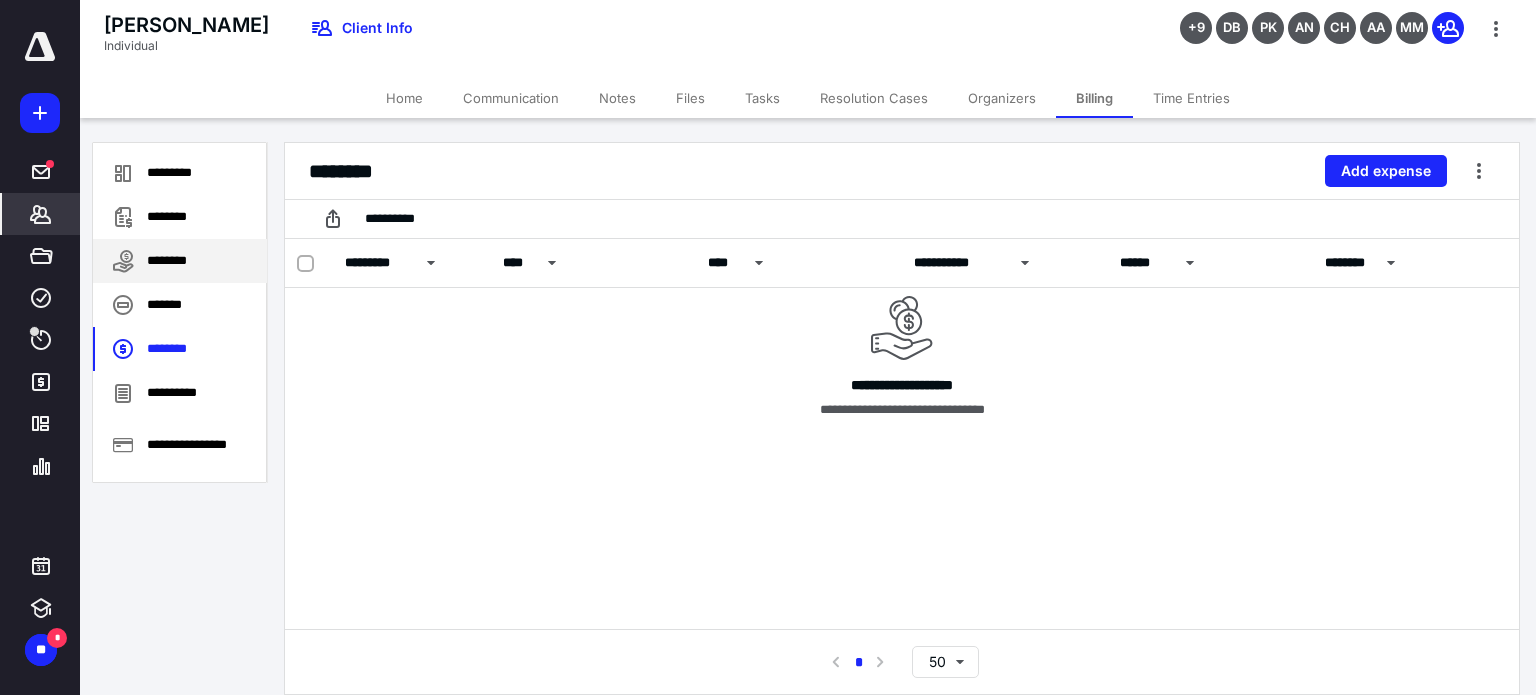 click on "********" at bounding box center (180, 261) 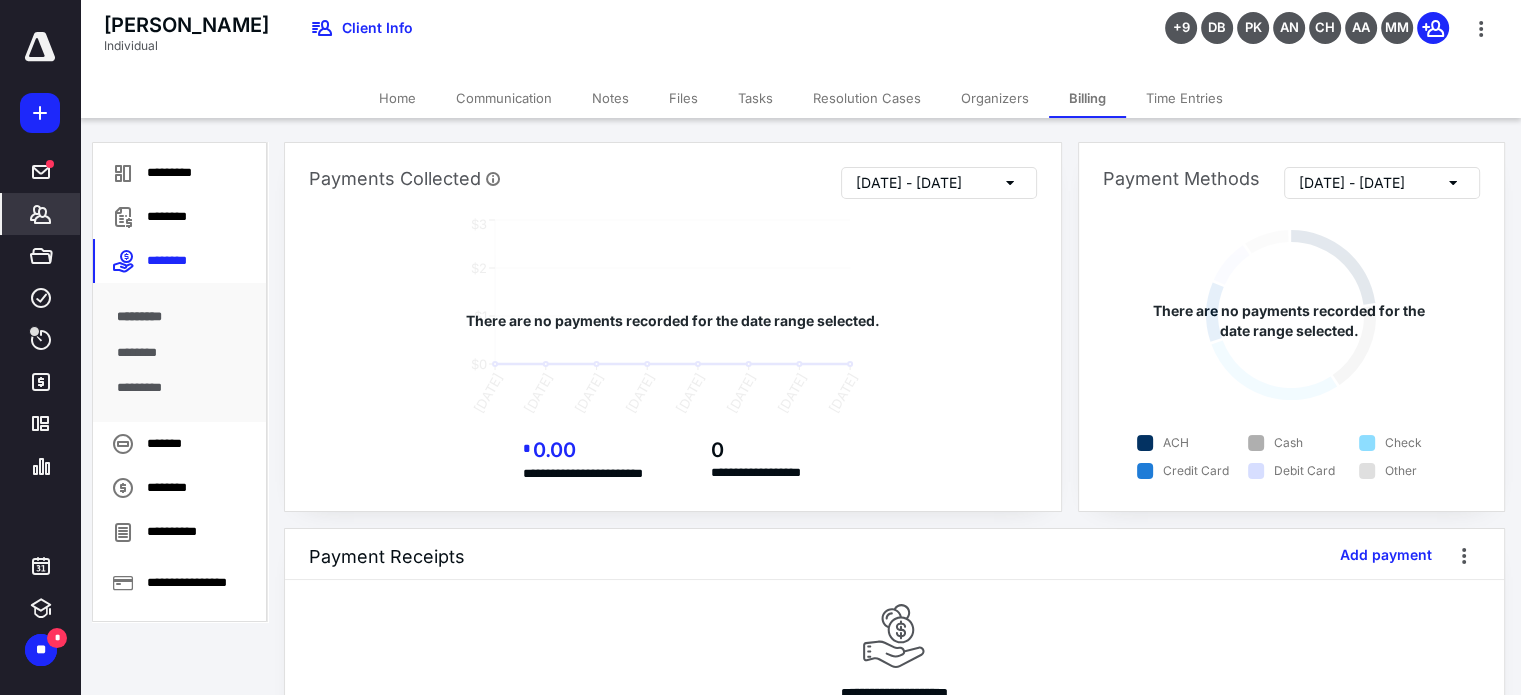 click on "*********" at bounding box center [180, 388] 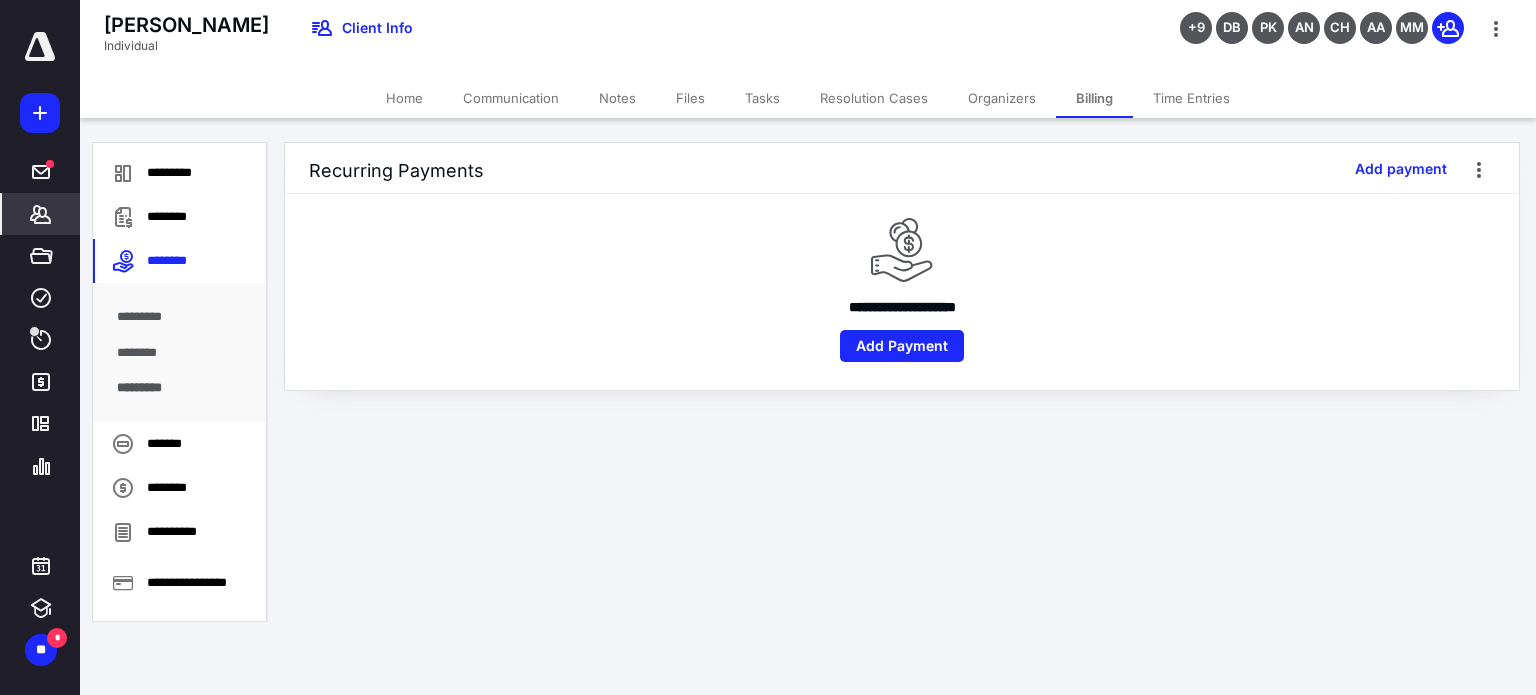 click on "********" at bounding box center [180, 353] 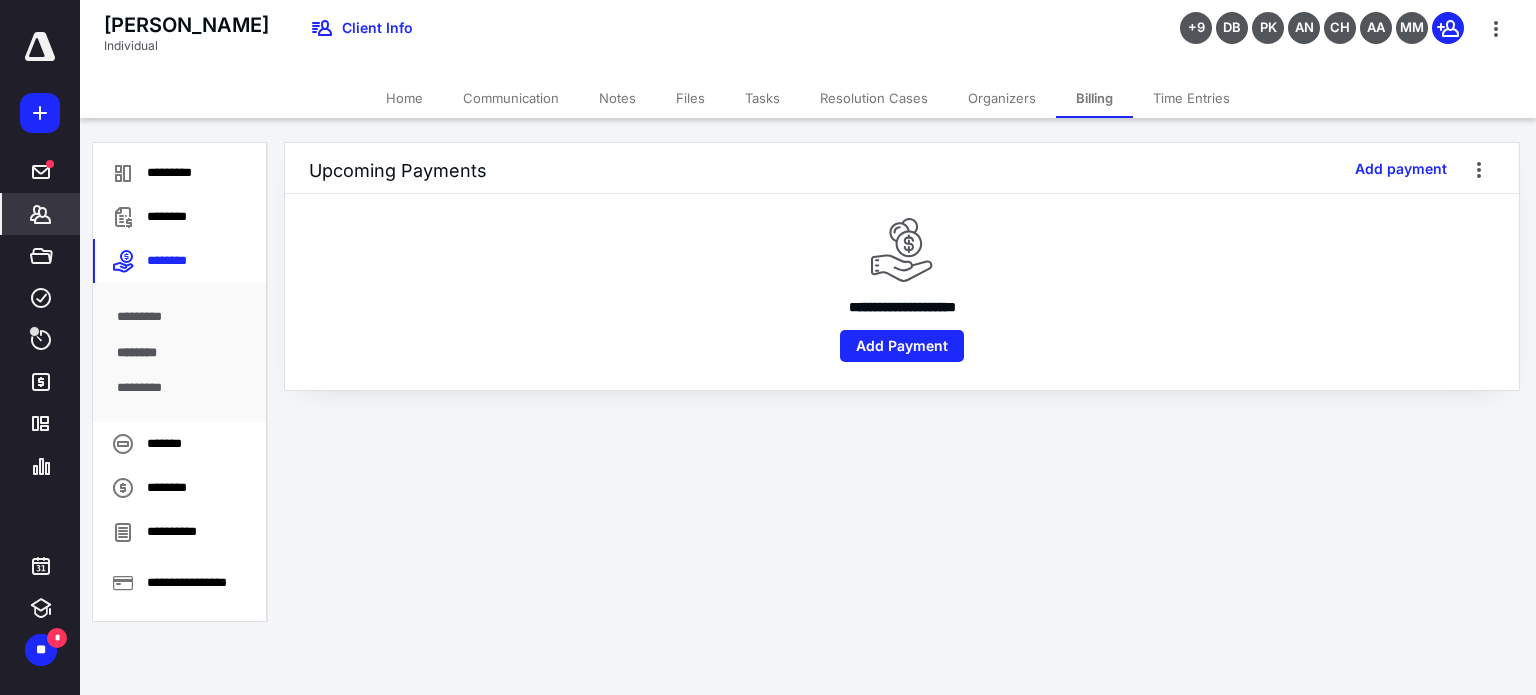 click on "*********" at bounding box center (180, 317) 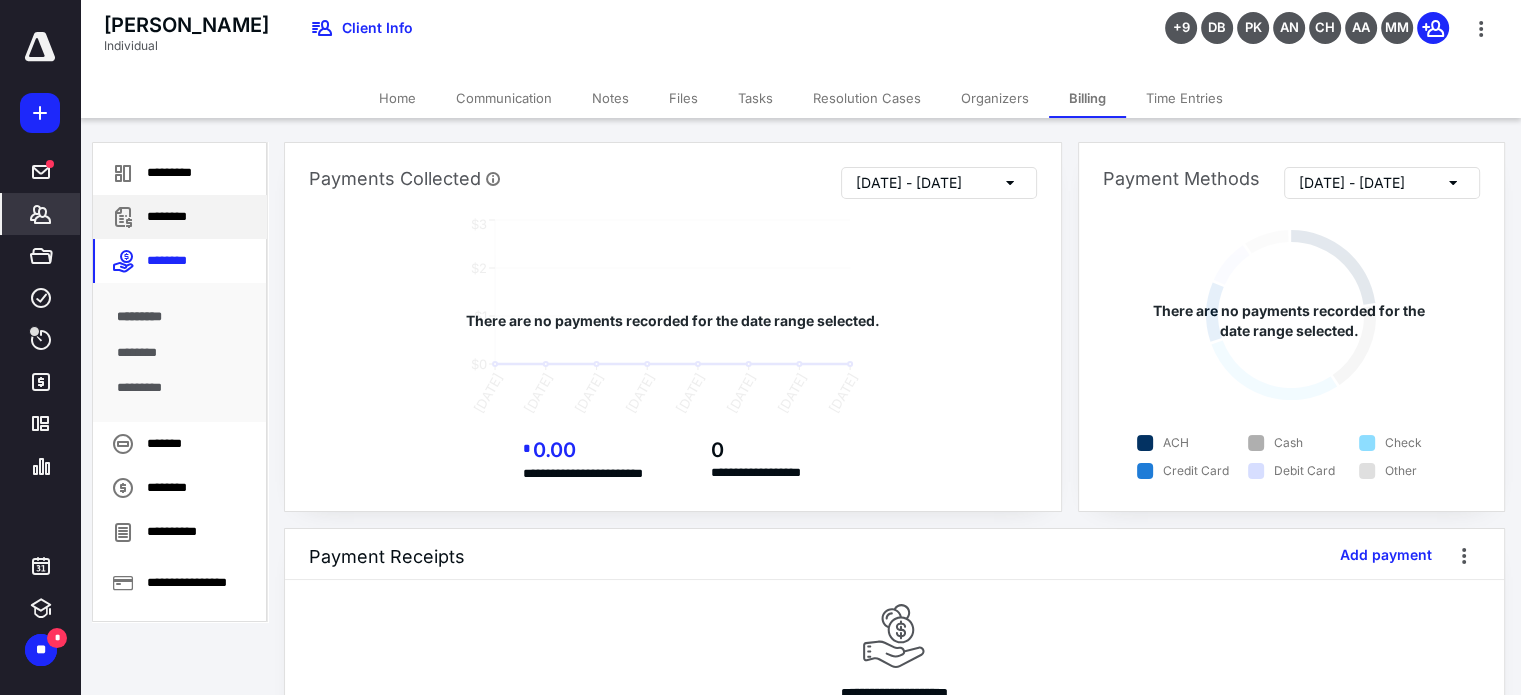 click on "********" at bounding box center [180, 217] 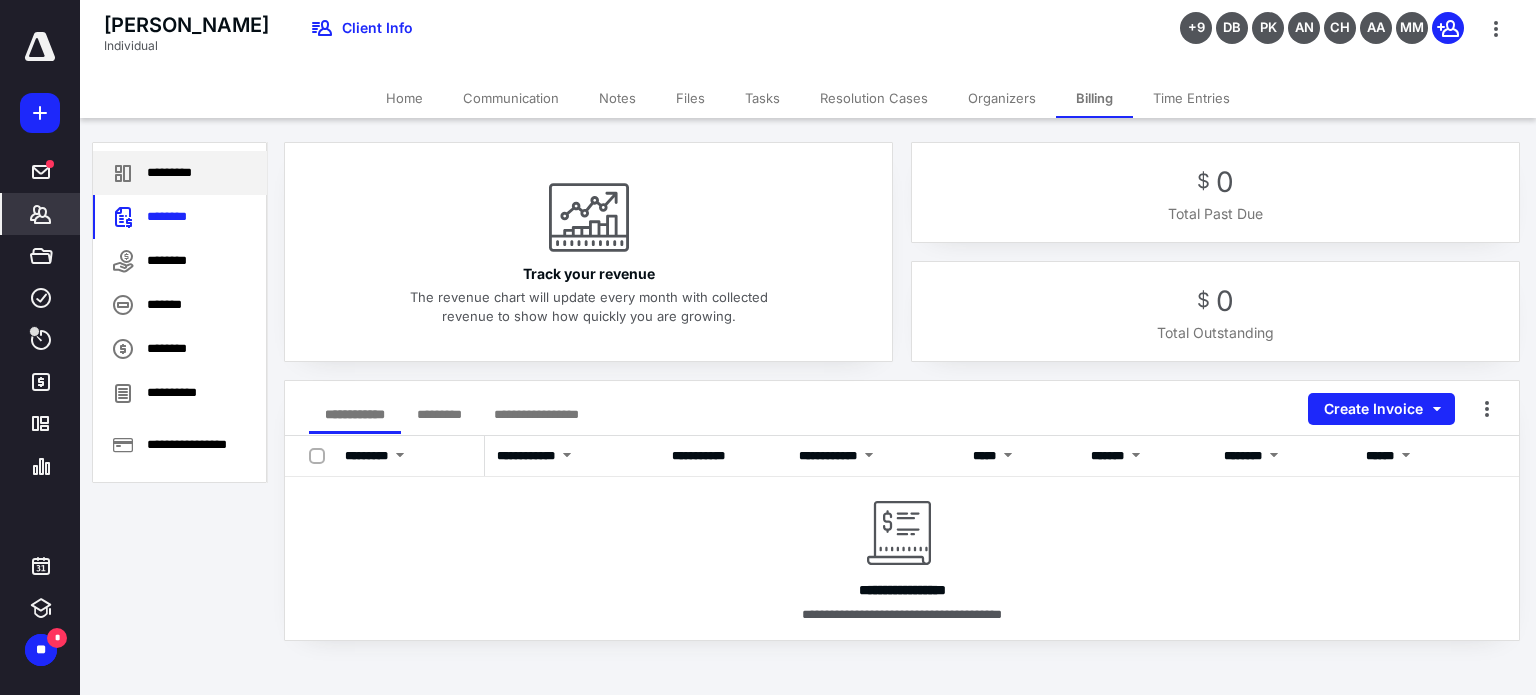 click on "*********" at bounding box center [180, 173] 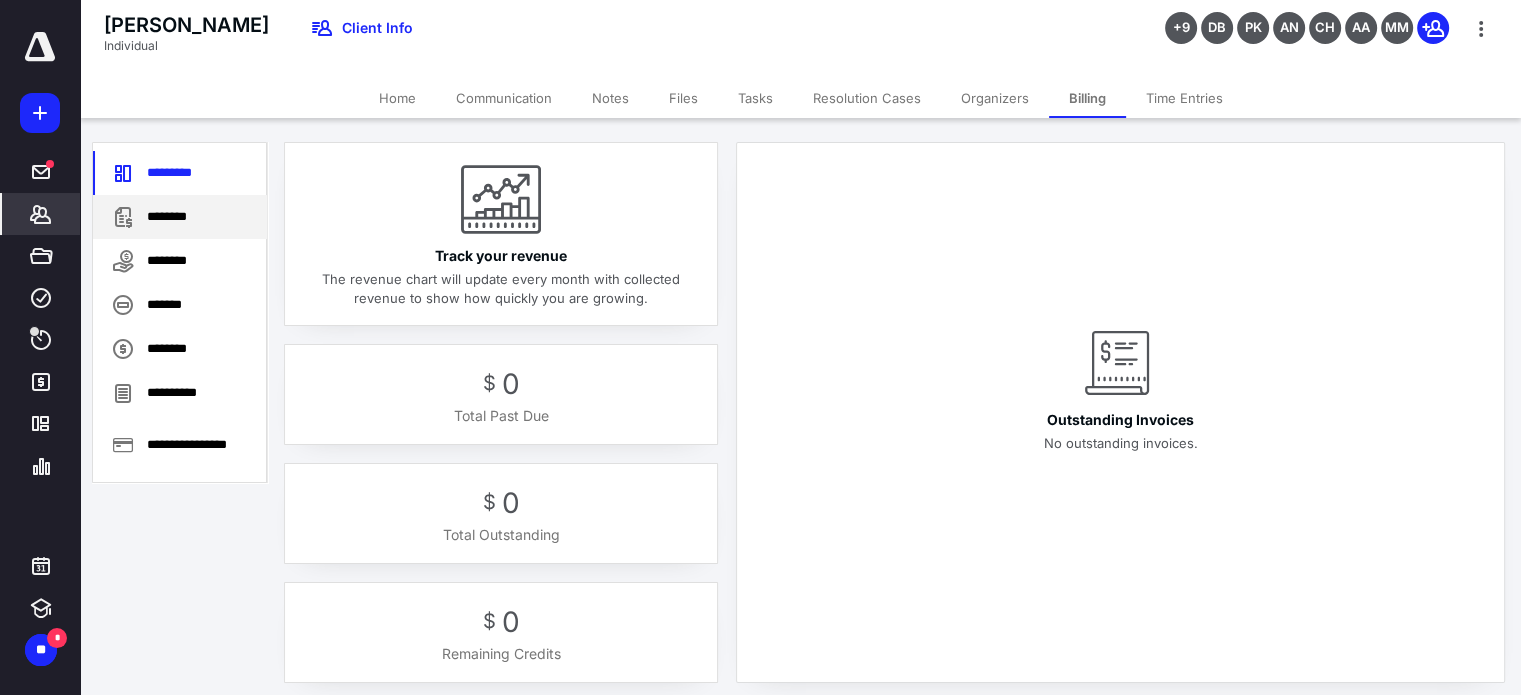 click on "********" at bounding box center [180, 217] 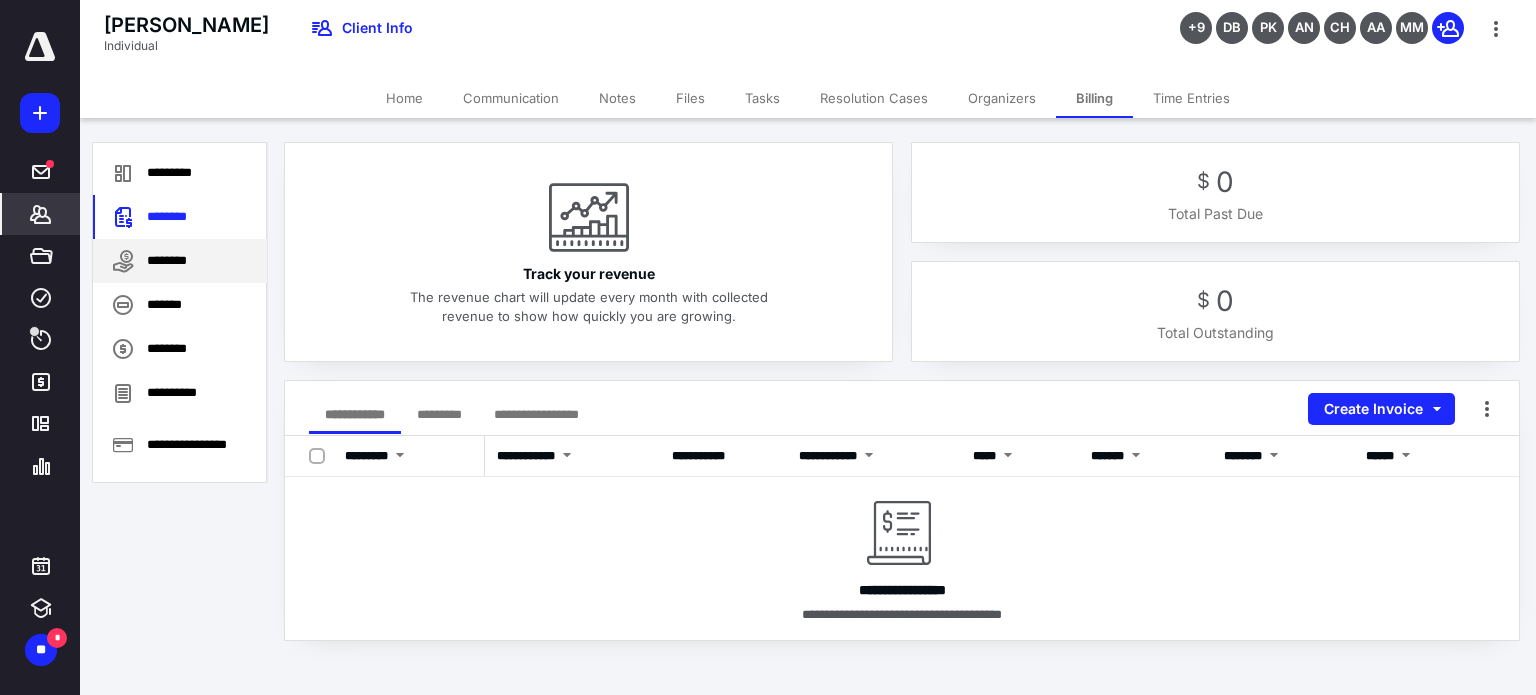 click on "**********" at bounding box center [179, 312] 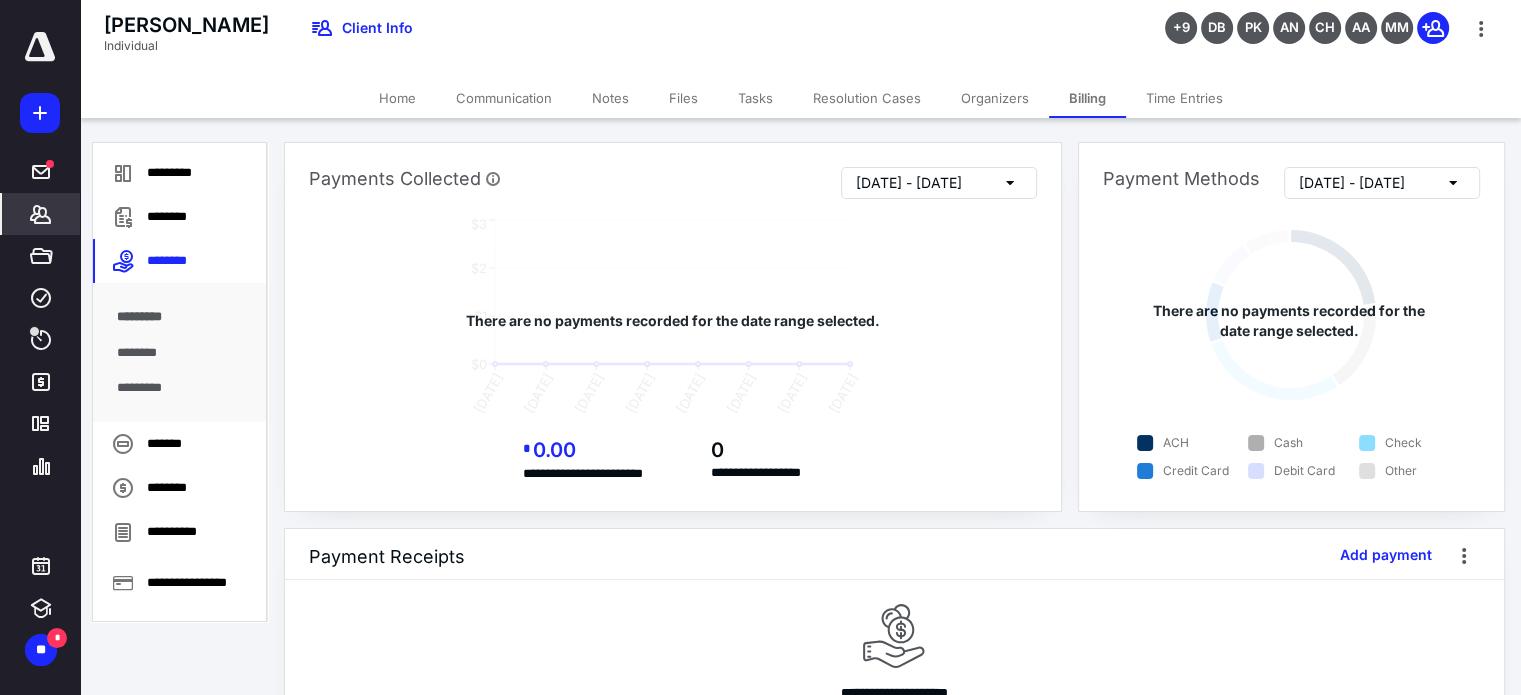 click on "********" at bounding box center (180, 353) 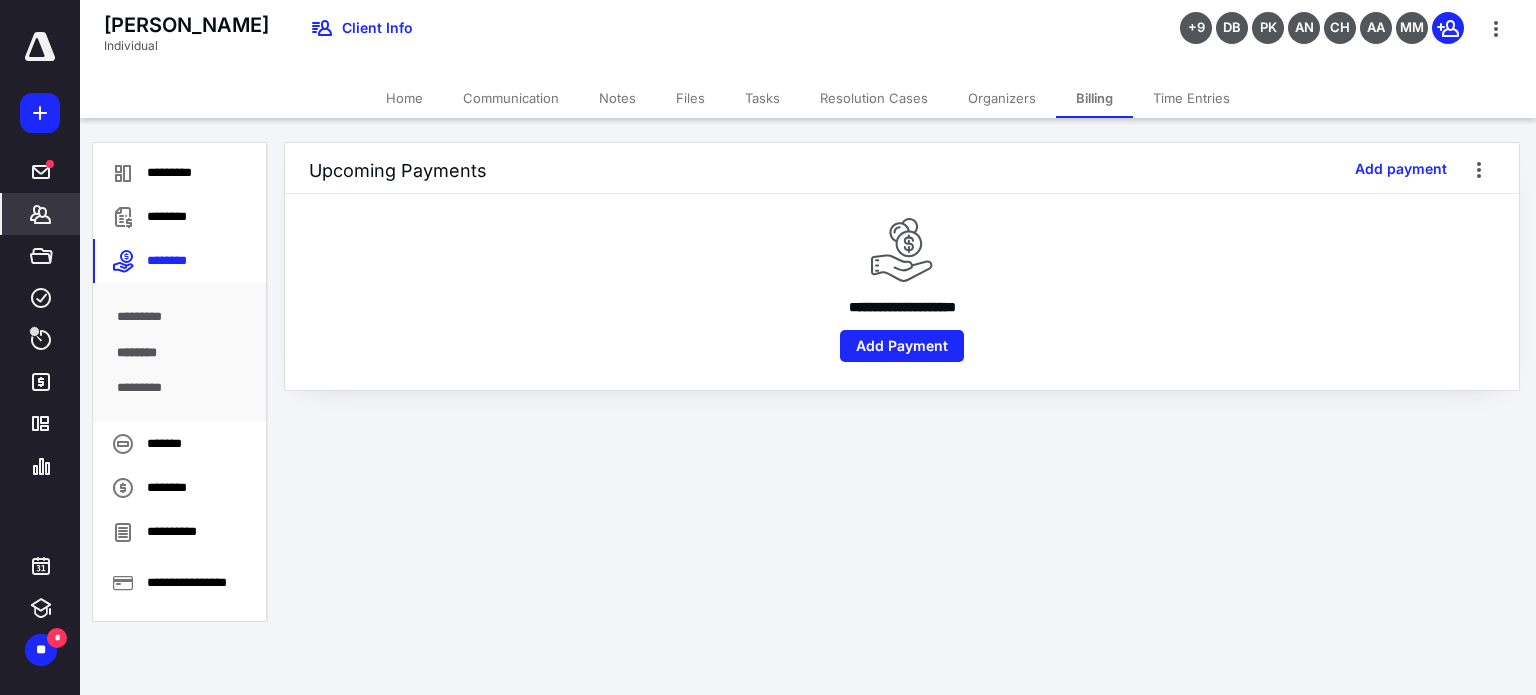 click on "*********" at bounding box center [180, 388] 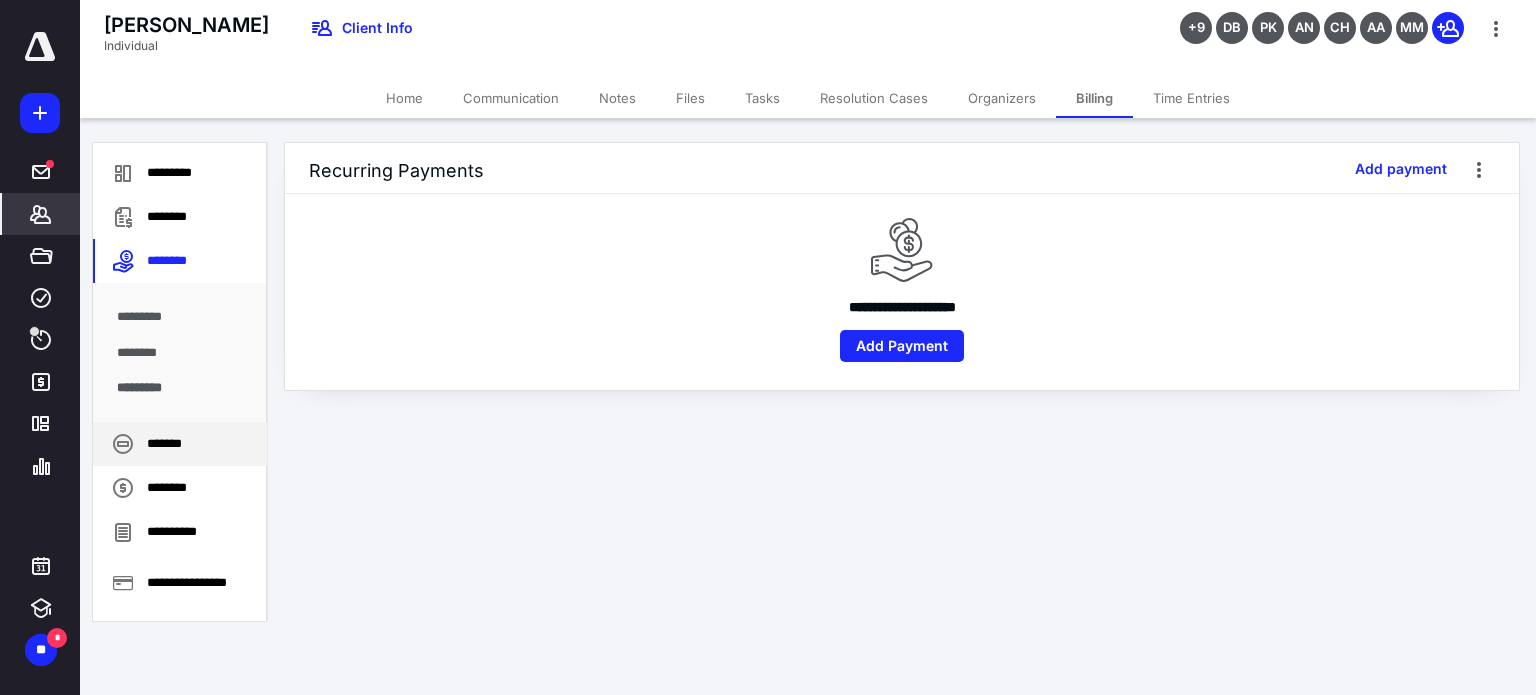 click on "*******" at bounding box center (180, 444) 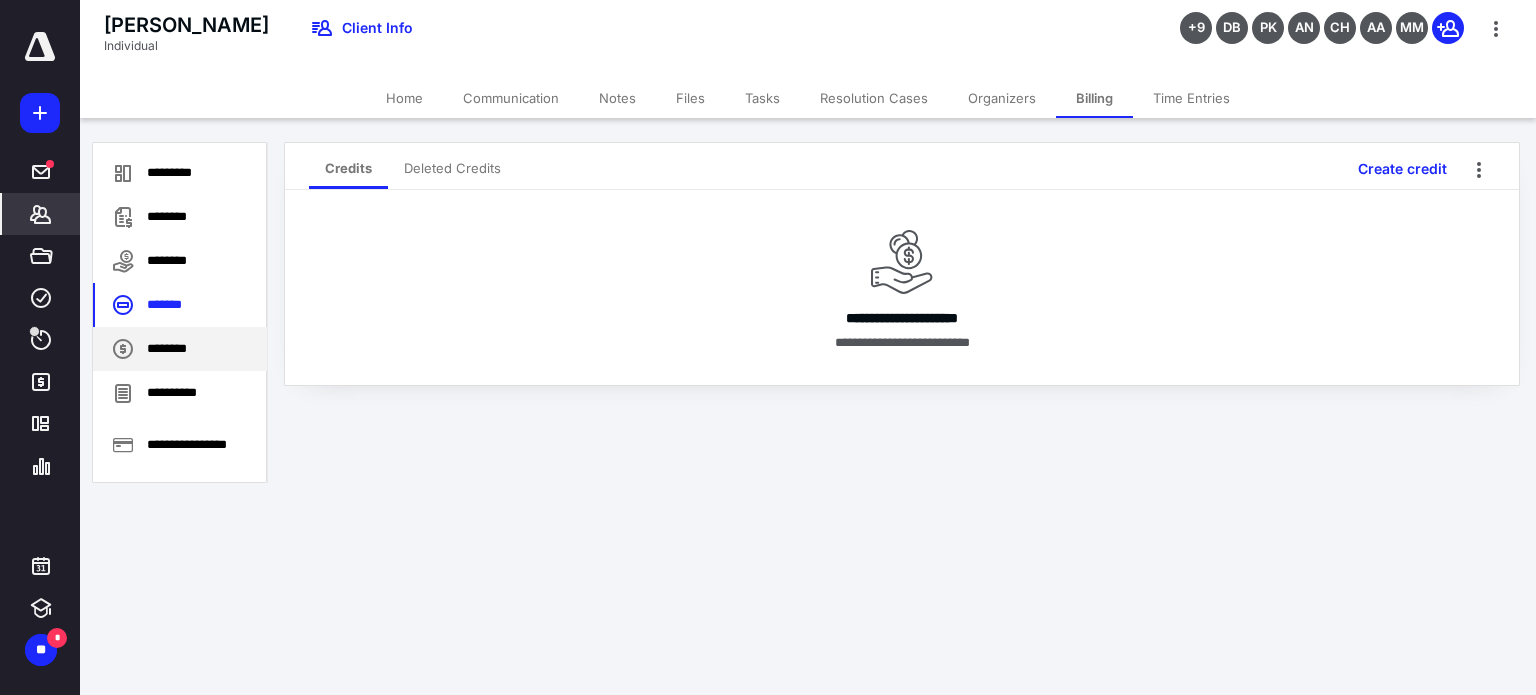 click on "********" at bounding box center (180, 349) 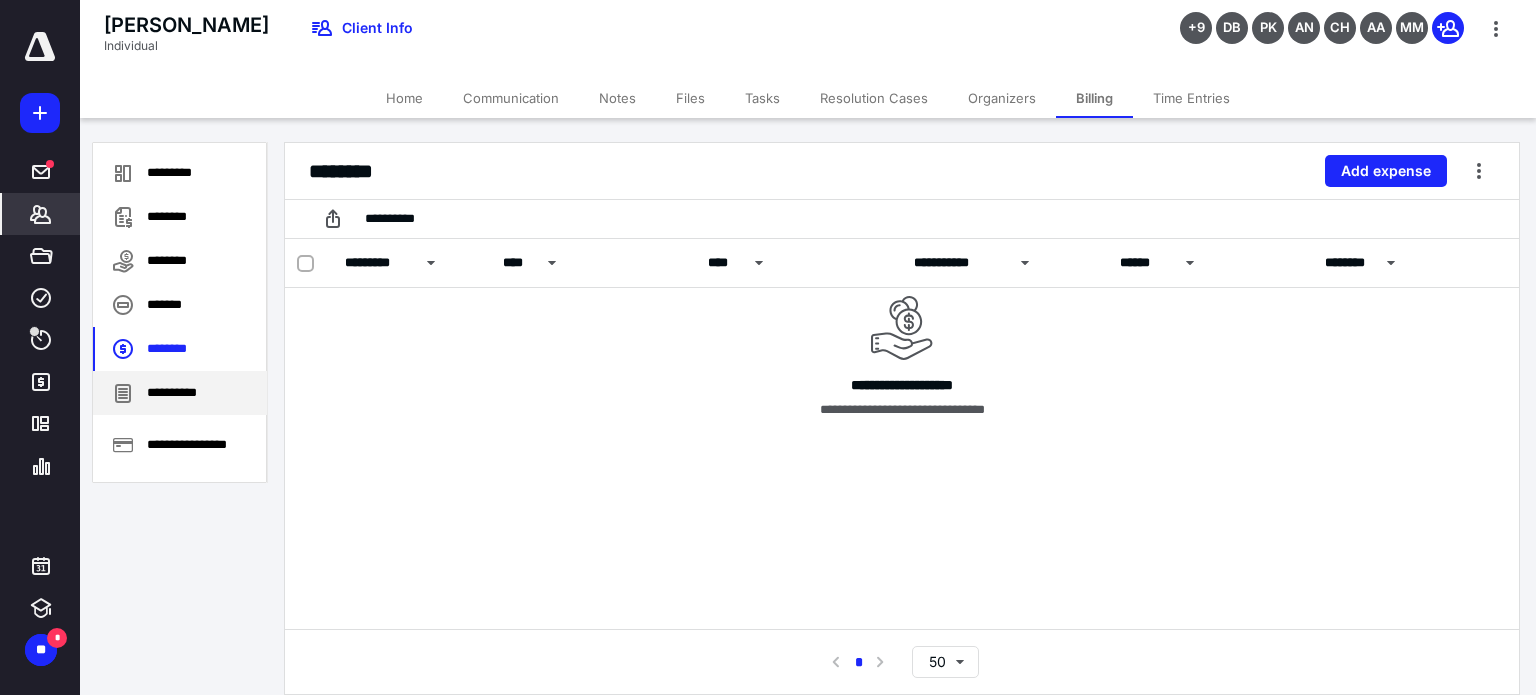 click on "**********" at bounding box center [180, 393] 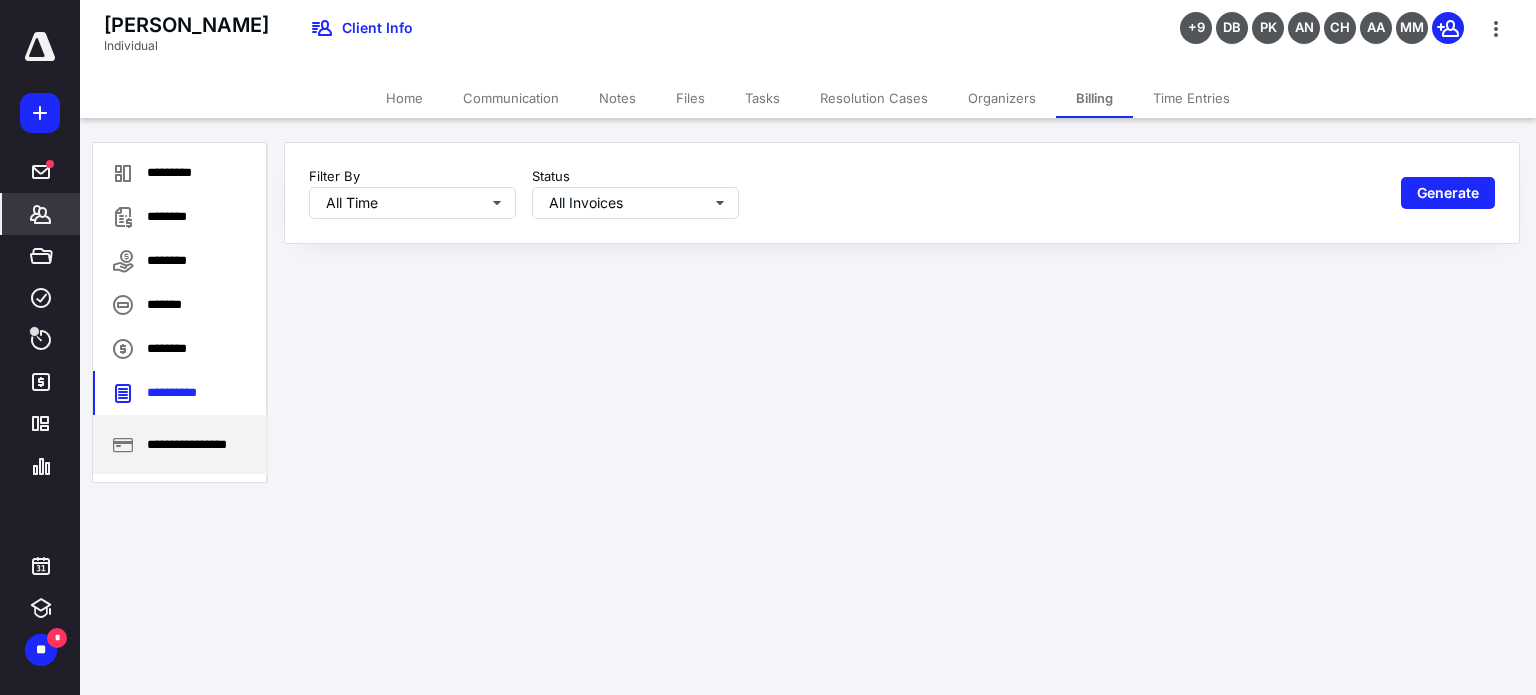 click on "**********" at bounding box center [180, 444] 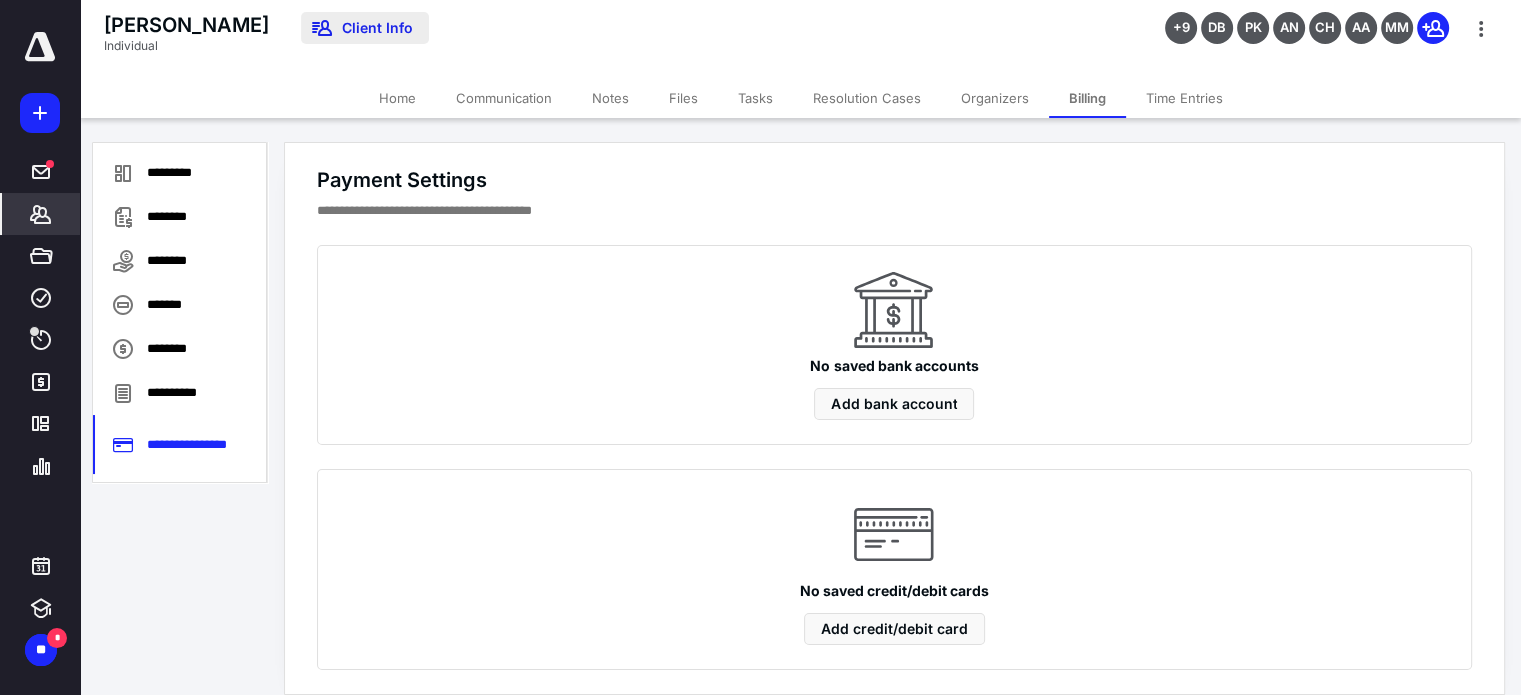 click on "Client Info" at bounding box center (365, 28) 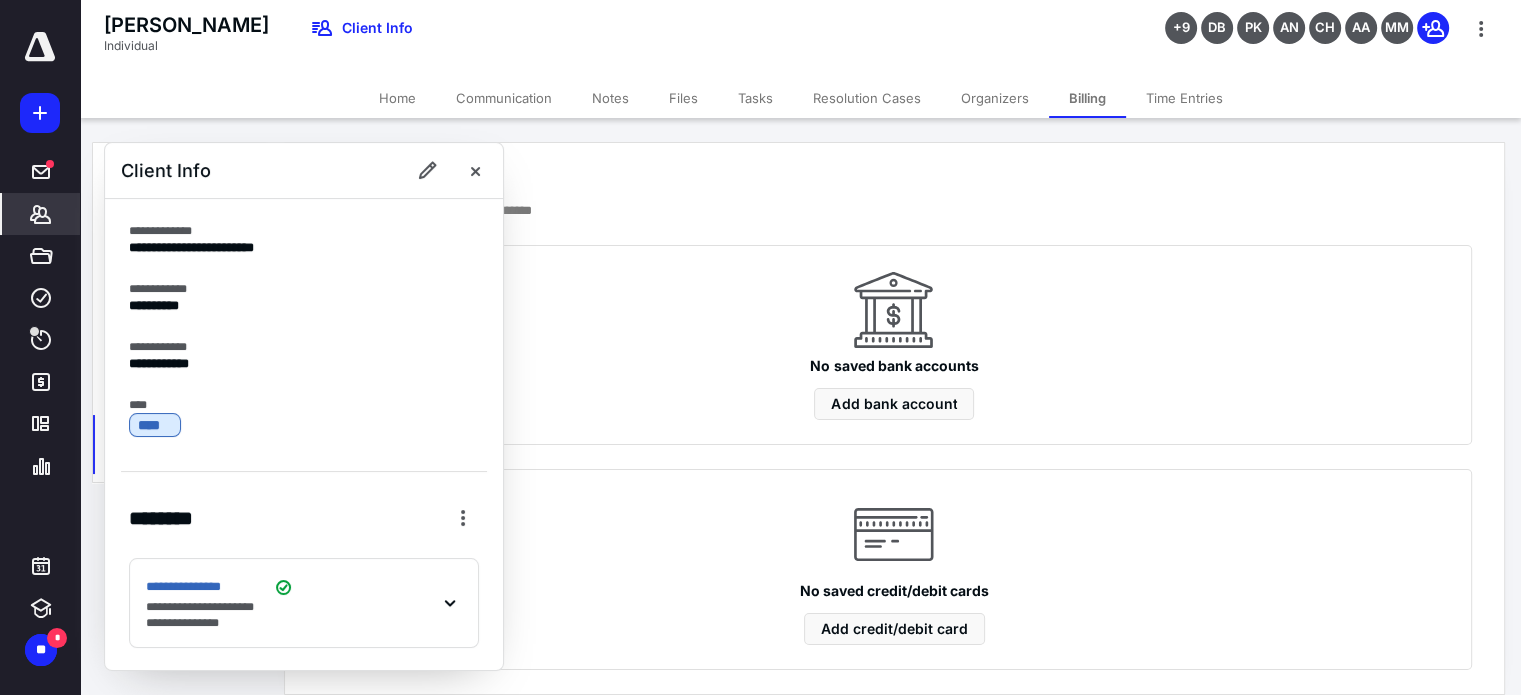 scroll, scrollTop: 0, scrollLeft: 0, axis: both 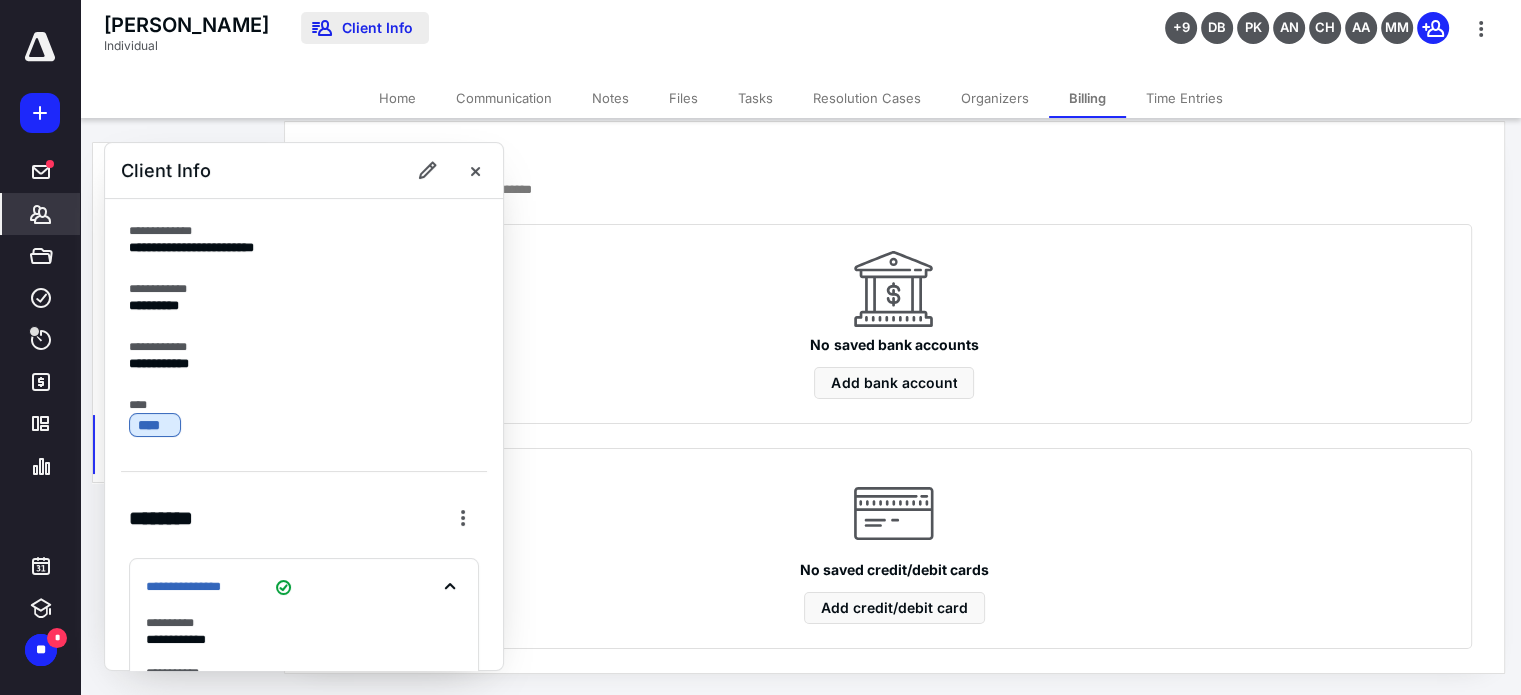 click on "Client Info" at bounding box center (365, 28) 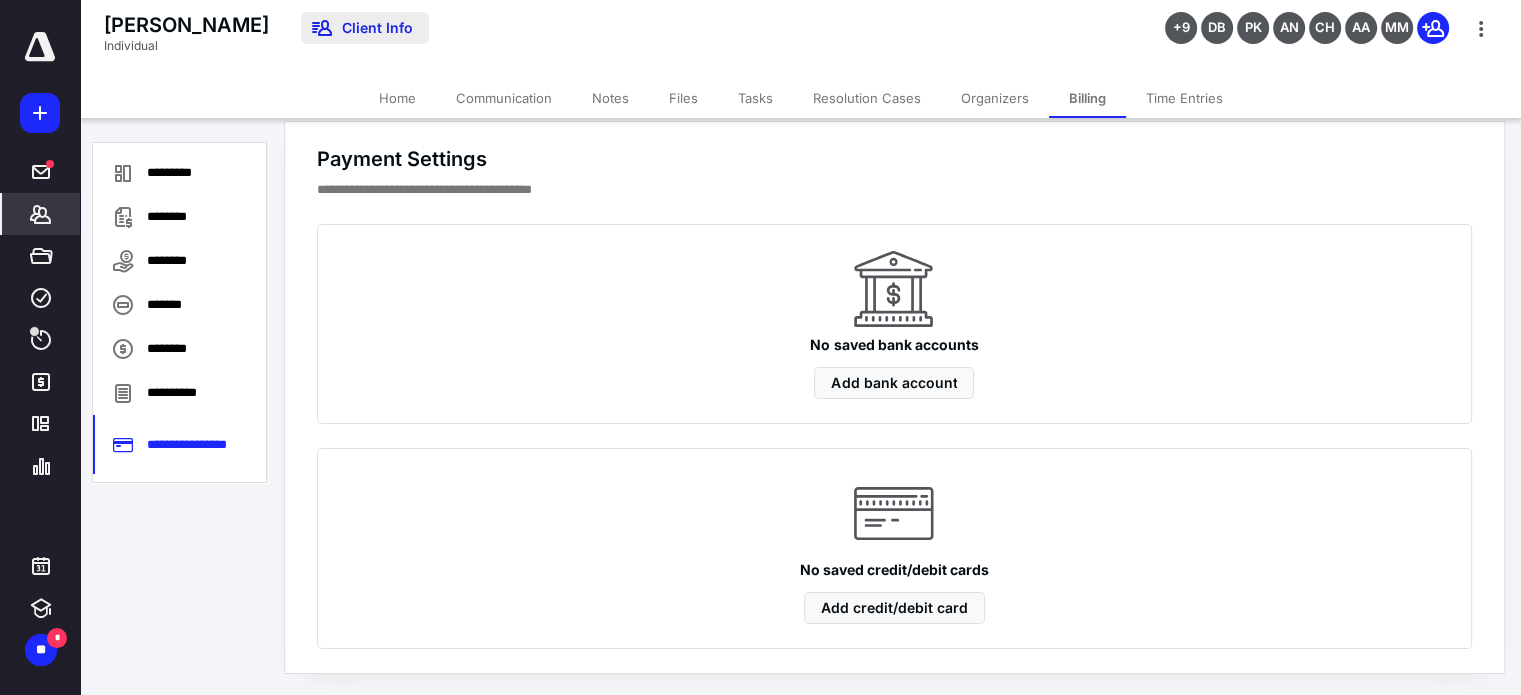 click on "Client Info" at bounding box center (365, 28) 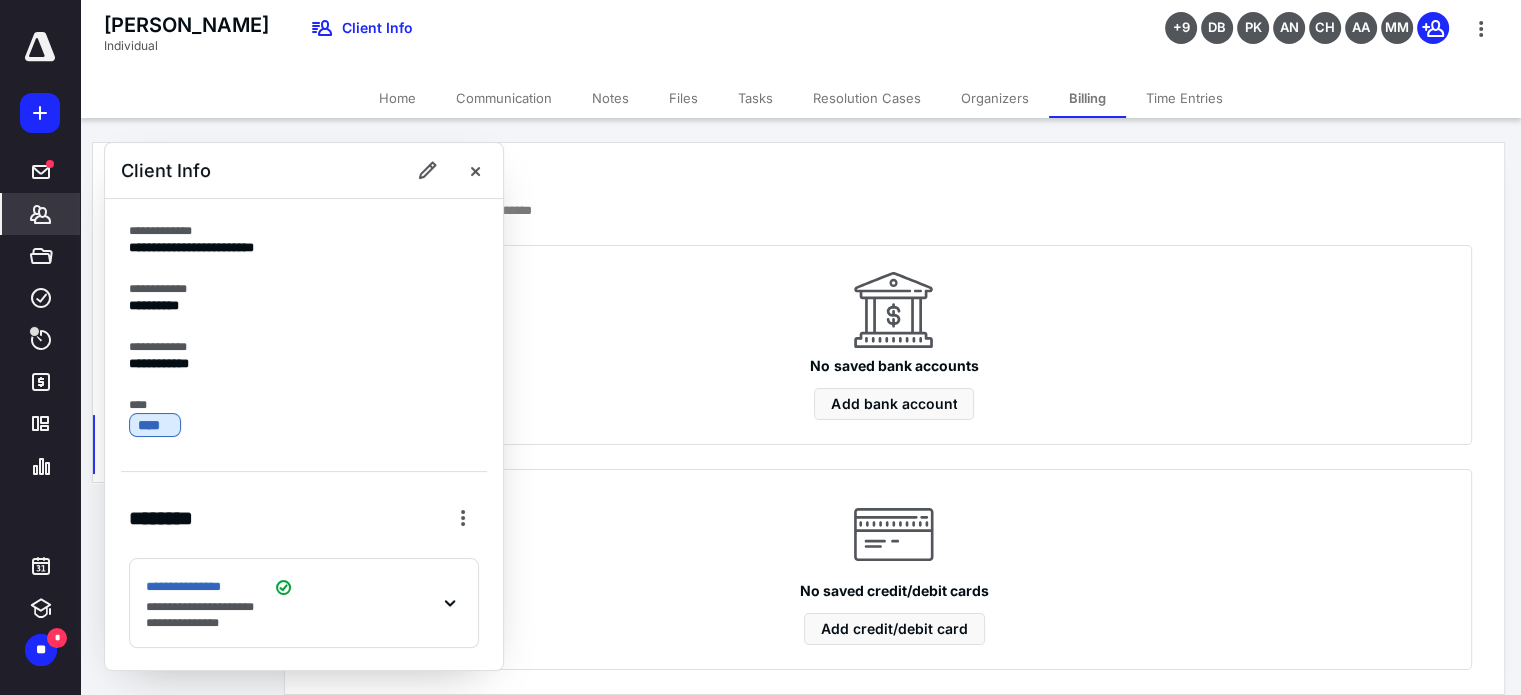 scroll, scrollTop: 21, scrollLeft: 0, axis: vertical 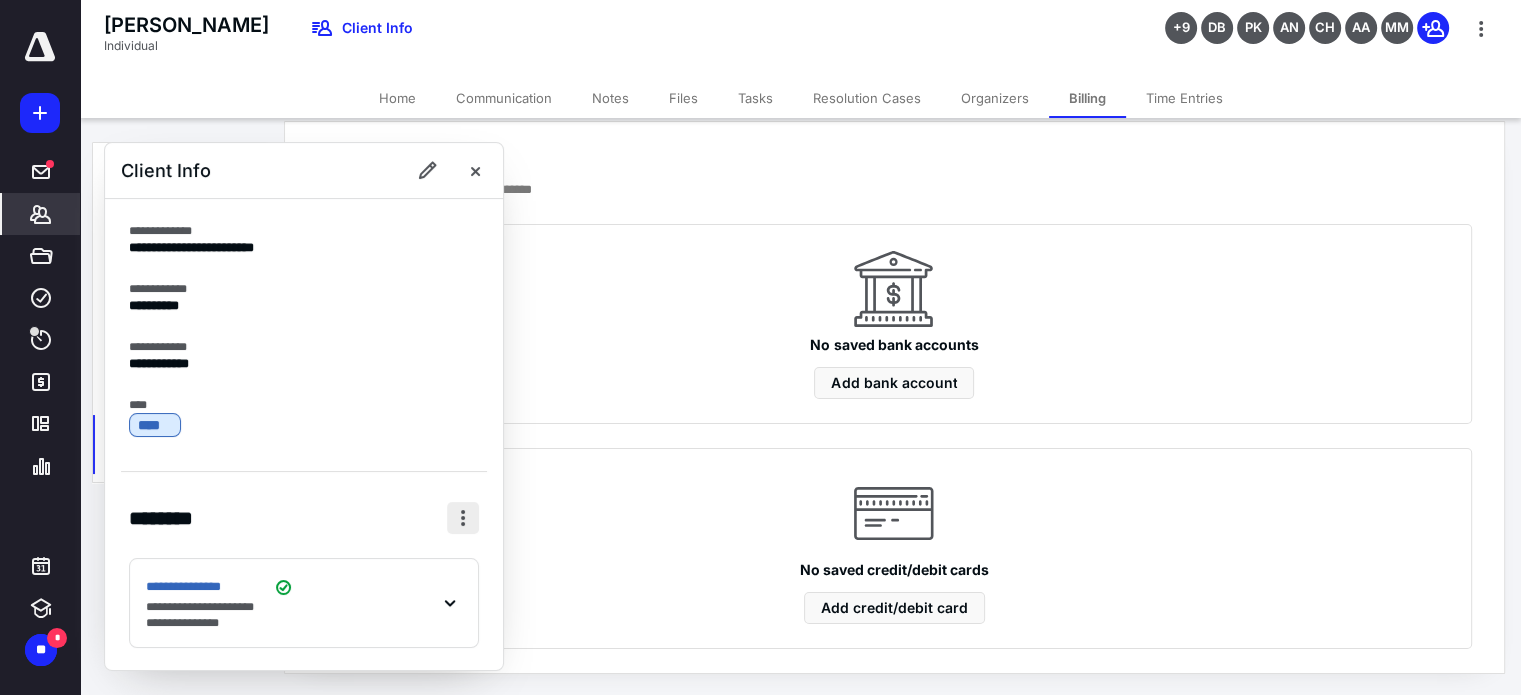 click at bounding box center [463, 518] 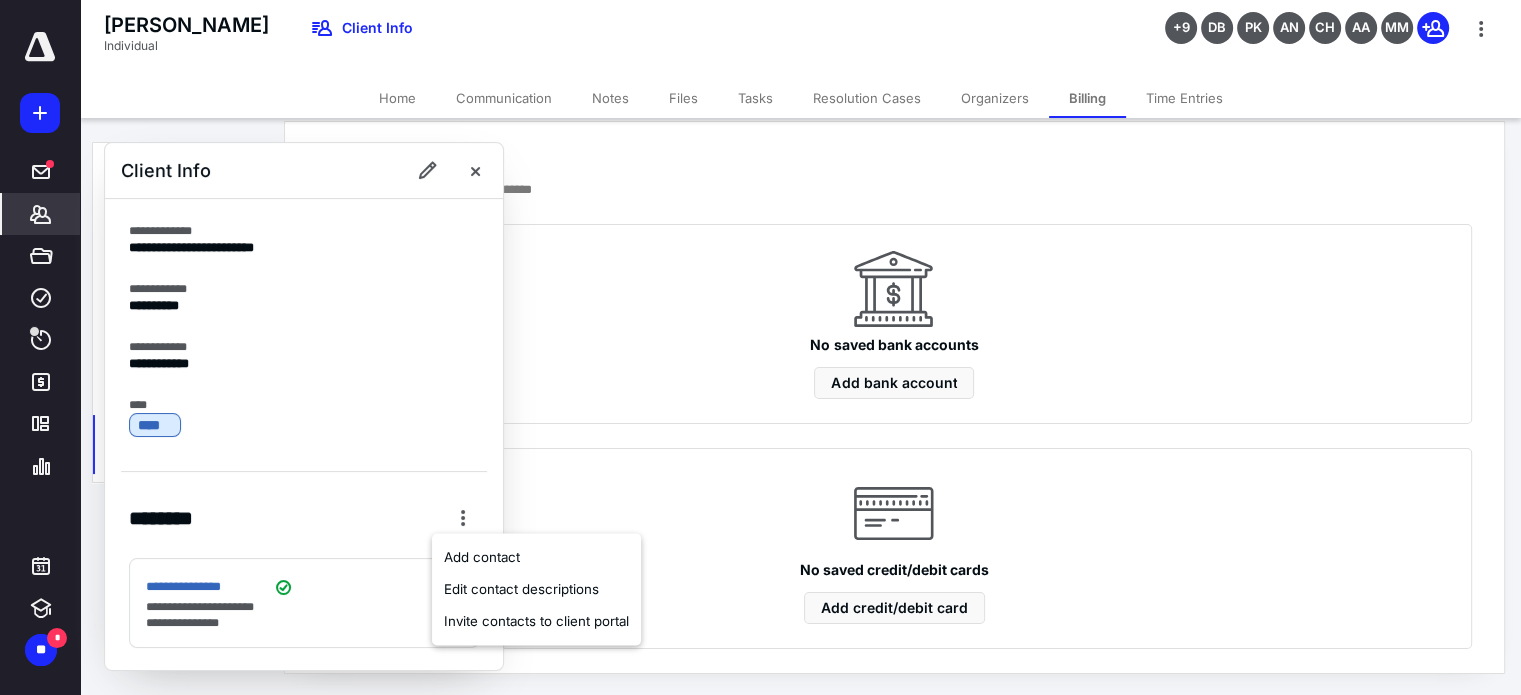 click on "**********" at bounding box center (304, 575) 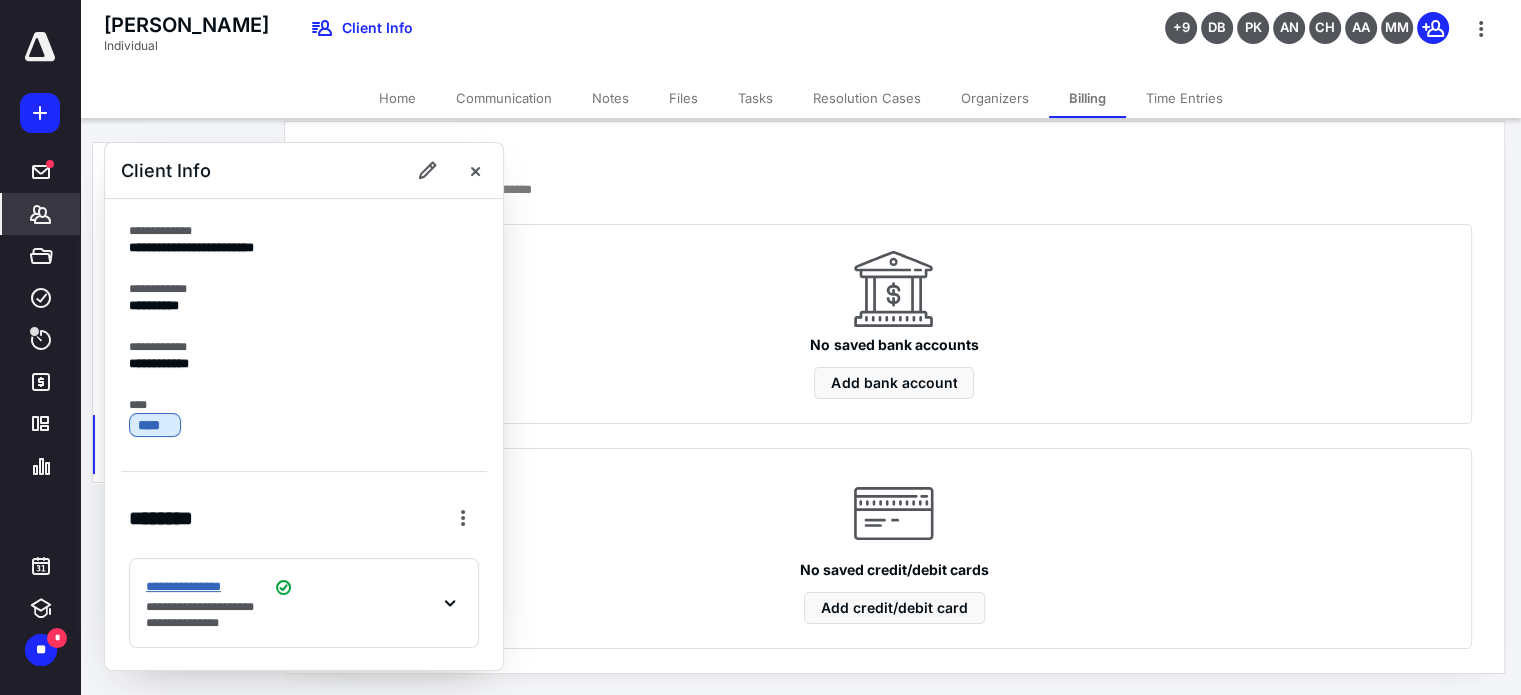 click on "**********" at bounding box center [204, 587] 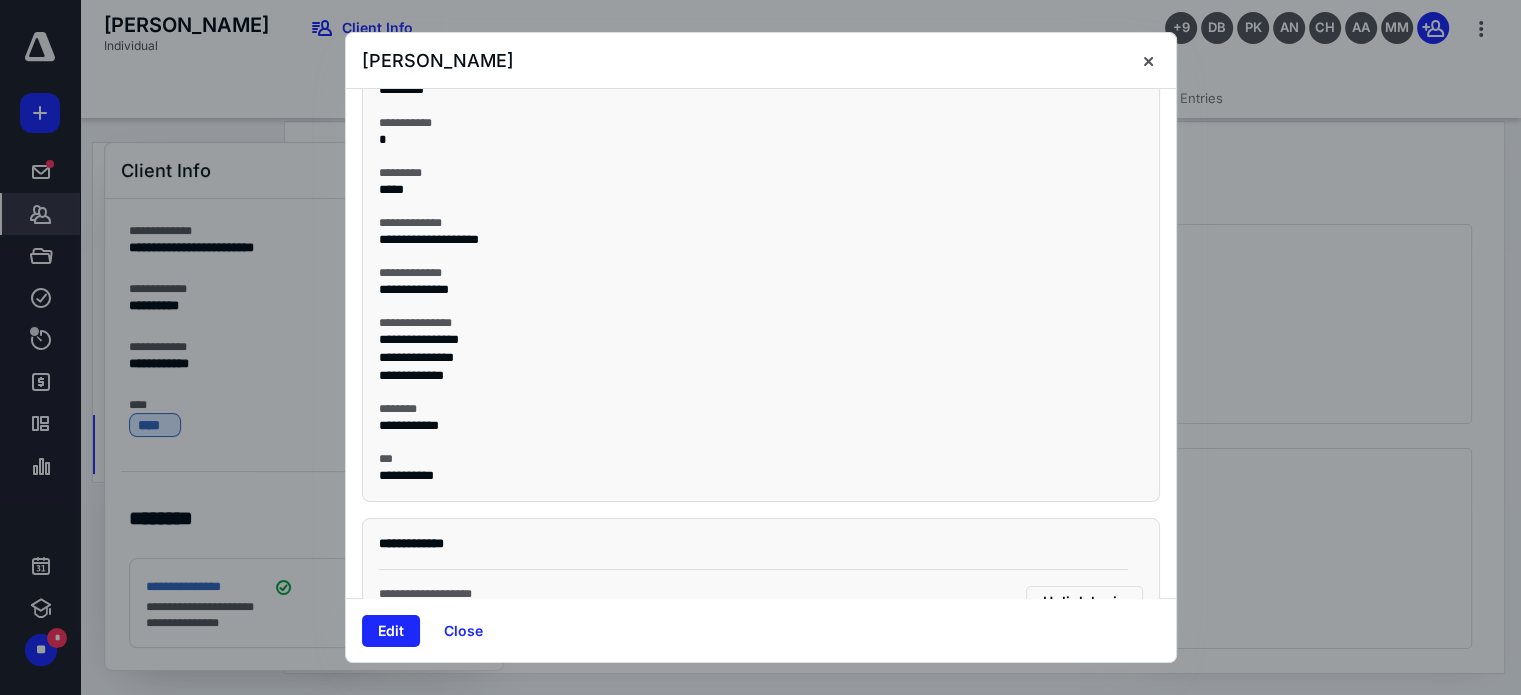 scroll, scrollTop: 346, scrollLeft: 0, axis: vertical 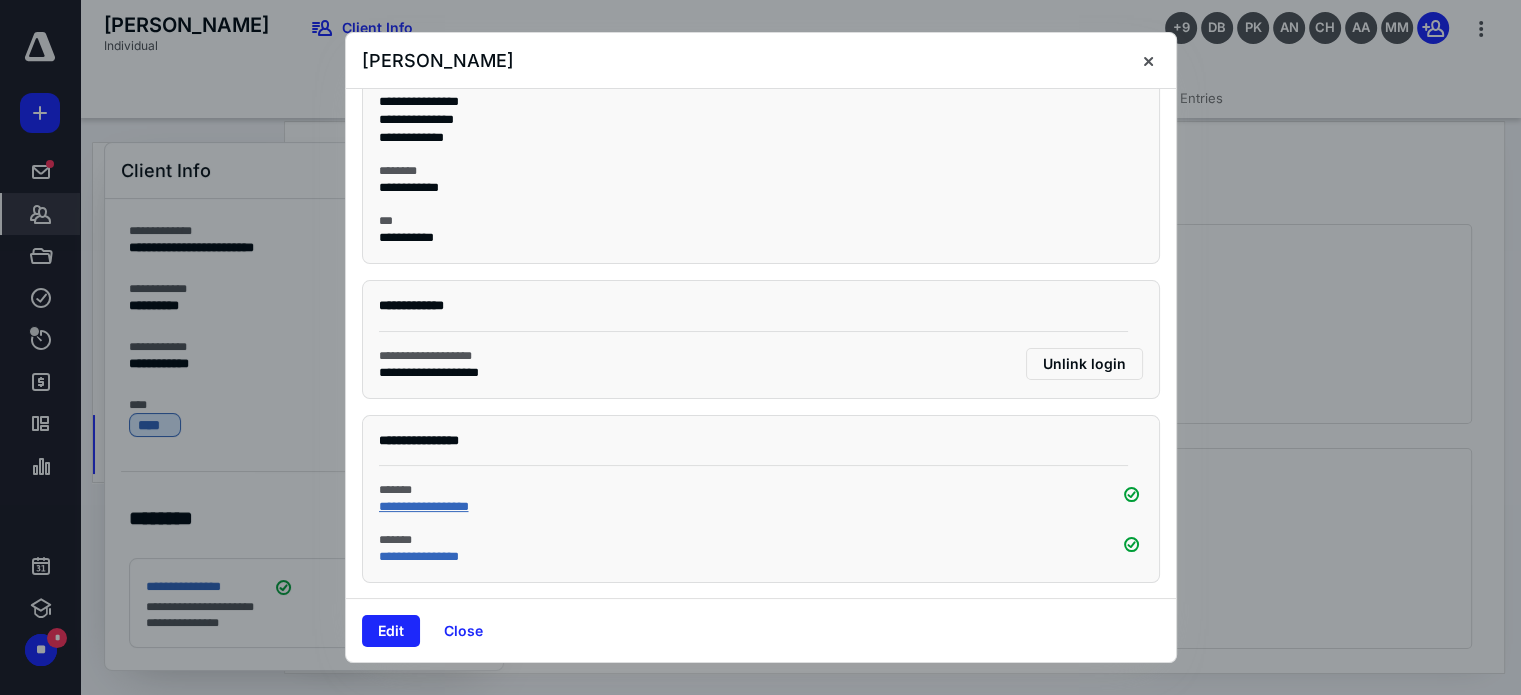 click on "**********" at bounding box center [424, 506] 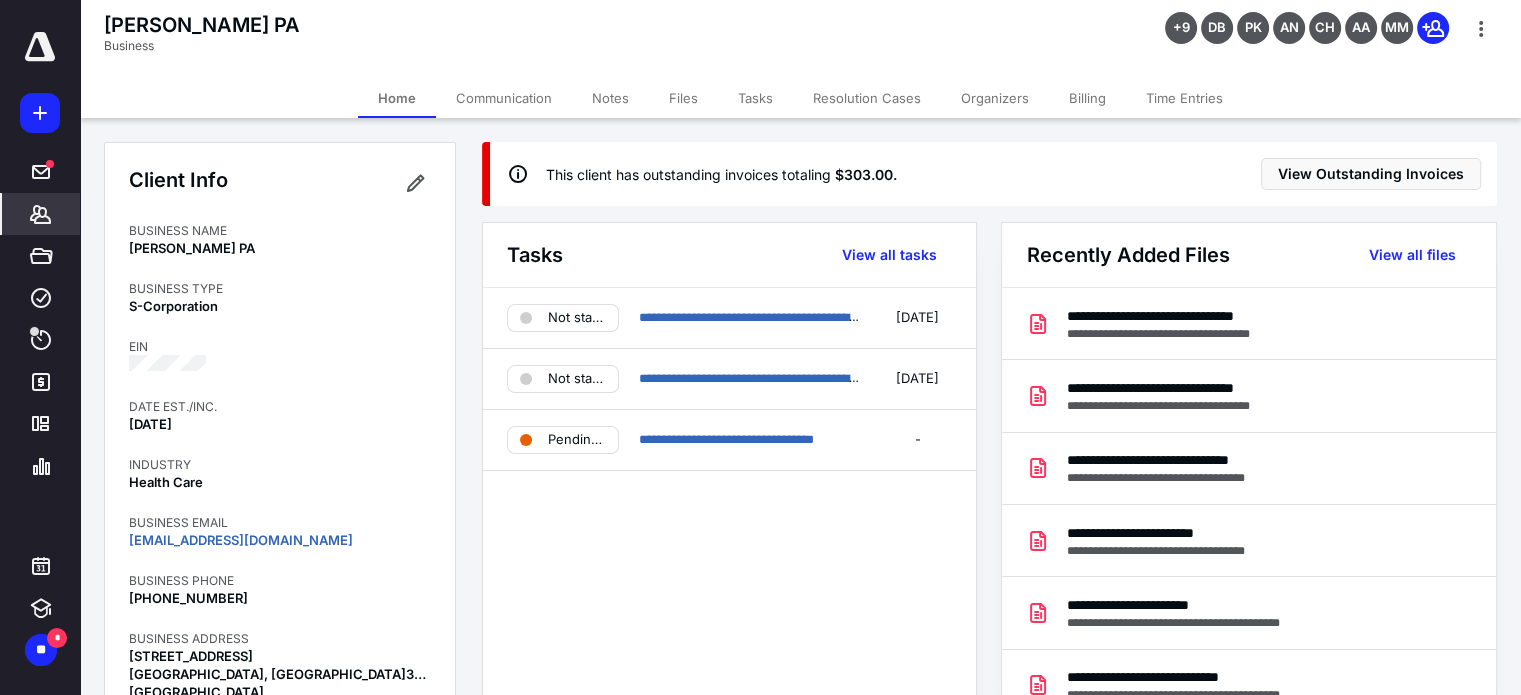 click on "Billing" at bounding box center [1087, 98] 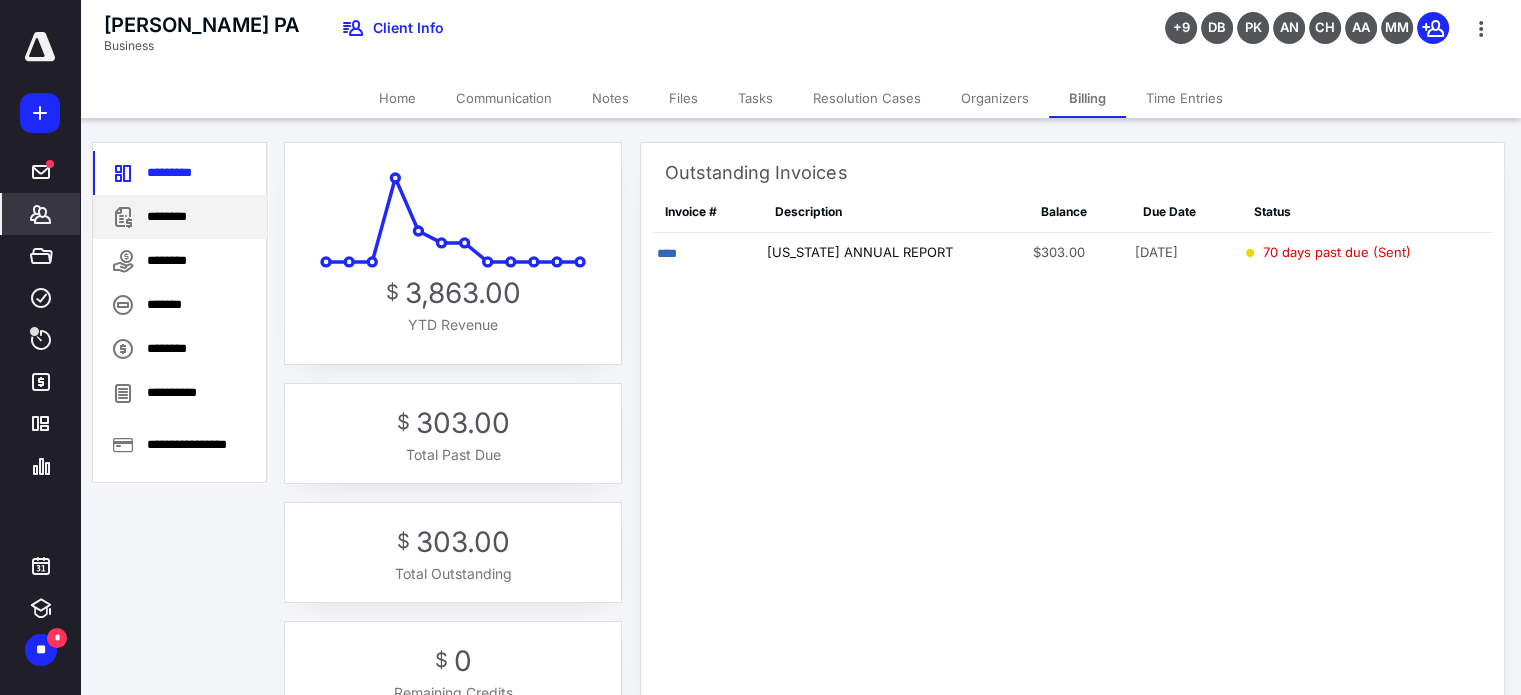 click on "********" at bounding box center (180, 217) 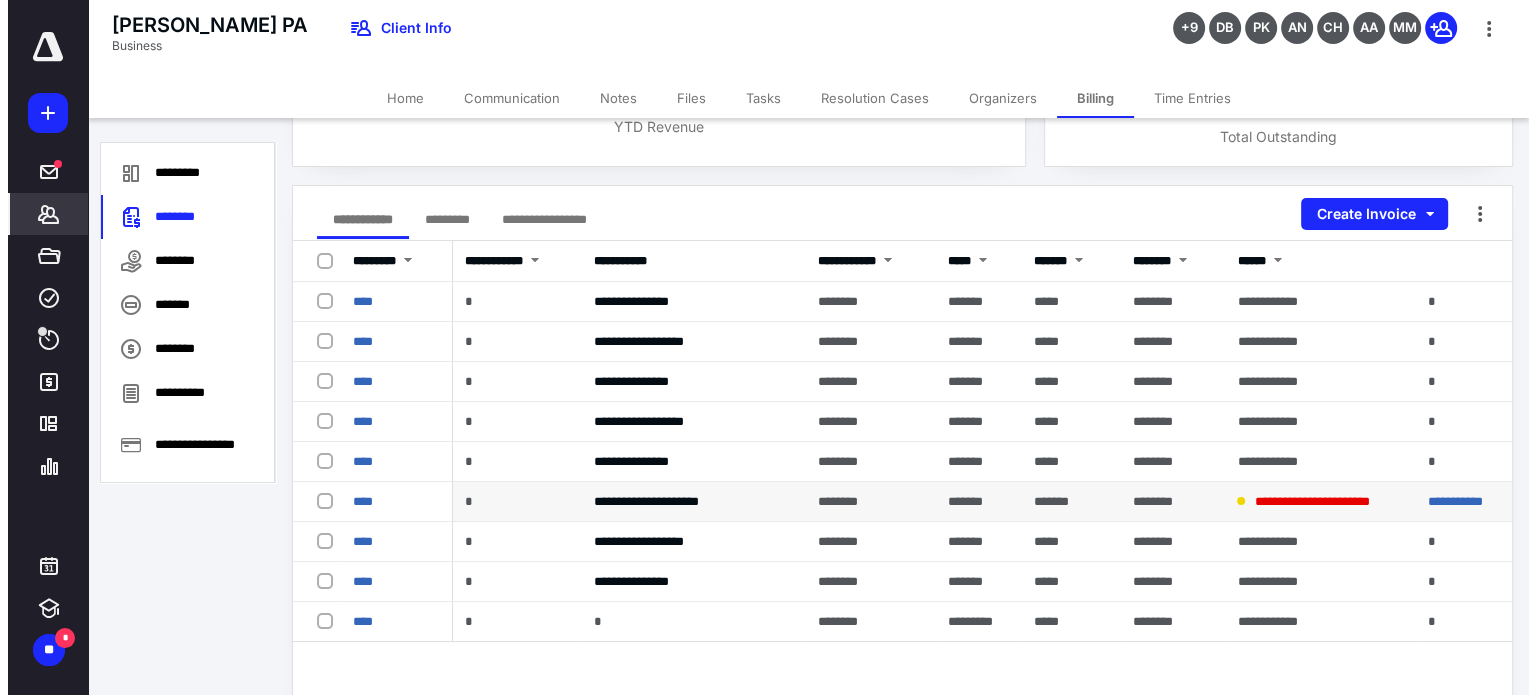 scroll, scrollTop: 200, scrollLeft: 0, axis: vertical 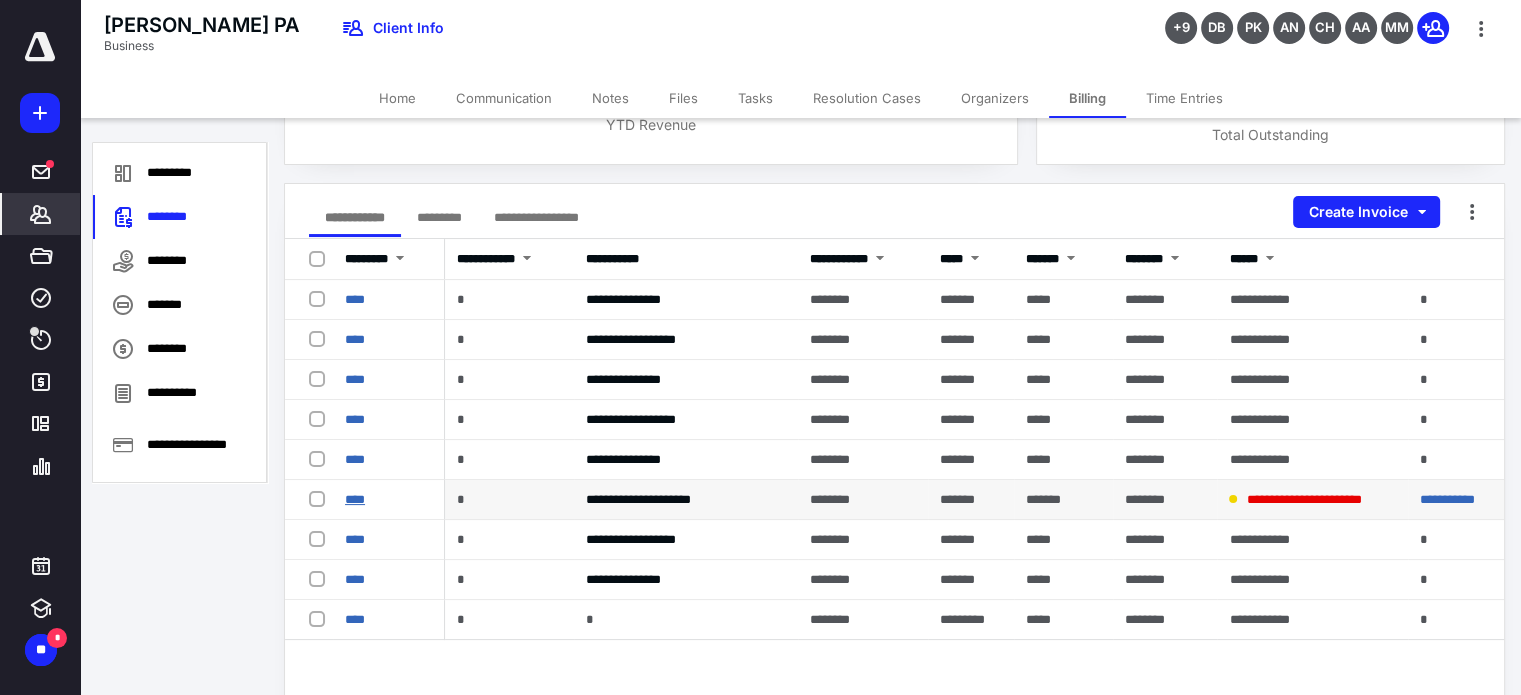 click on "****" at bounding box center (355, 499) 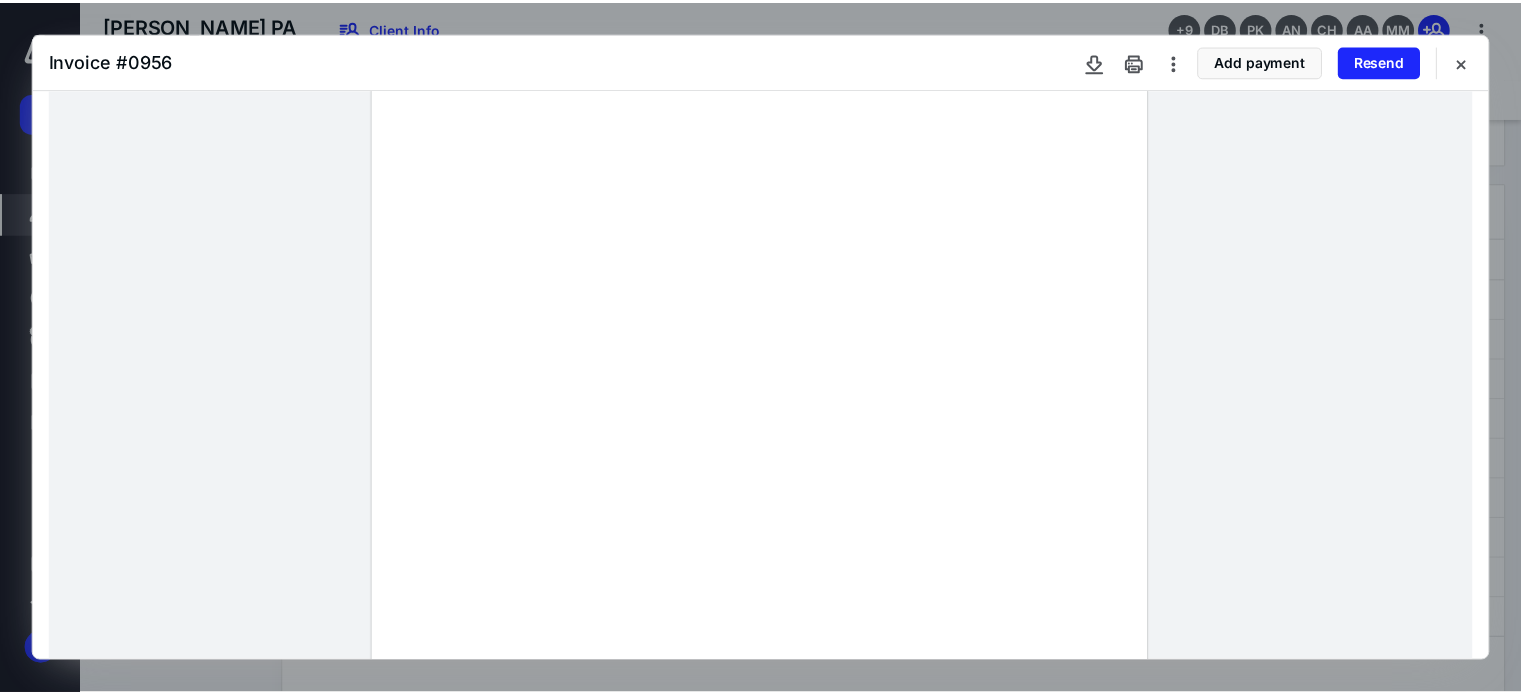 scroll, scrollTop: 100, scrollLeft: 0, axis: vertical 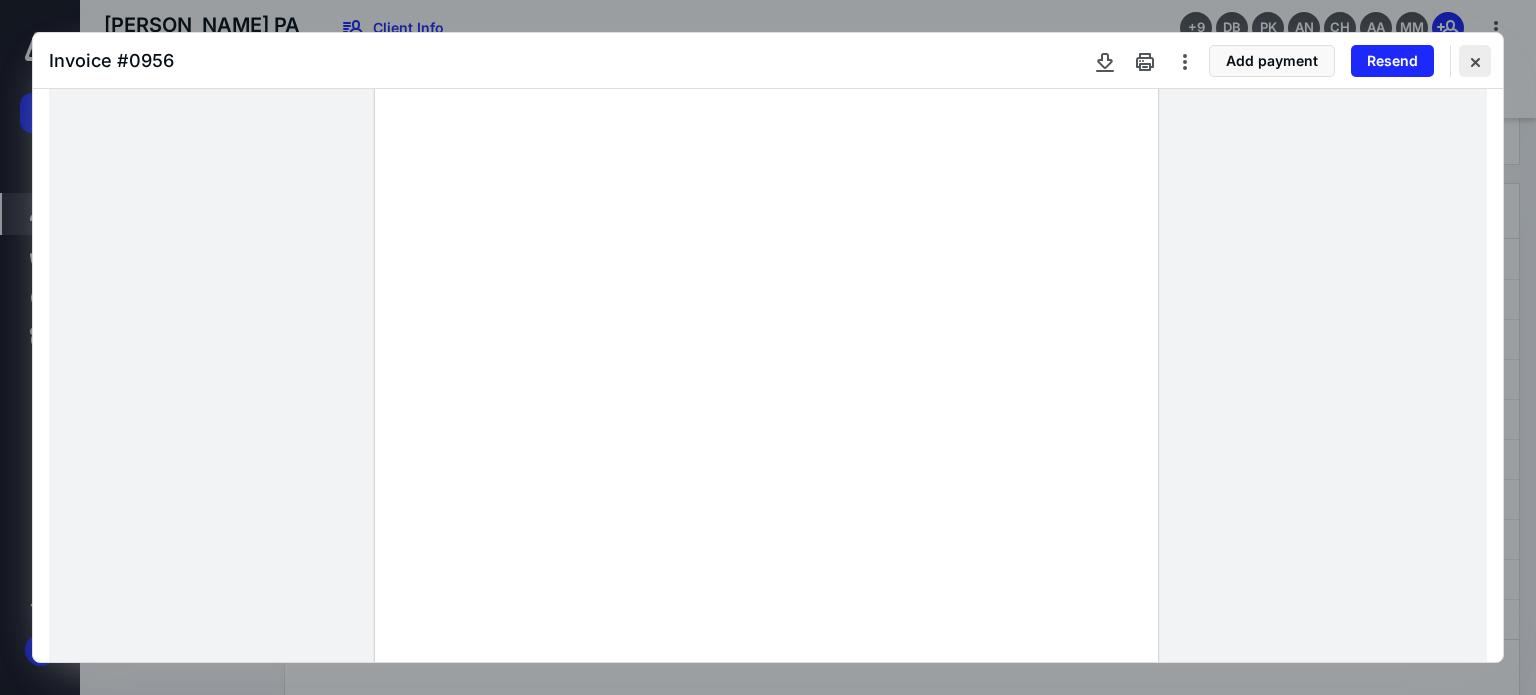 click at bounding box center [1475, 61] 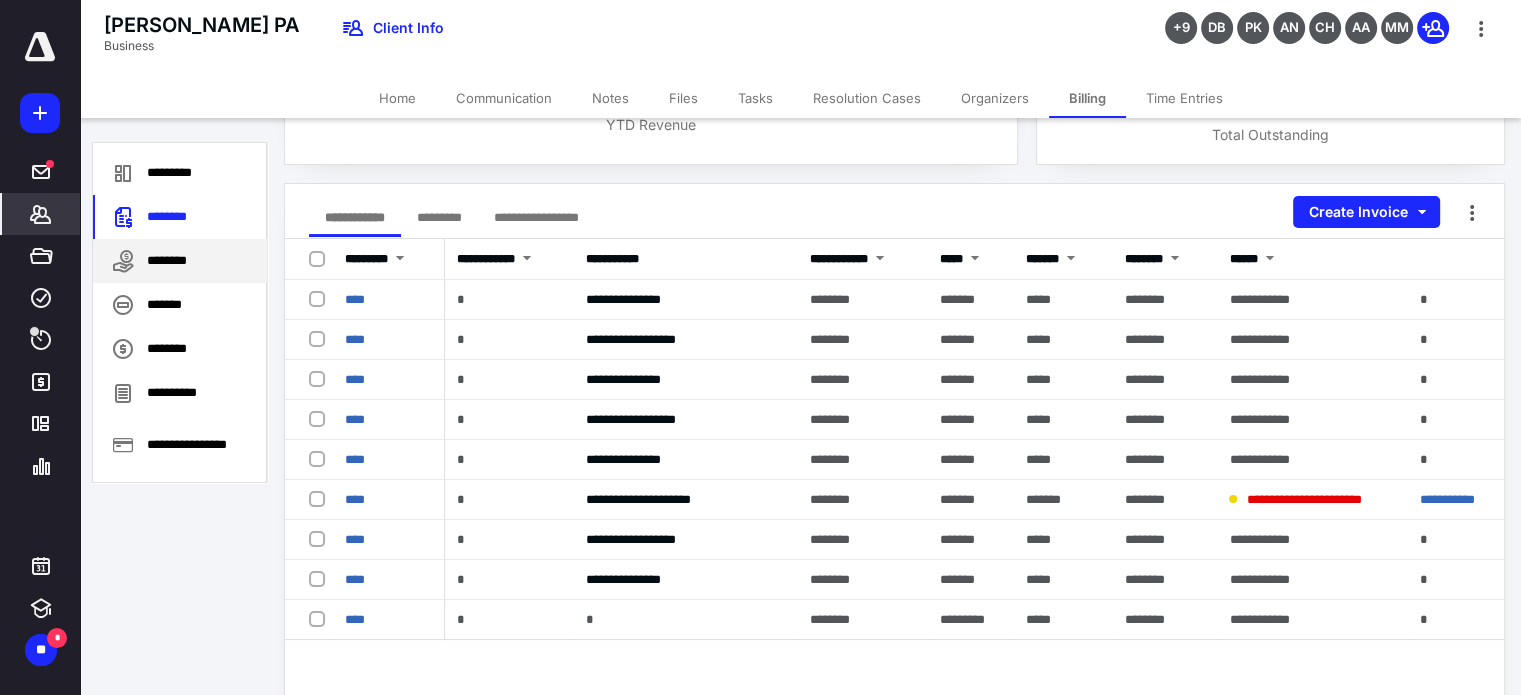 click on "********" at bounding box center [180, 261] 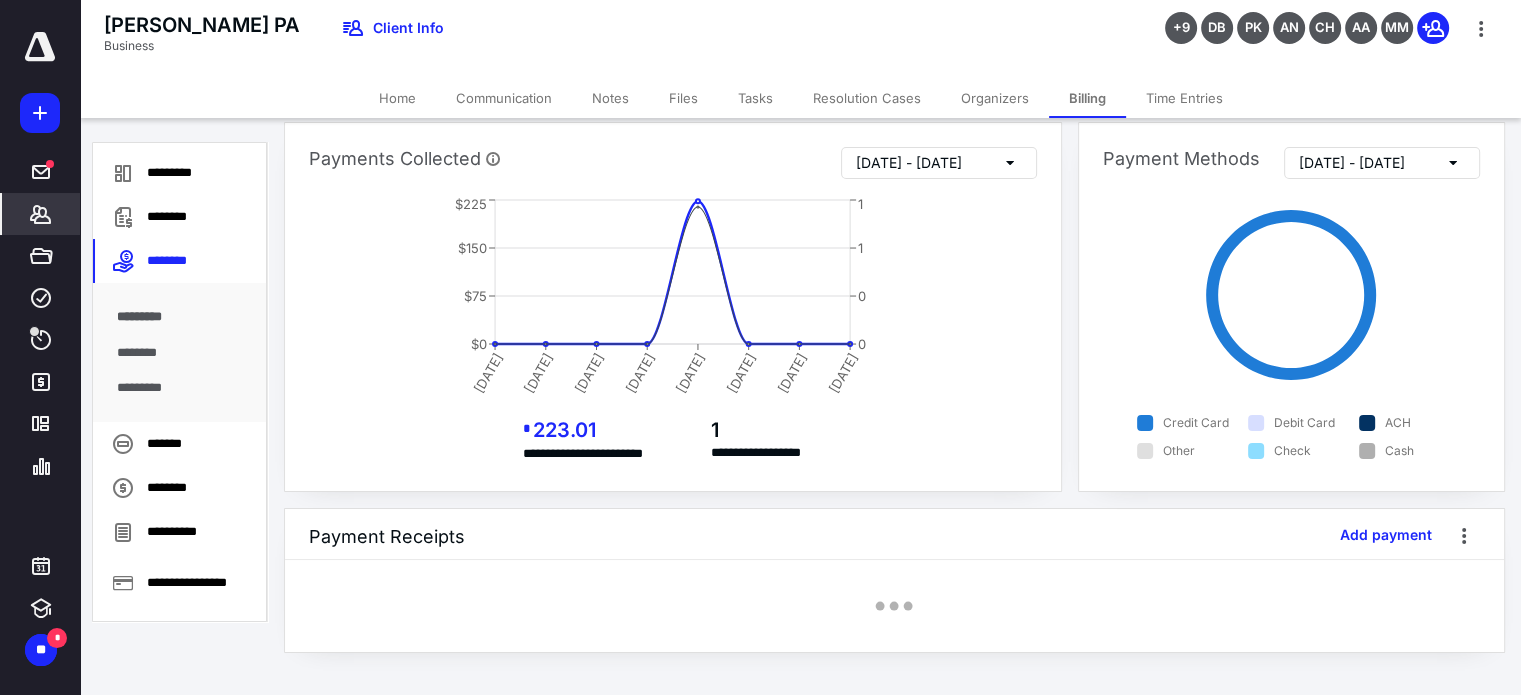 scroll, scrollTop: 200, scrollLeft: 0, axis: vertical 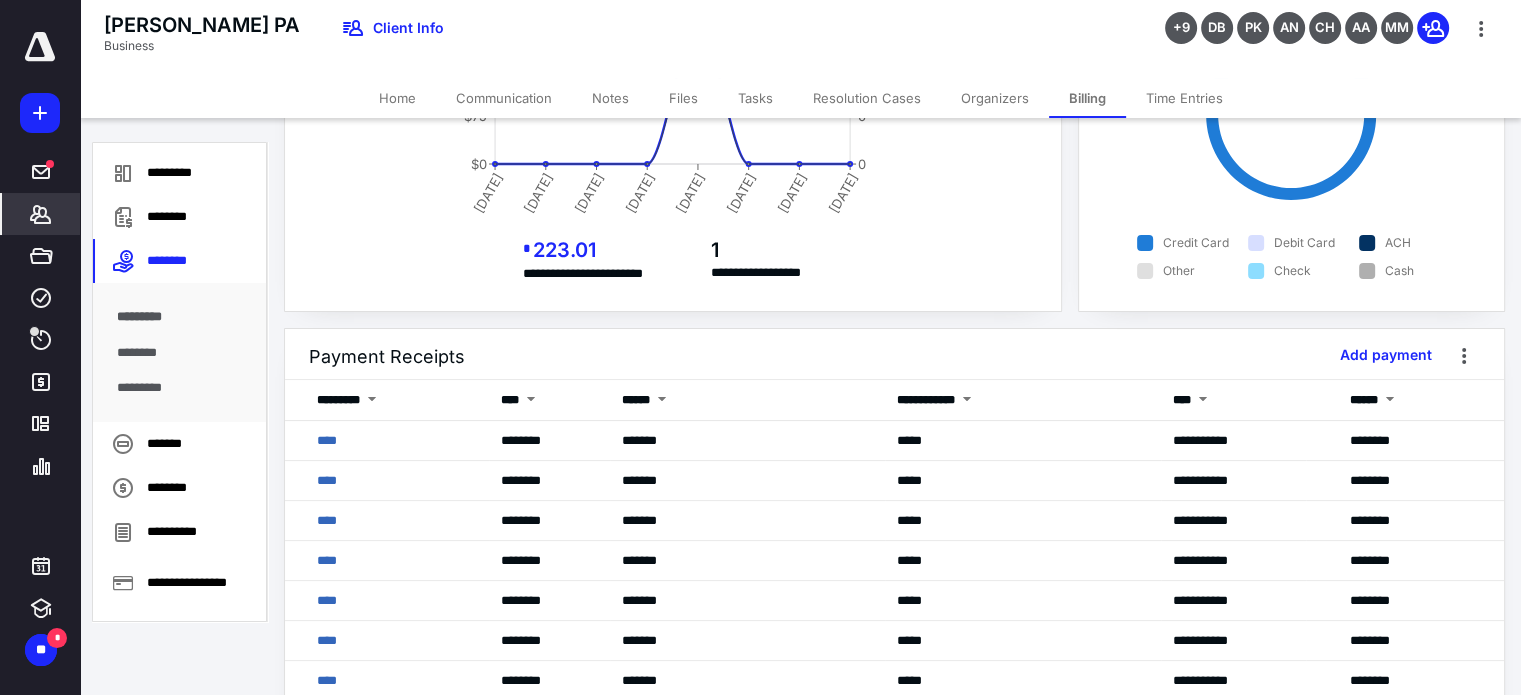 click on "********" at bounding box center [180, 353] 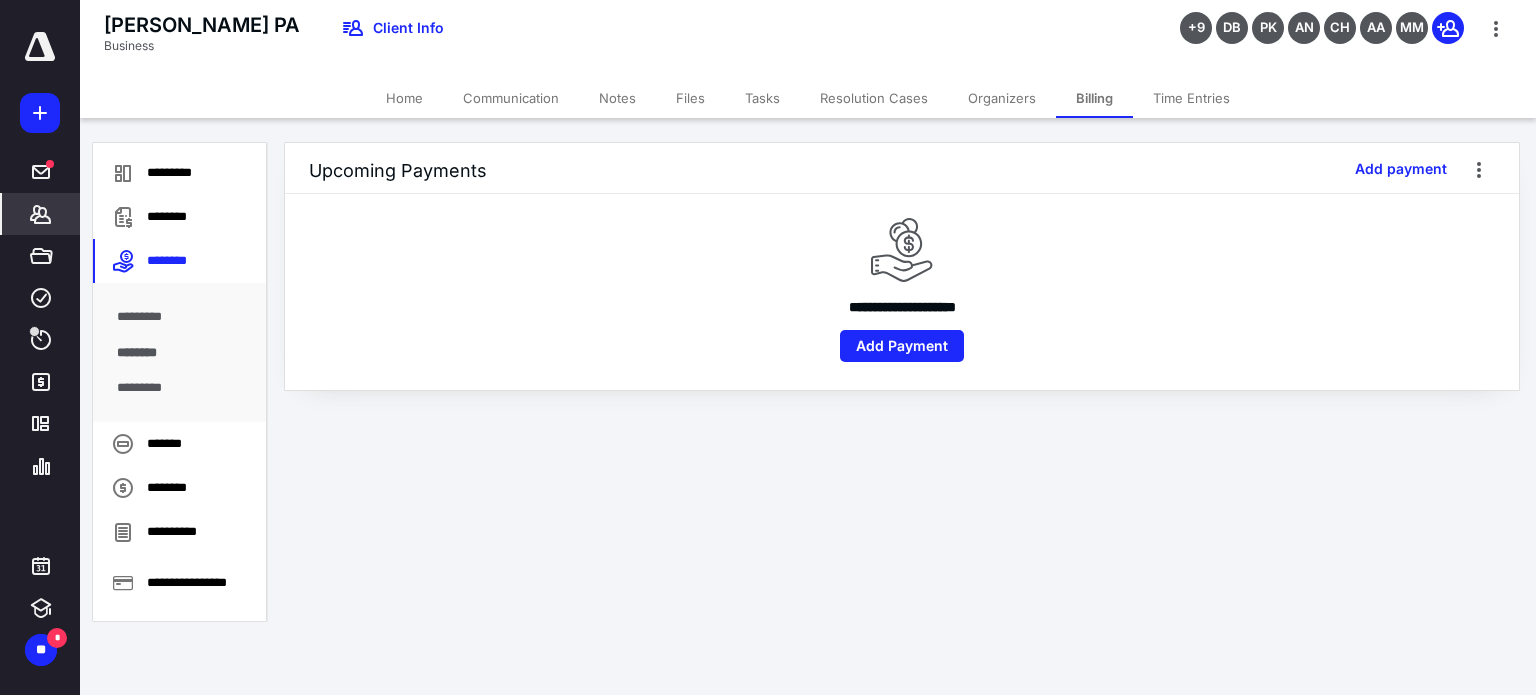 click on "*********" at bounding box center (180, 388) 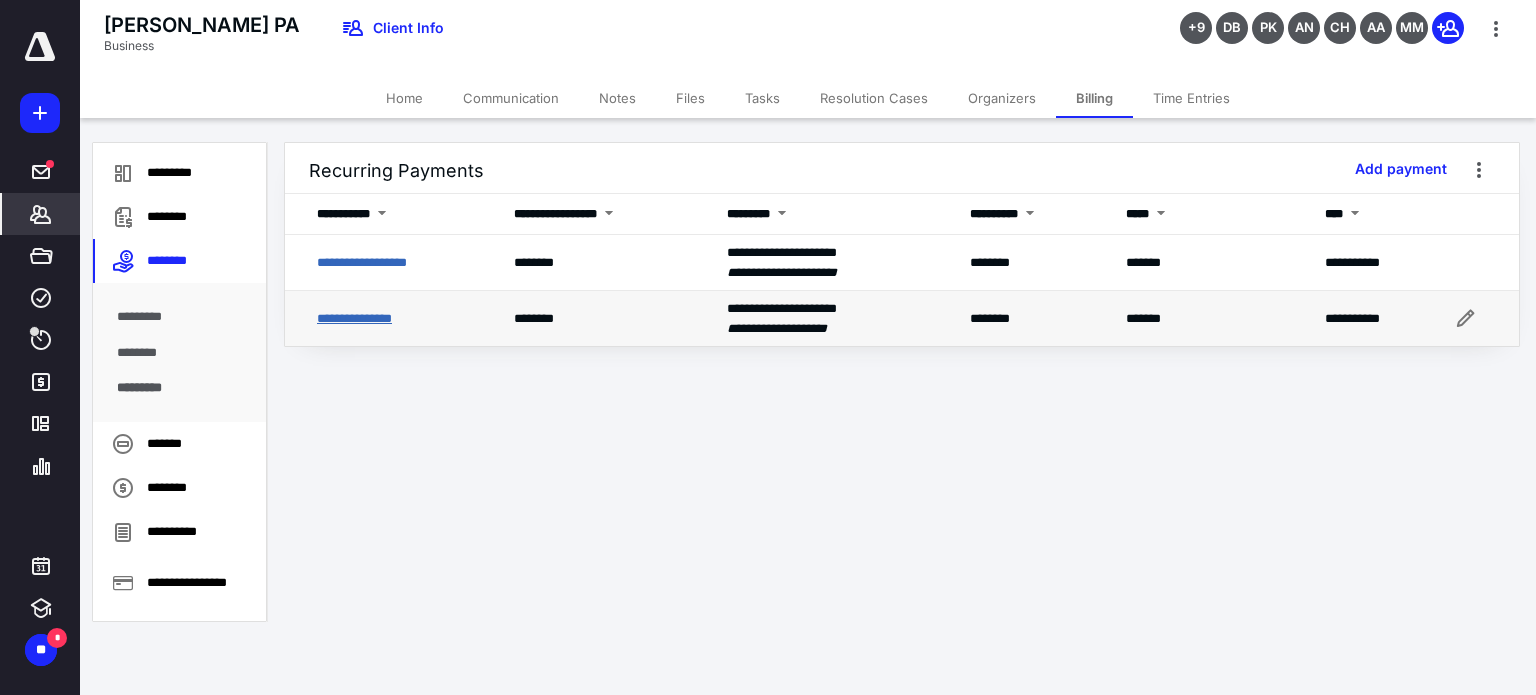 click on "**********" at bounding box center (354, 318) 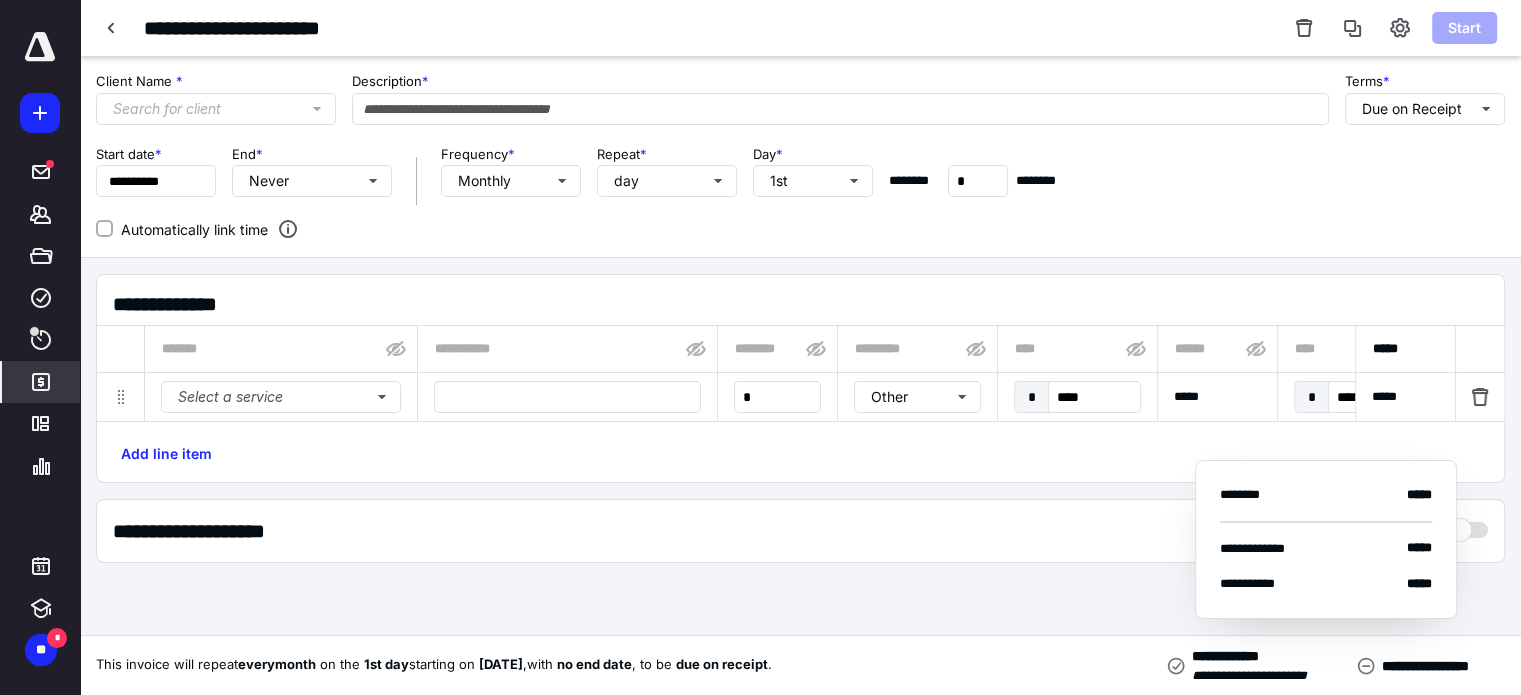 type on "**********" 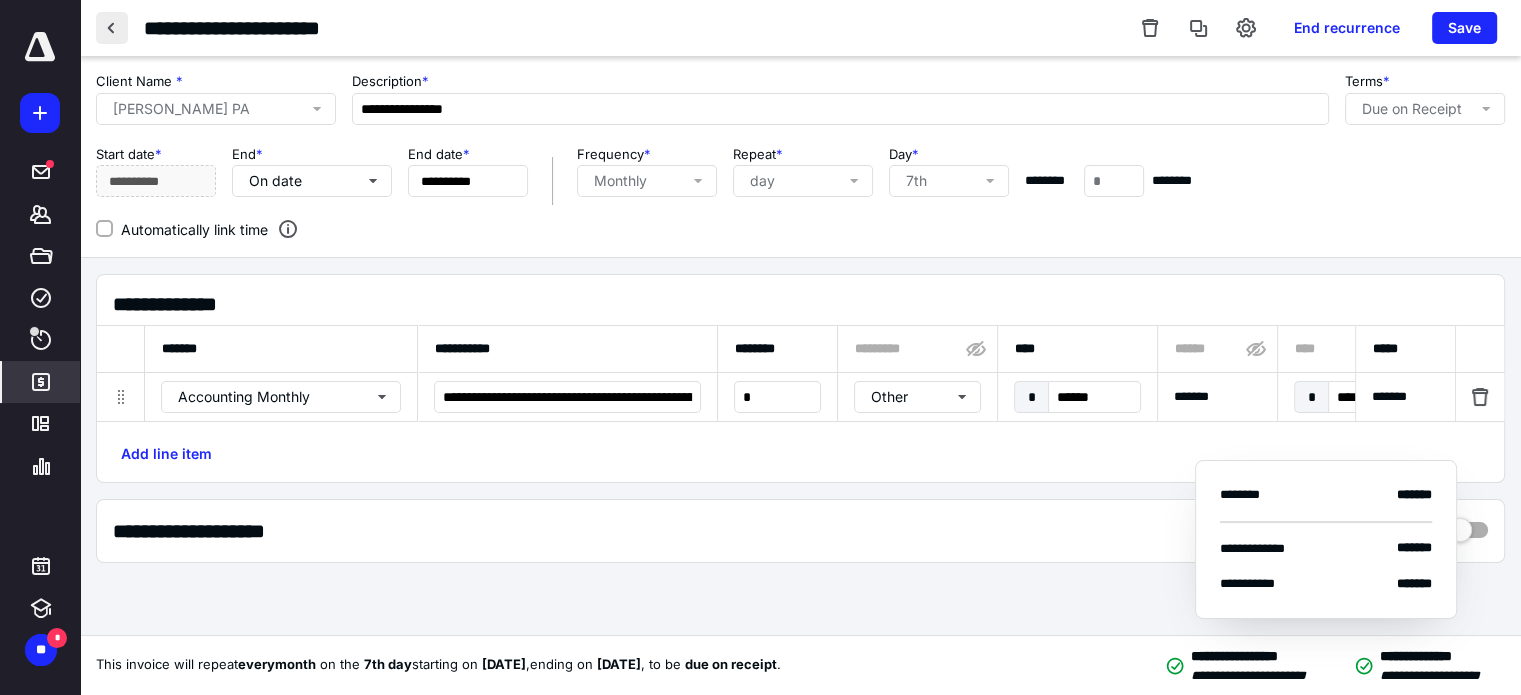 click at bounding box center [112, 28] 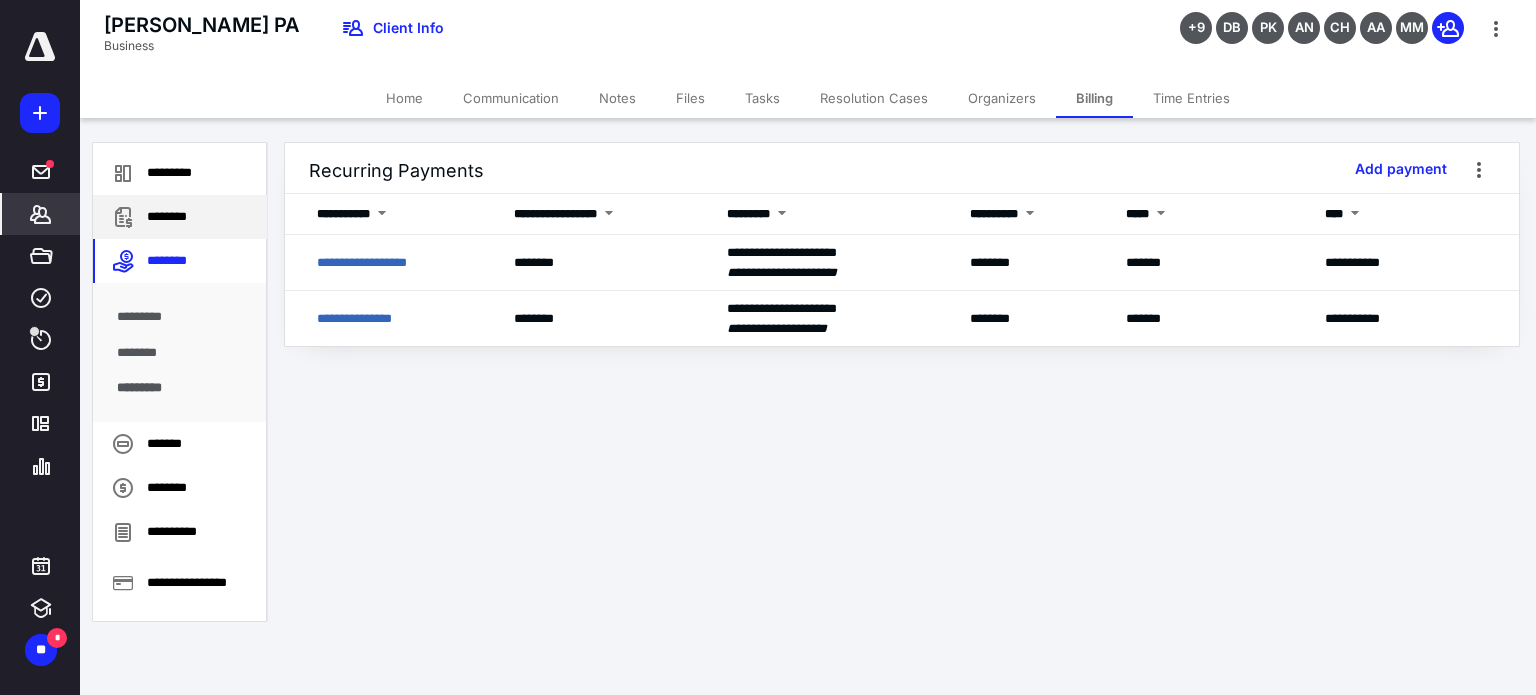 click on "********" at bounding box center [180, 217] 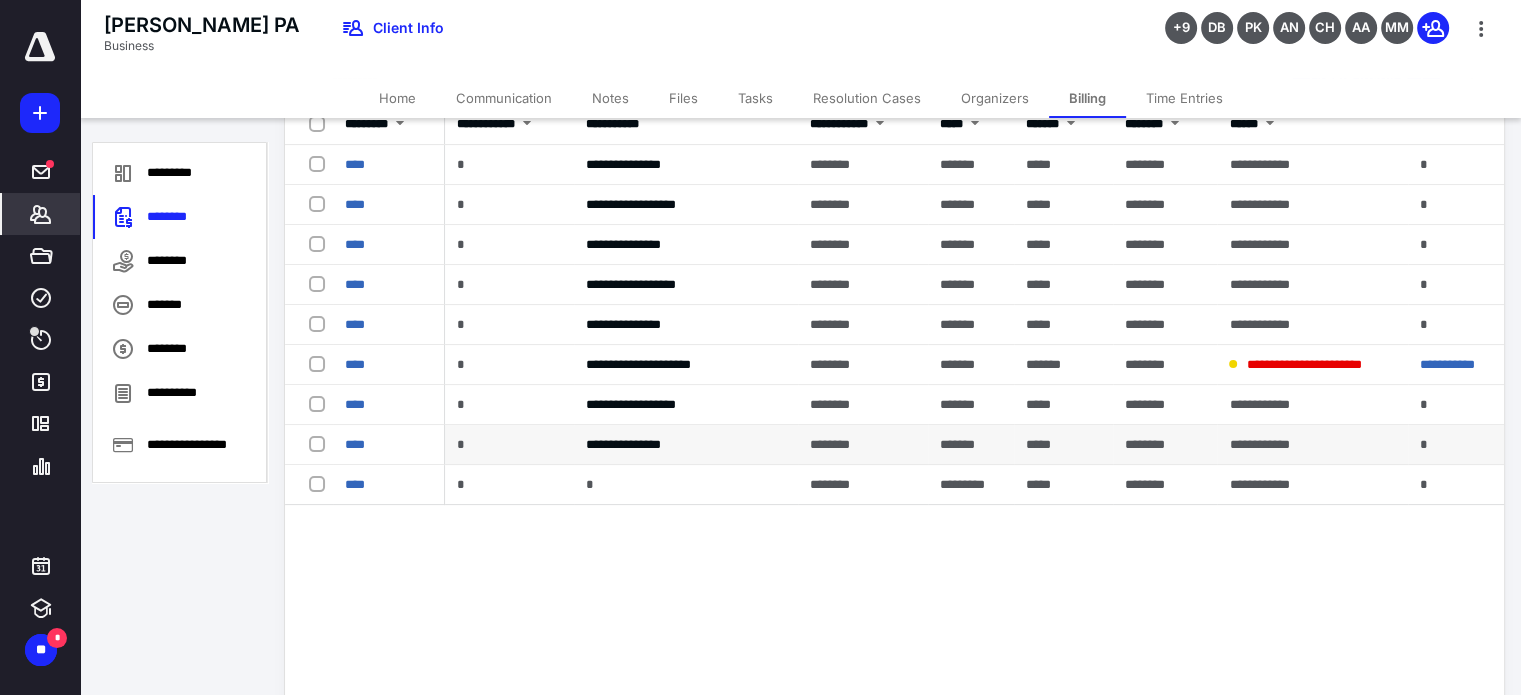 scroll, scrollTop: 300, scrollLeft: 0, axis: vertical 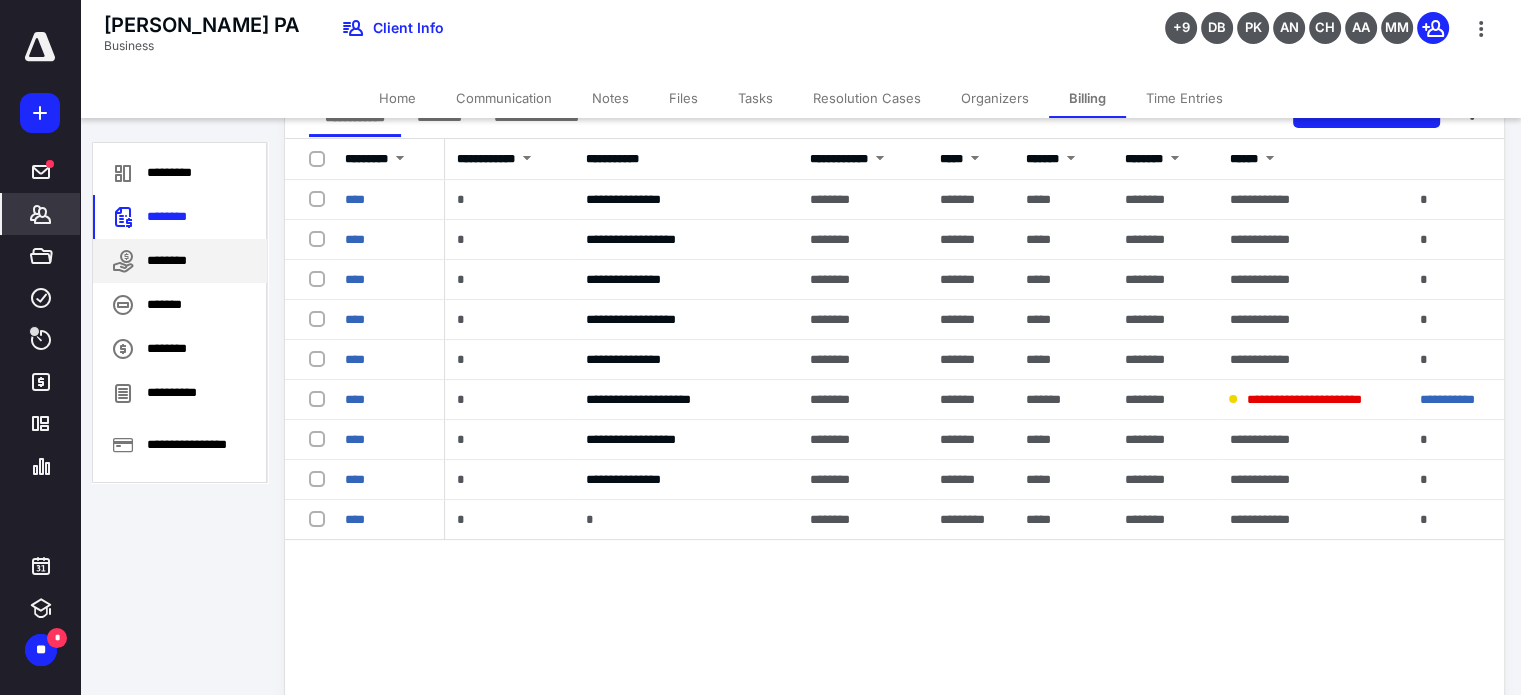 click on "********" at bounding box center (180, 261) 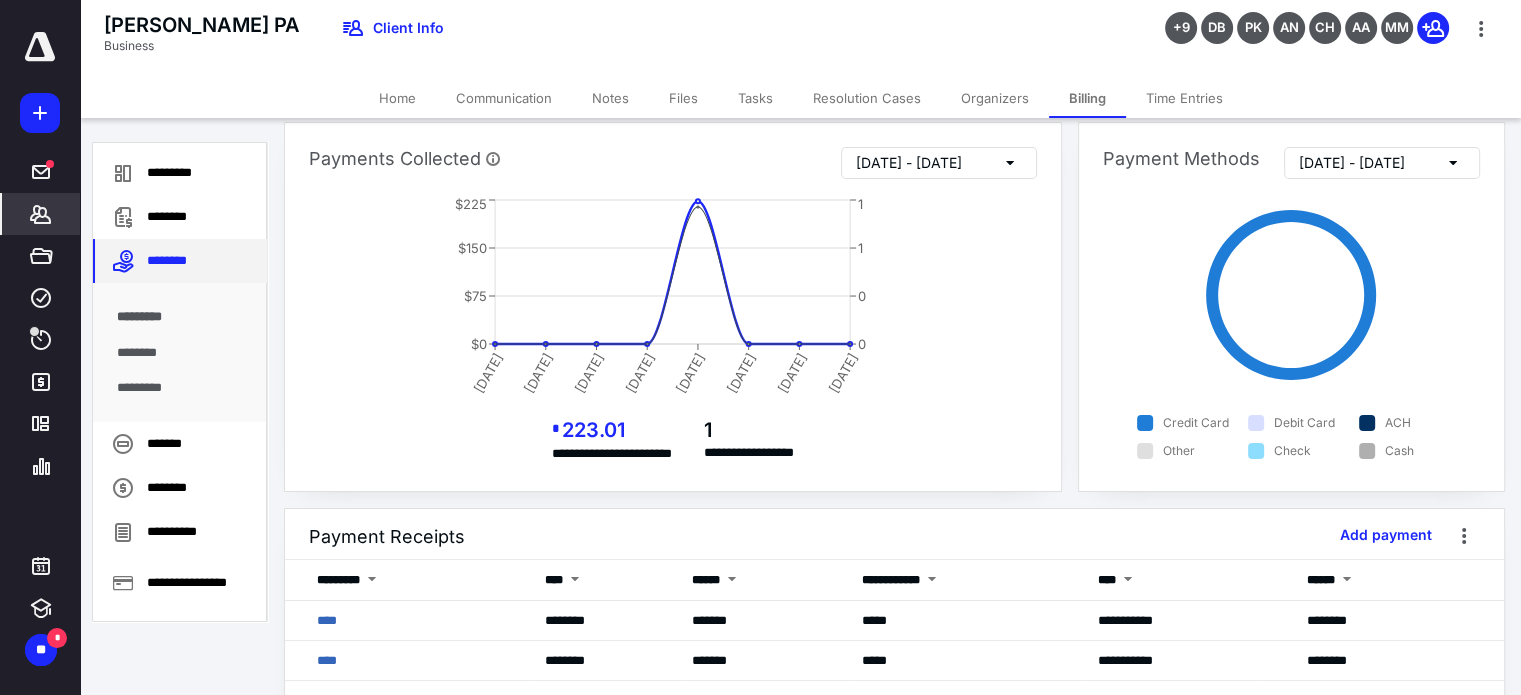scroll, scrollTop: 289, scrollLeft: 0, axis: vertical 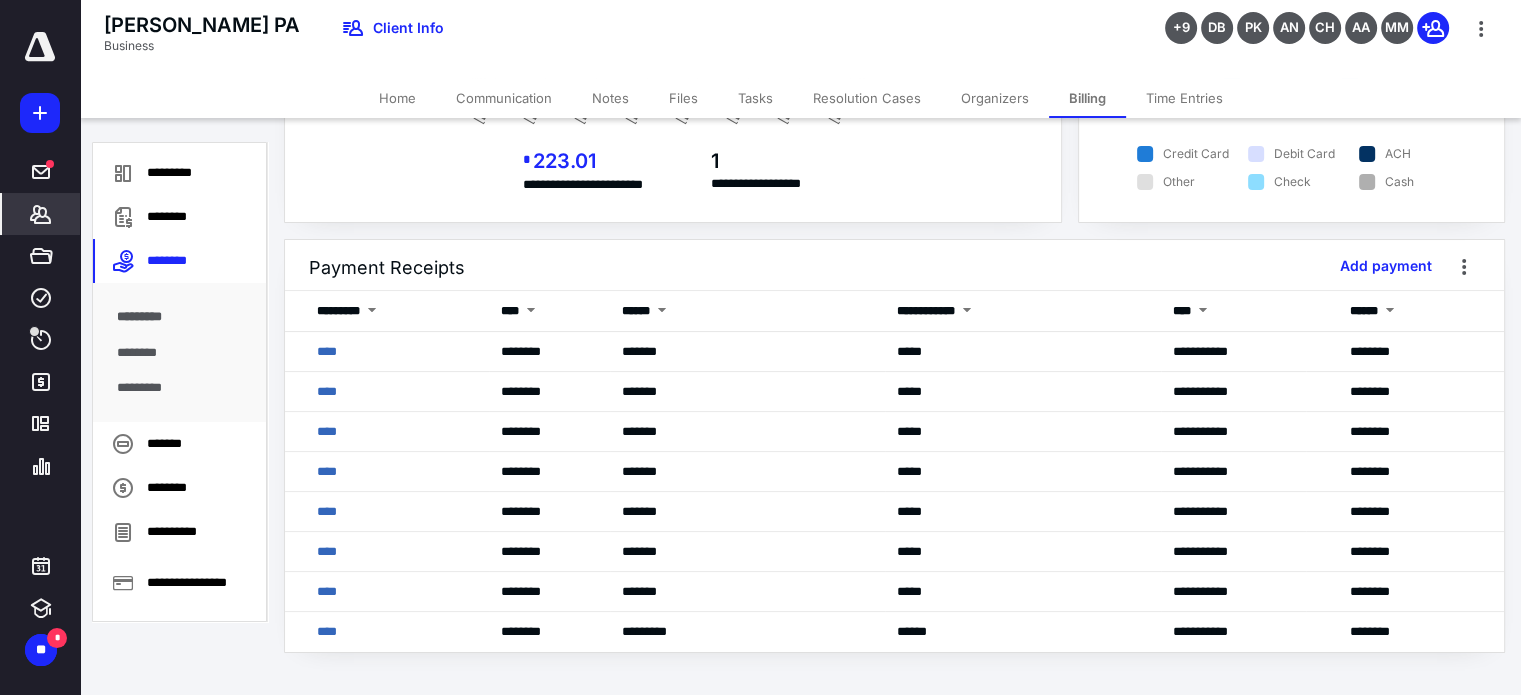 click on "********" at bounding box center [180, 353] 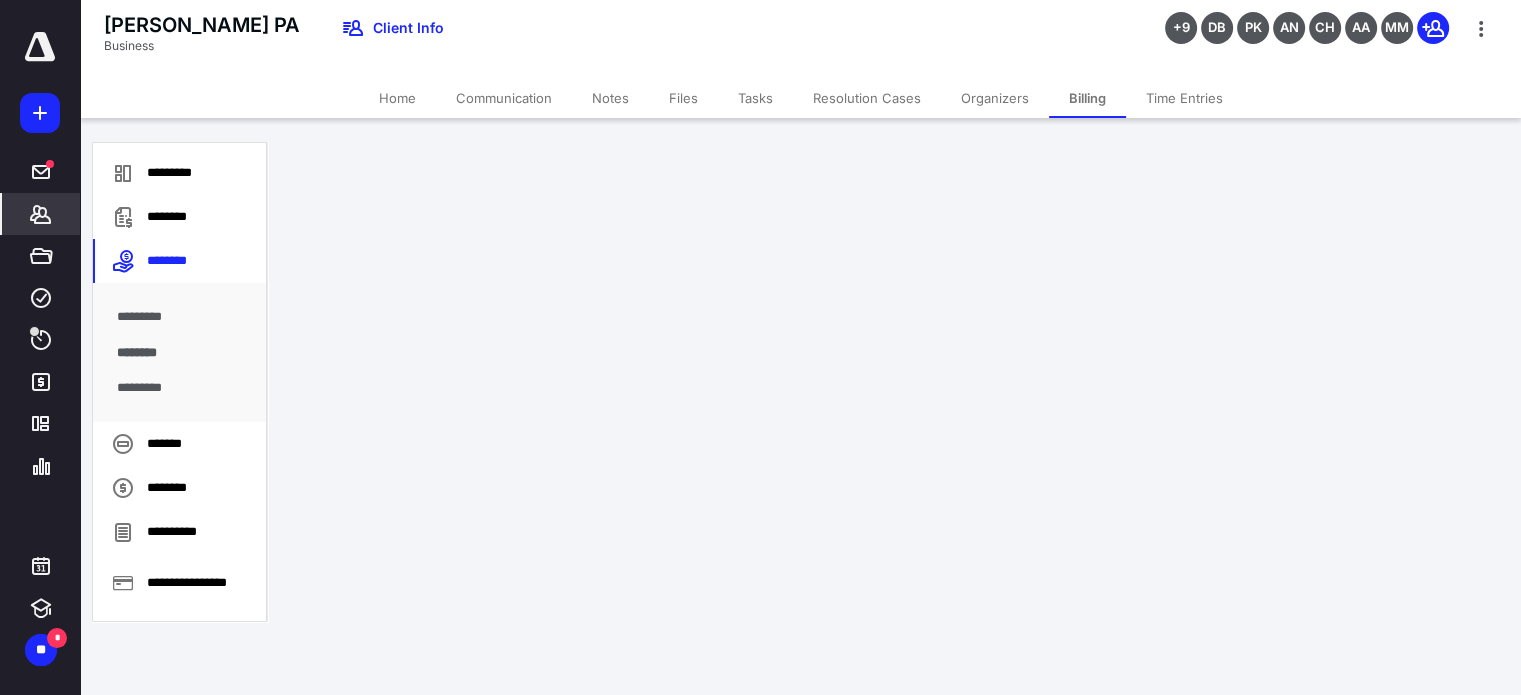 scroll, scrollTop: 0, scrollLeft: 0, axis: both 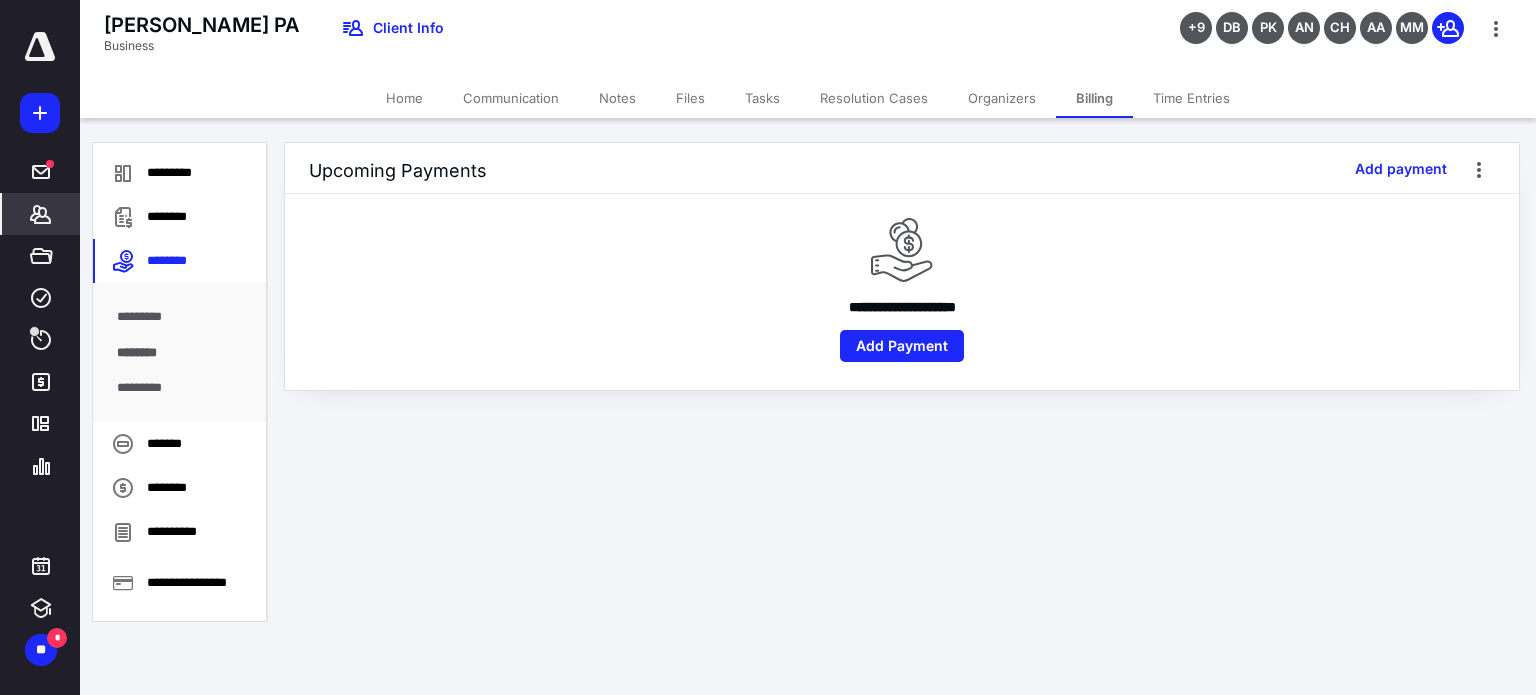 click on "*********" at bounding box center [180, 388] 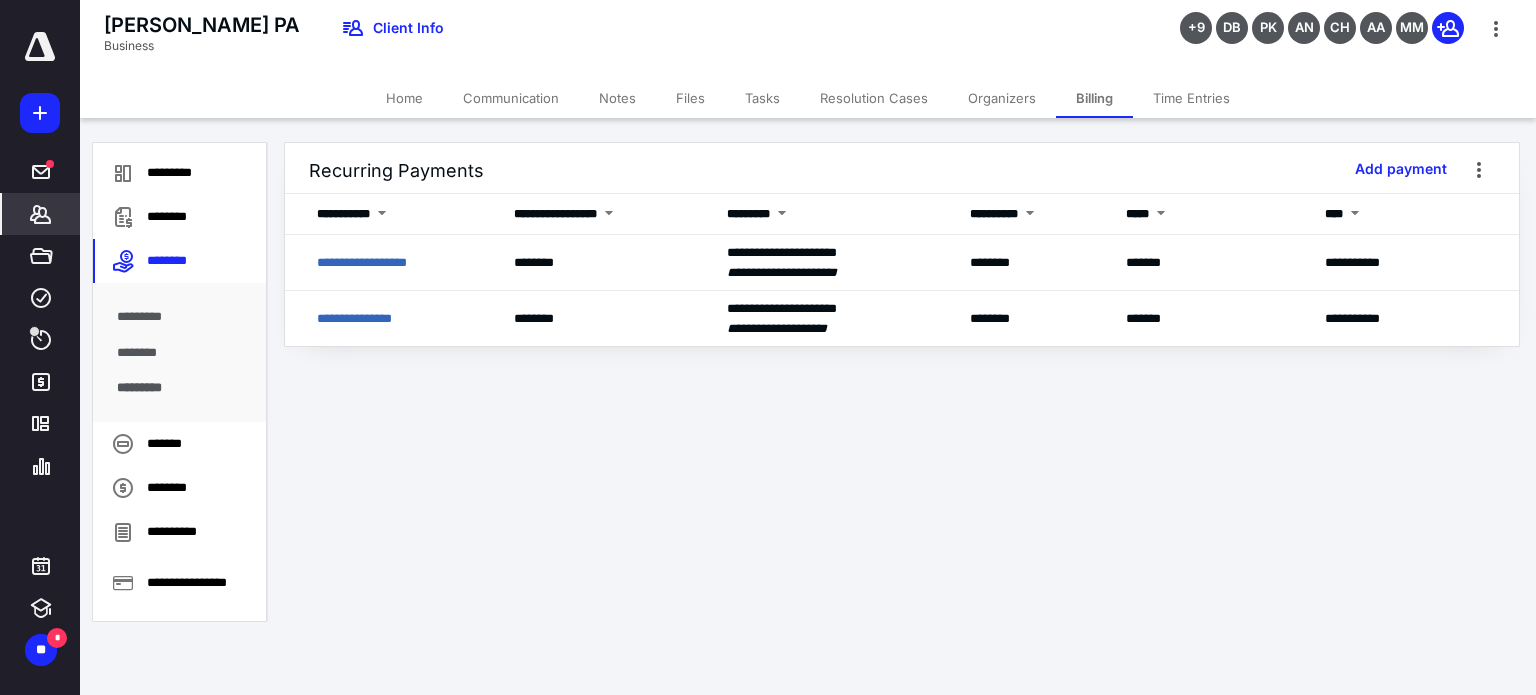 click on "Tasks" at bounding box center [762, 98] 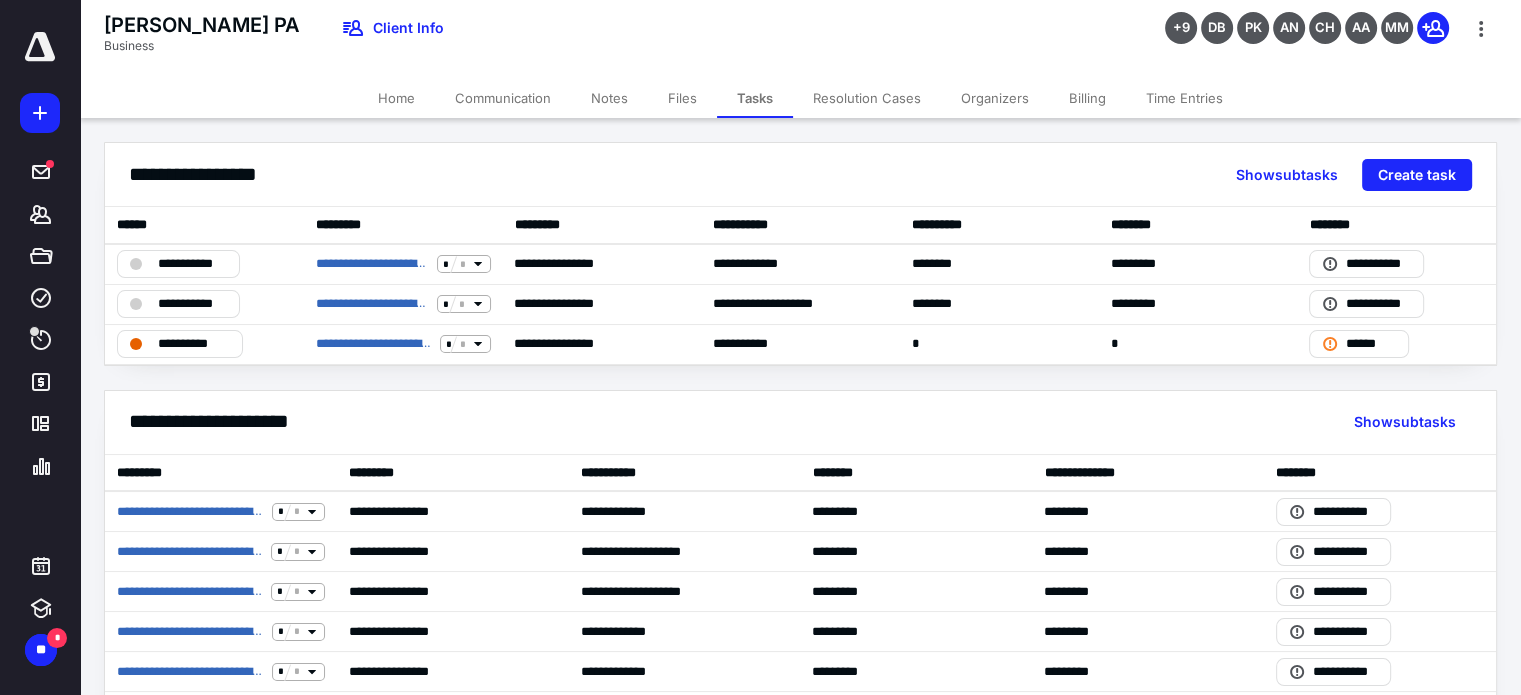 click on "Files" at bounding box center (682, 98) 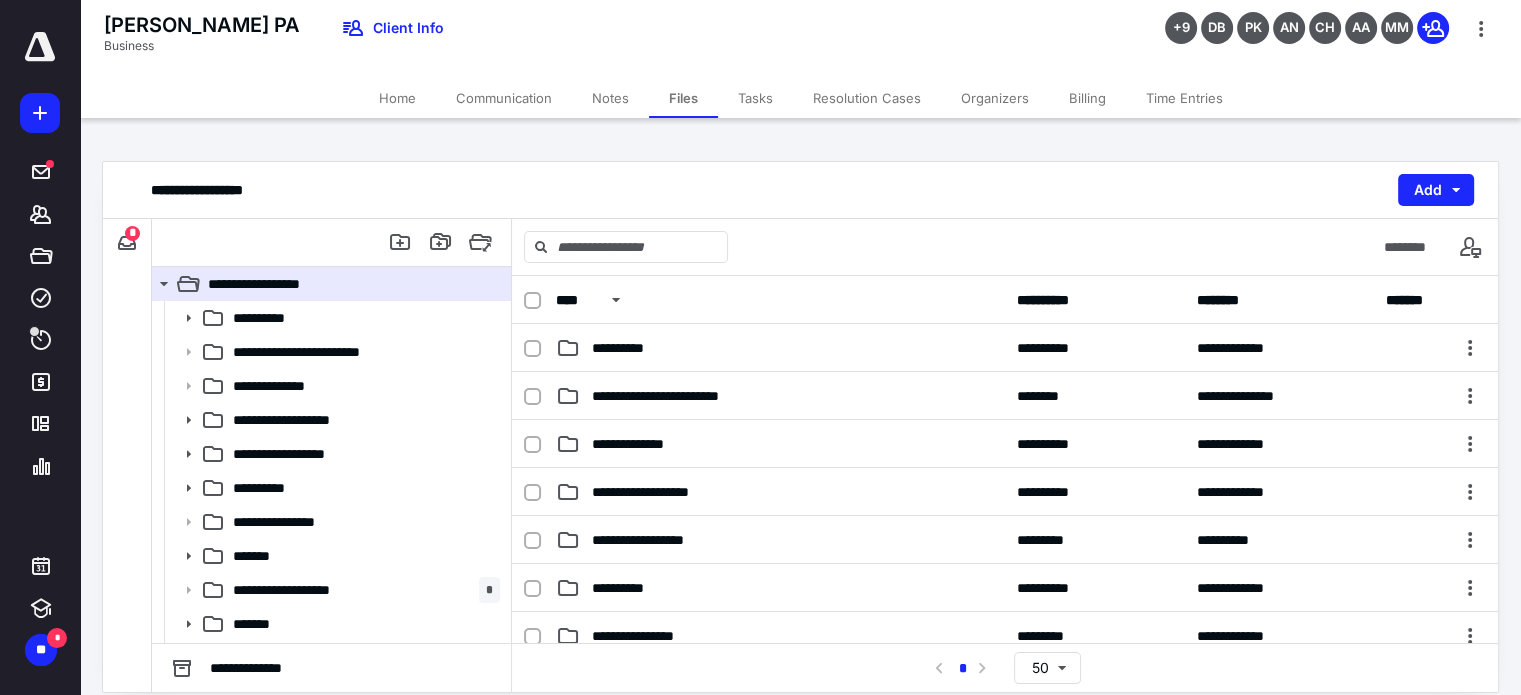 drag, startPoint x: 1050, startPoint y: 91, endPoint x: 1061, endPoint y: 95, distance: 11.7046995 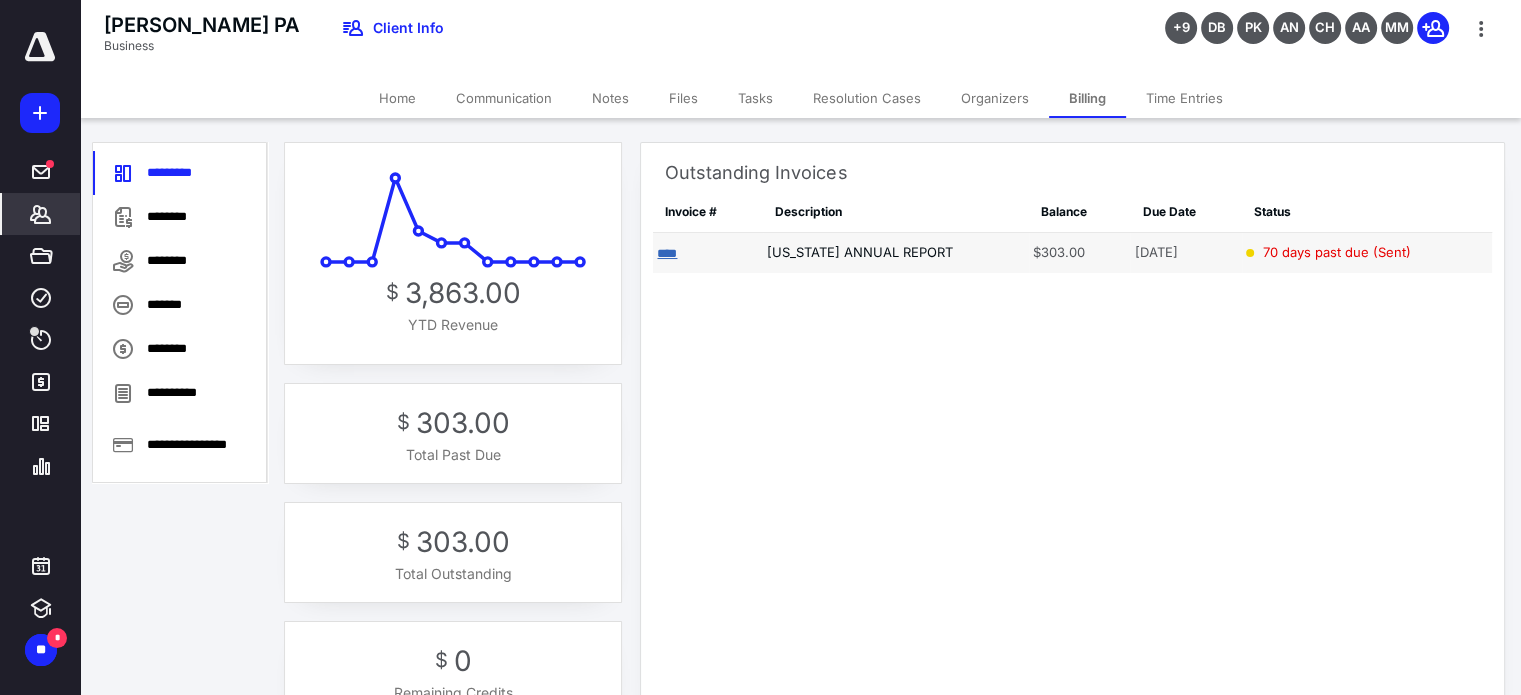 click on "****" at bounding box center (667, 253) 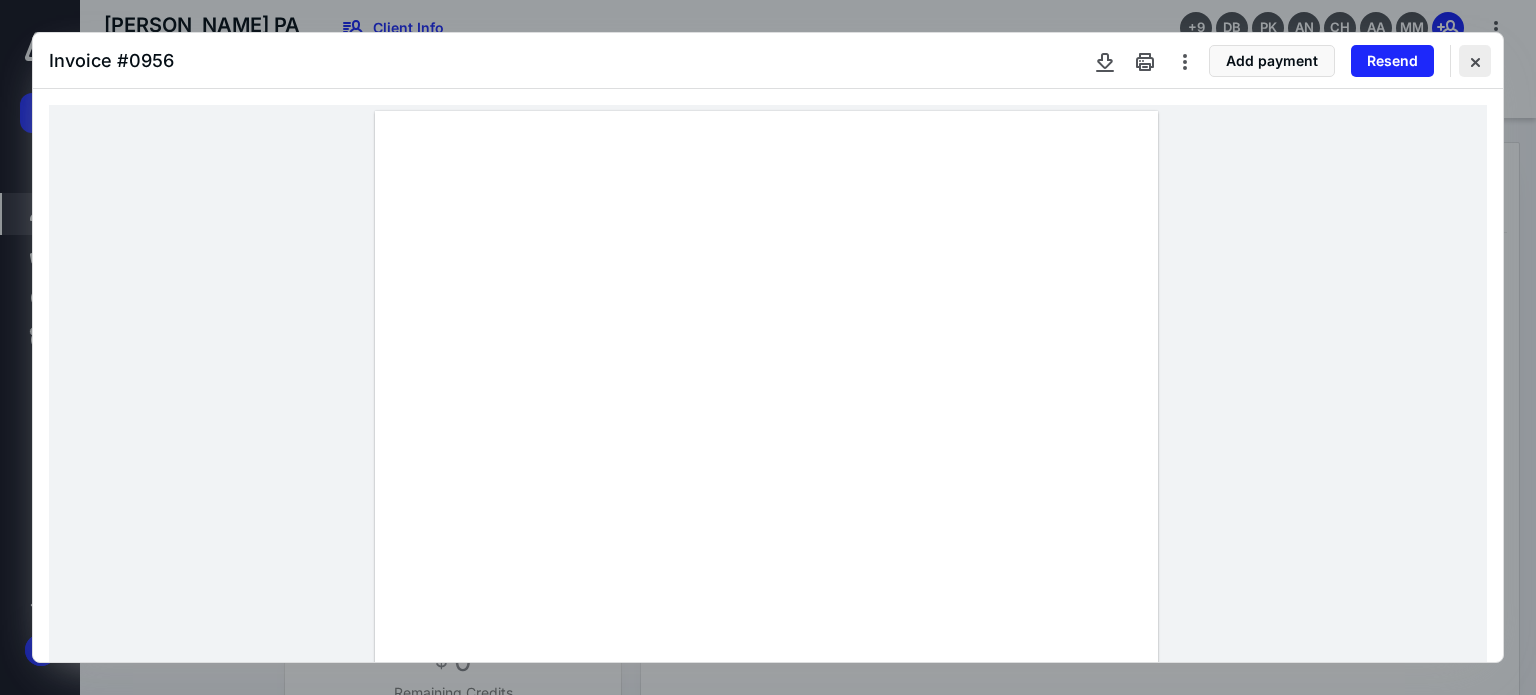 drag, startPoint x: 1468, startPoint y: 67, endPoint x: 1482, endPoint y: 50, distance: 22.022715 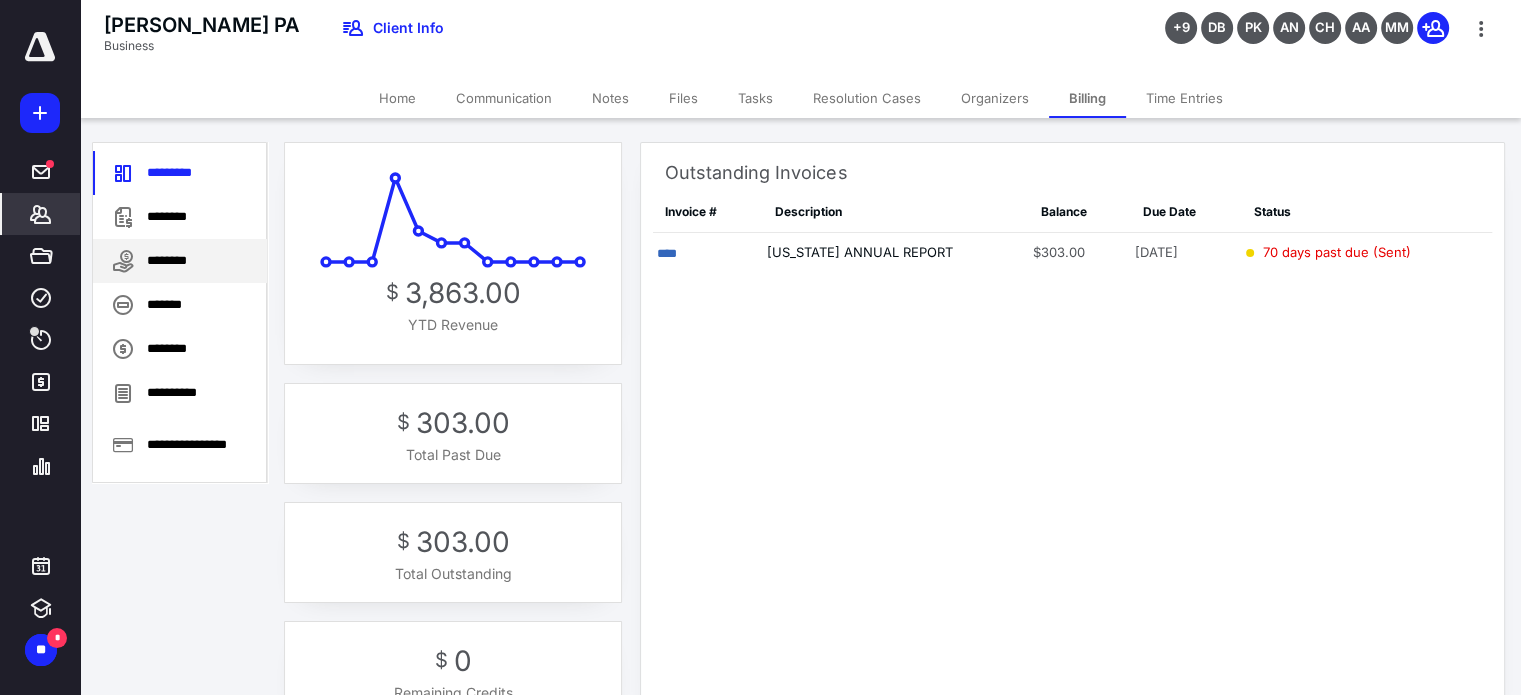 click on "********" at bounding box center (180, 261) 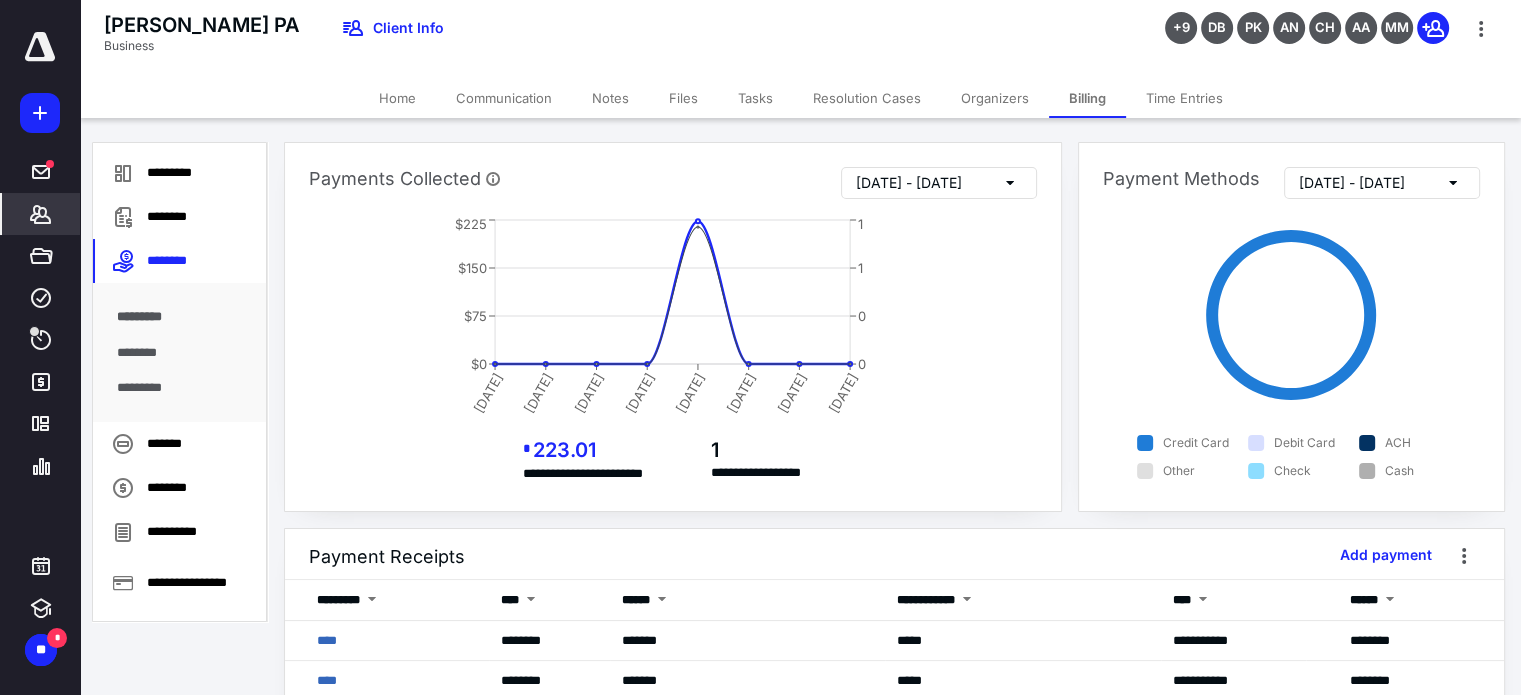 click on "*********" at bounding box center [180, 388] 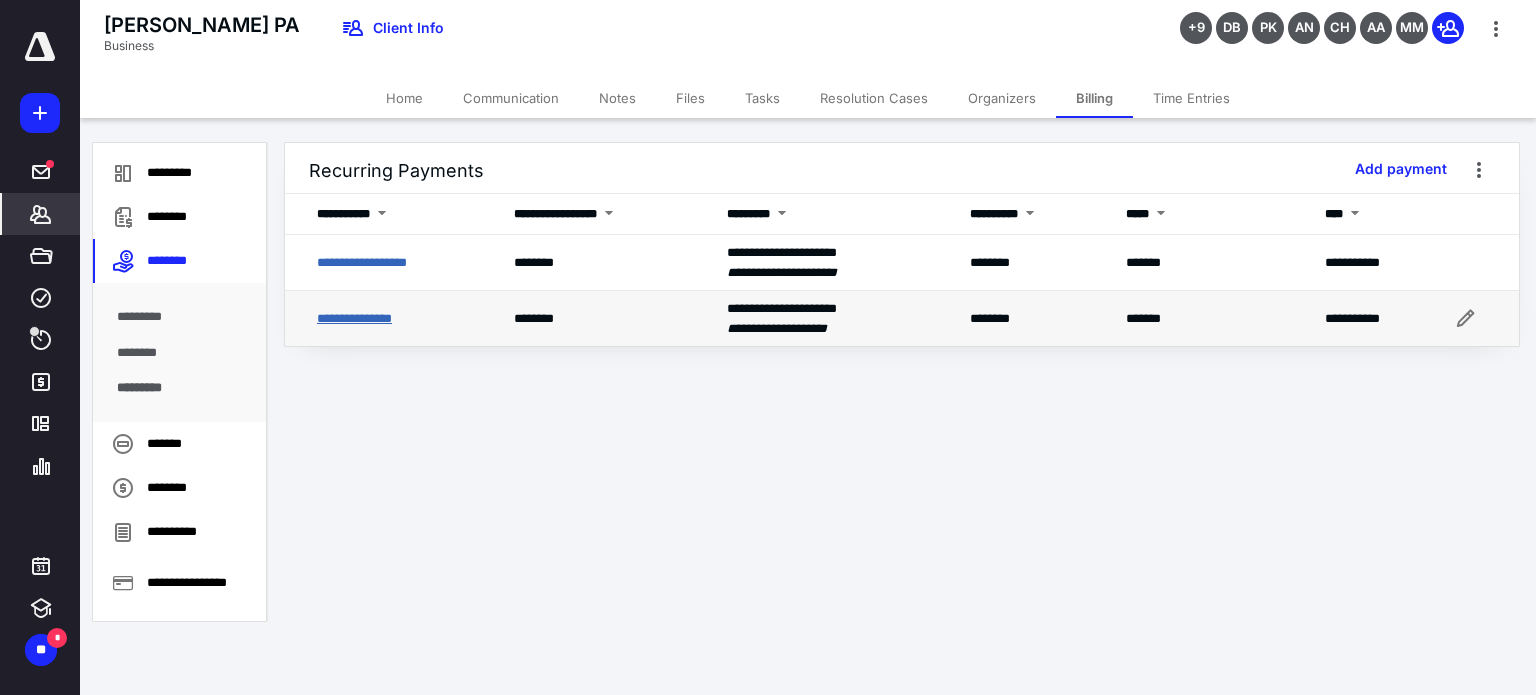click on "**********" at bounding box center (354, 318) 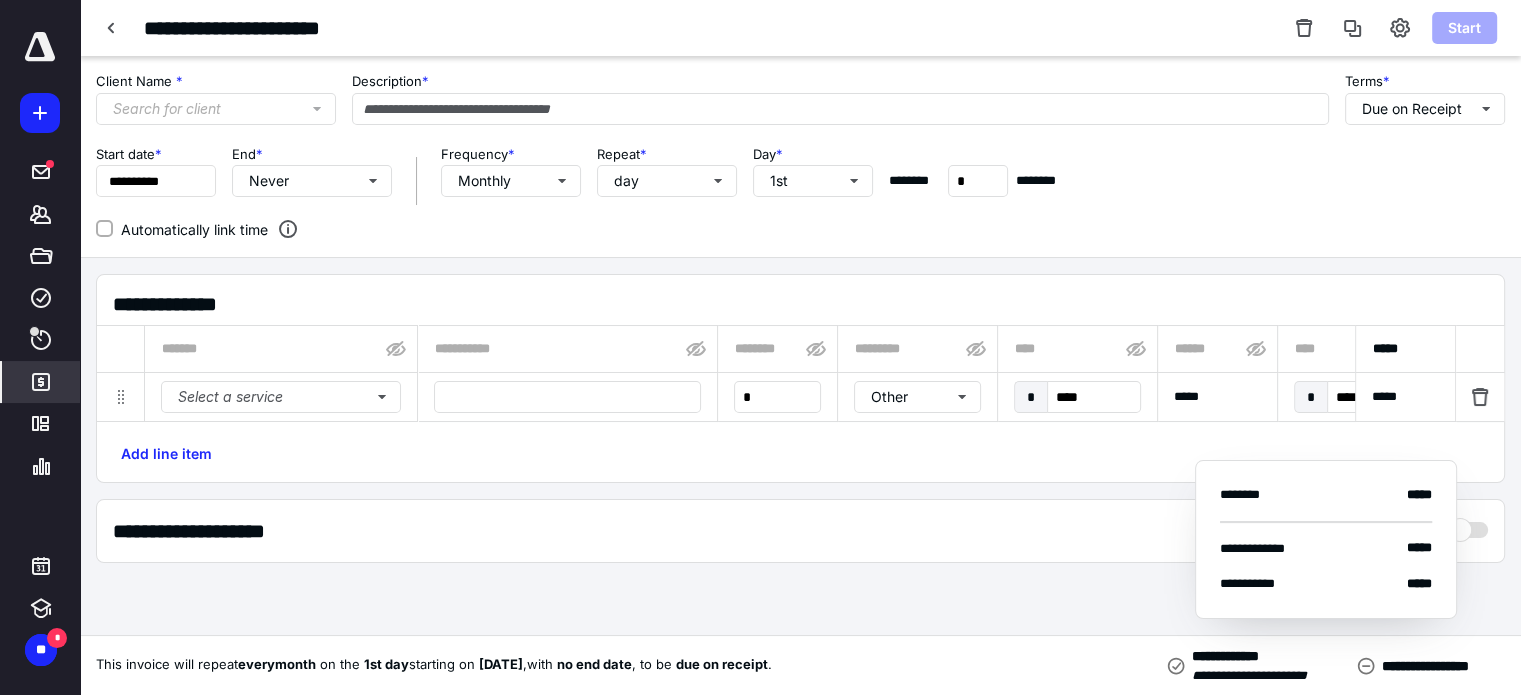 type on "**********" 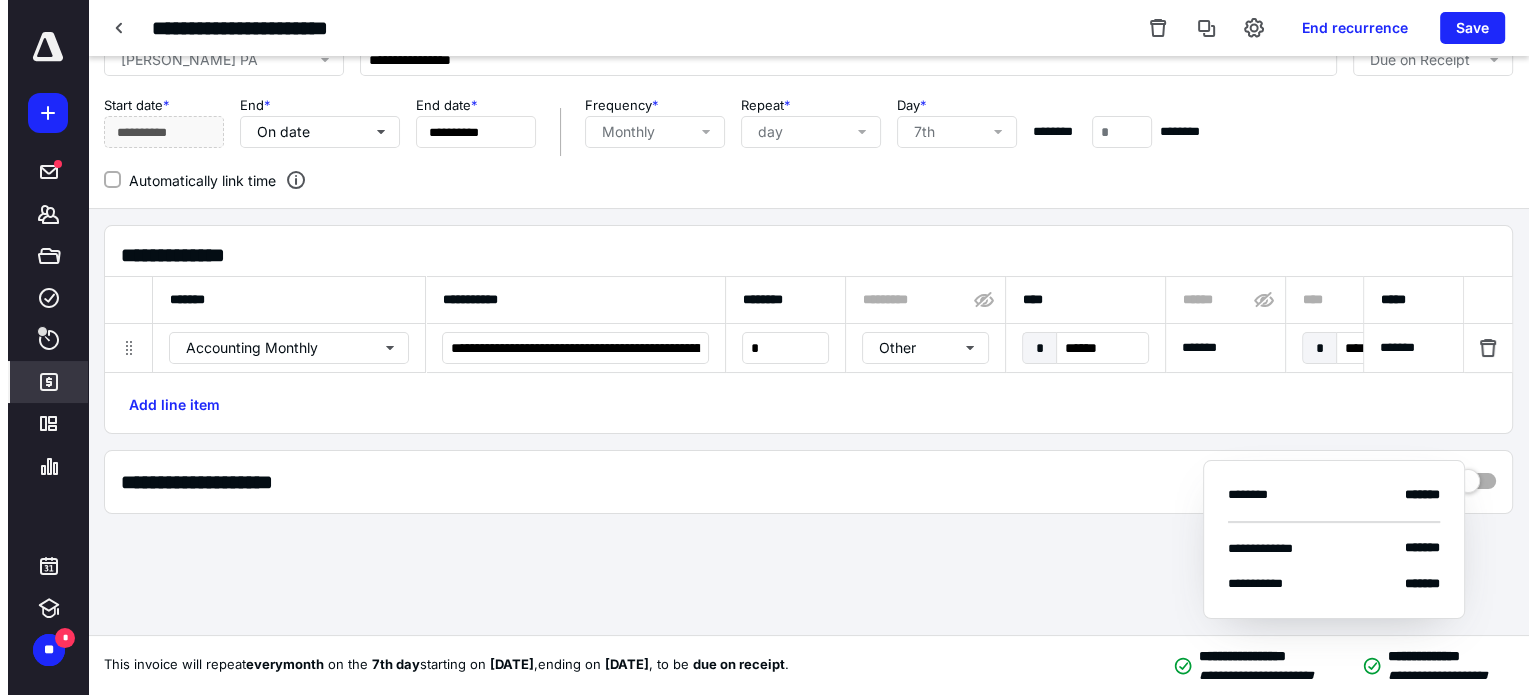scroll, scrollTop: 0, scrollLeft: 0, axis: both 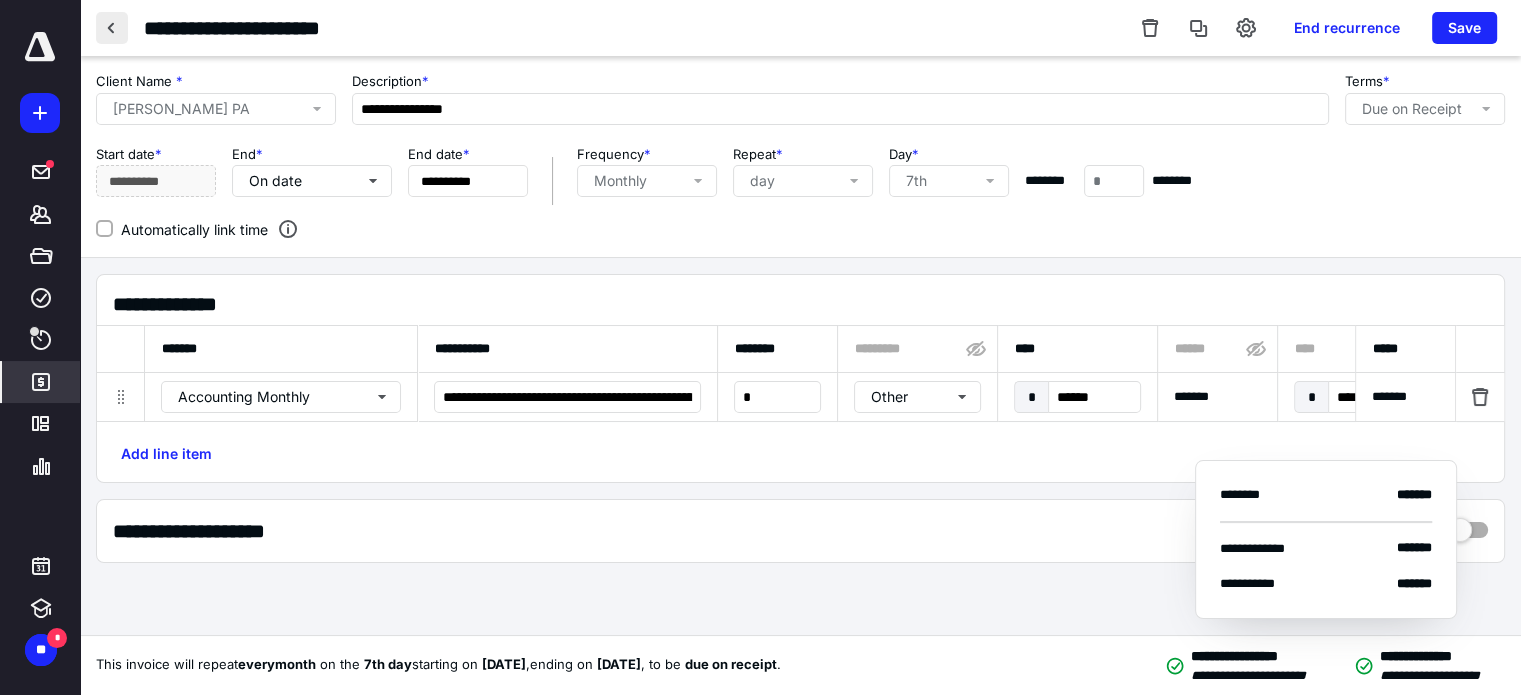 click at bounding box center [112, 28] 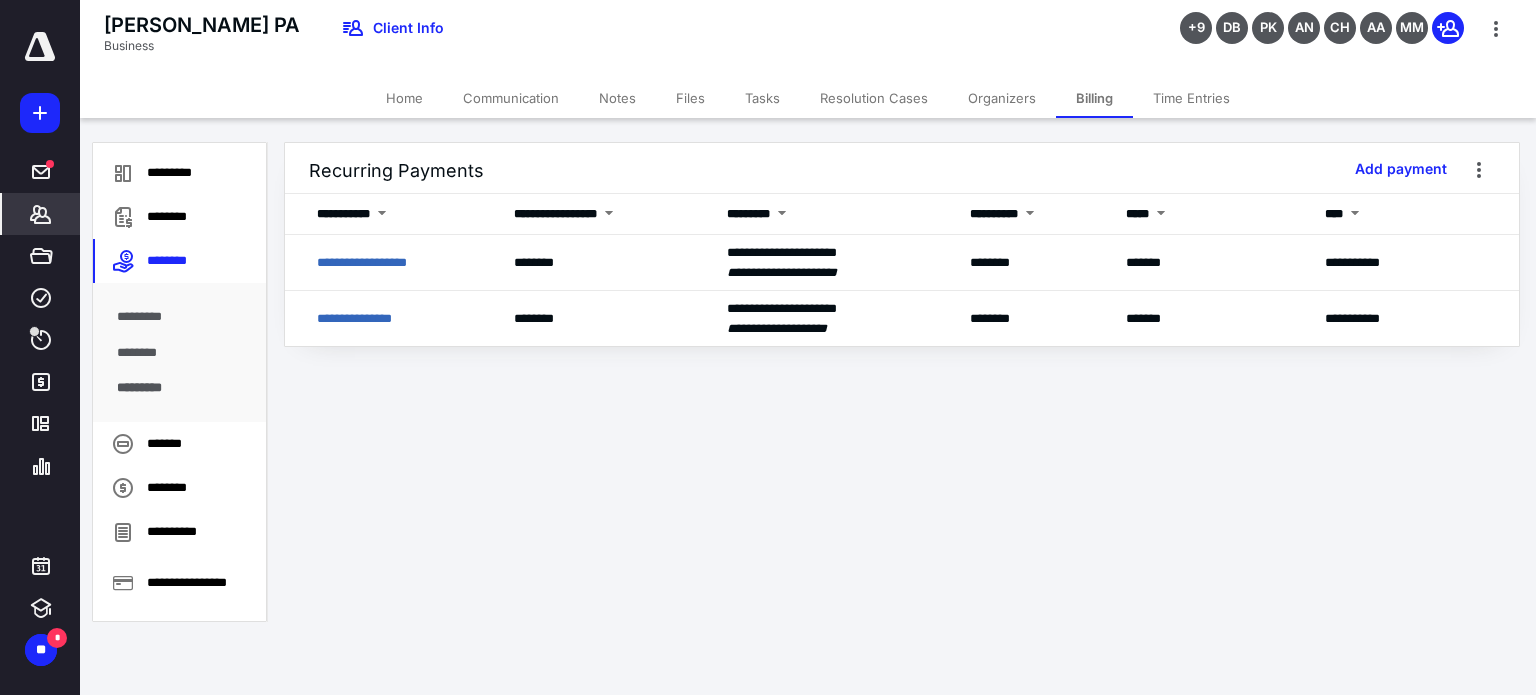click on "**********" at bounding box center (768, 347) 